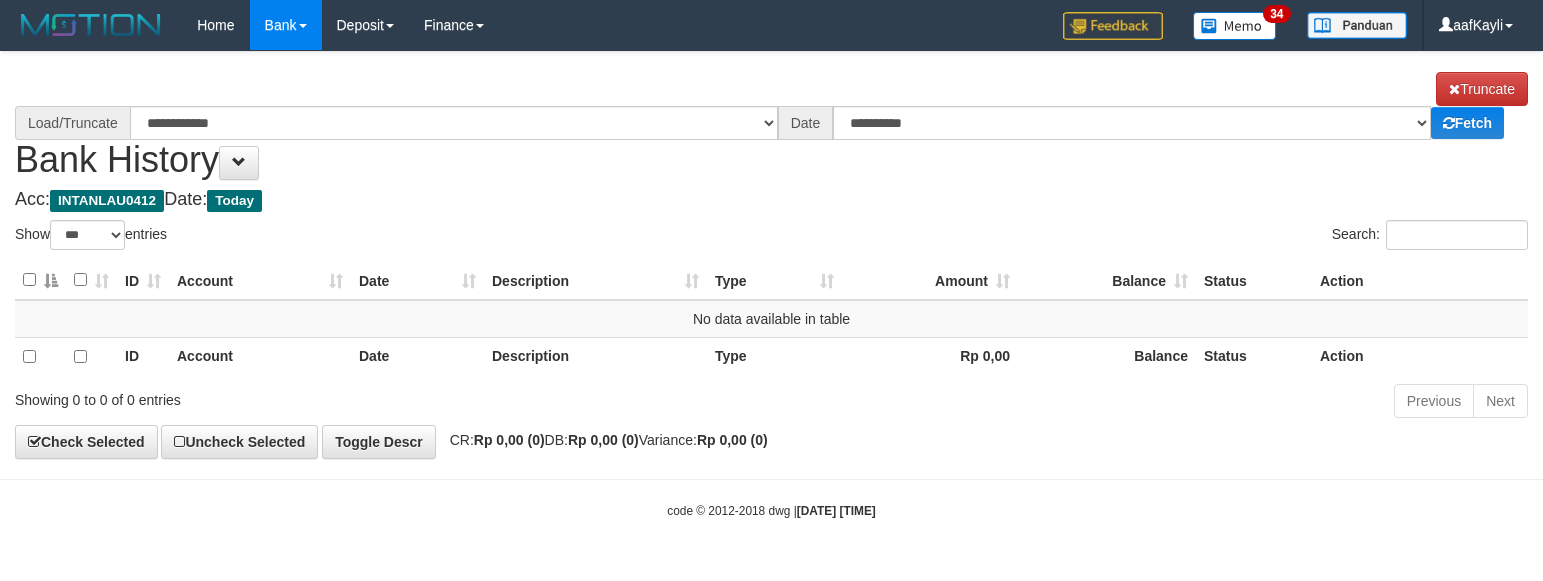 select on "***" 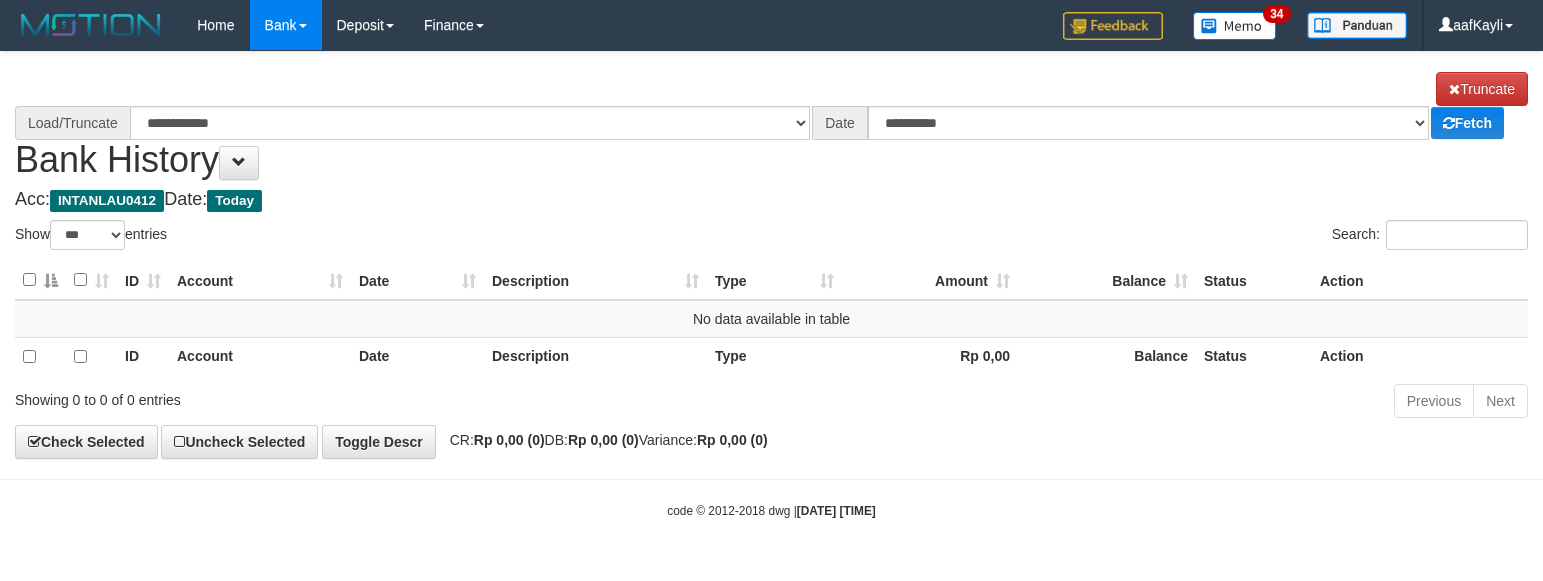 scroll, scrollTop: 0, scrollLeft: 0, axis: both 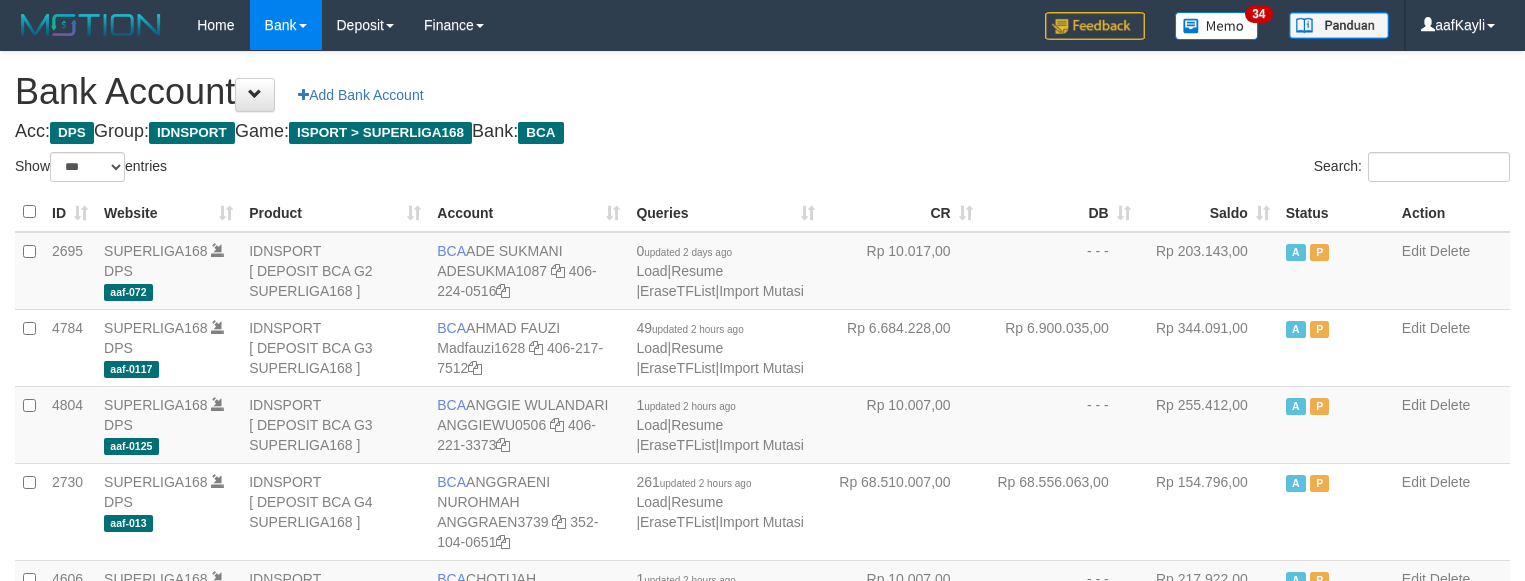 select on "***" 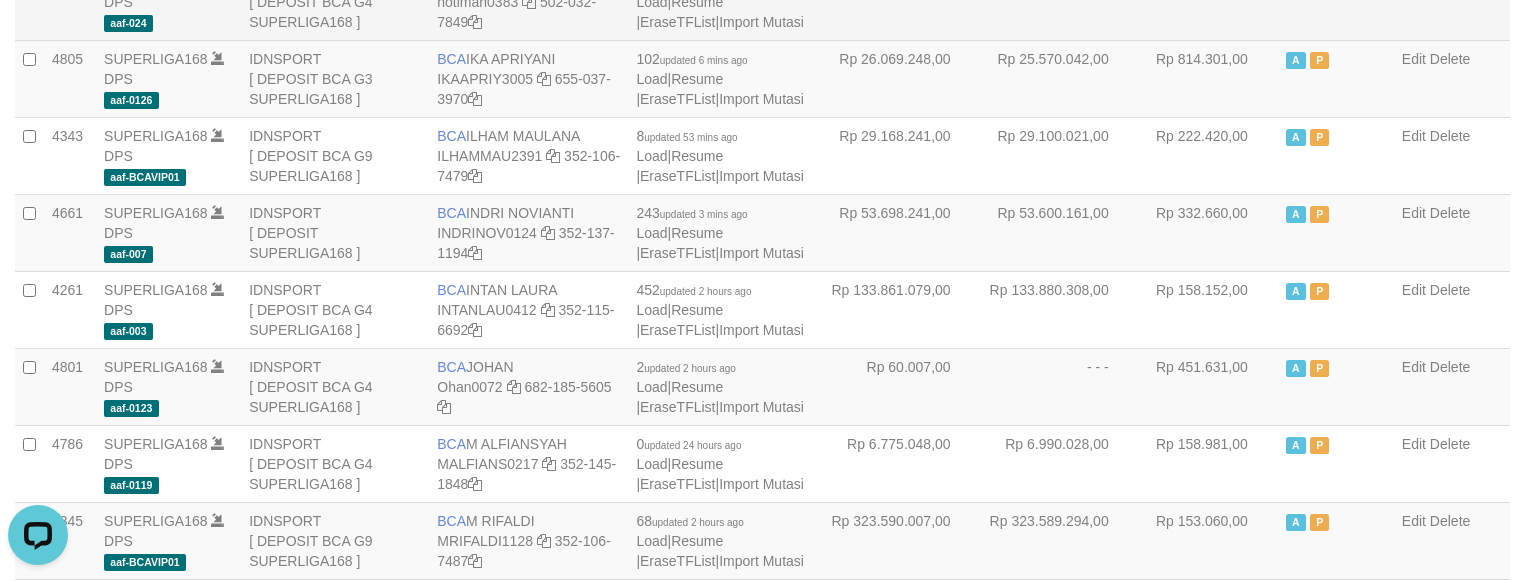 scroll, scrollTop: 0, scrollLeft: 0, axis: both 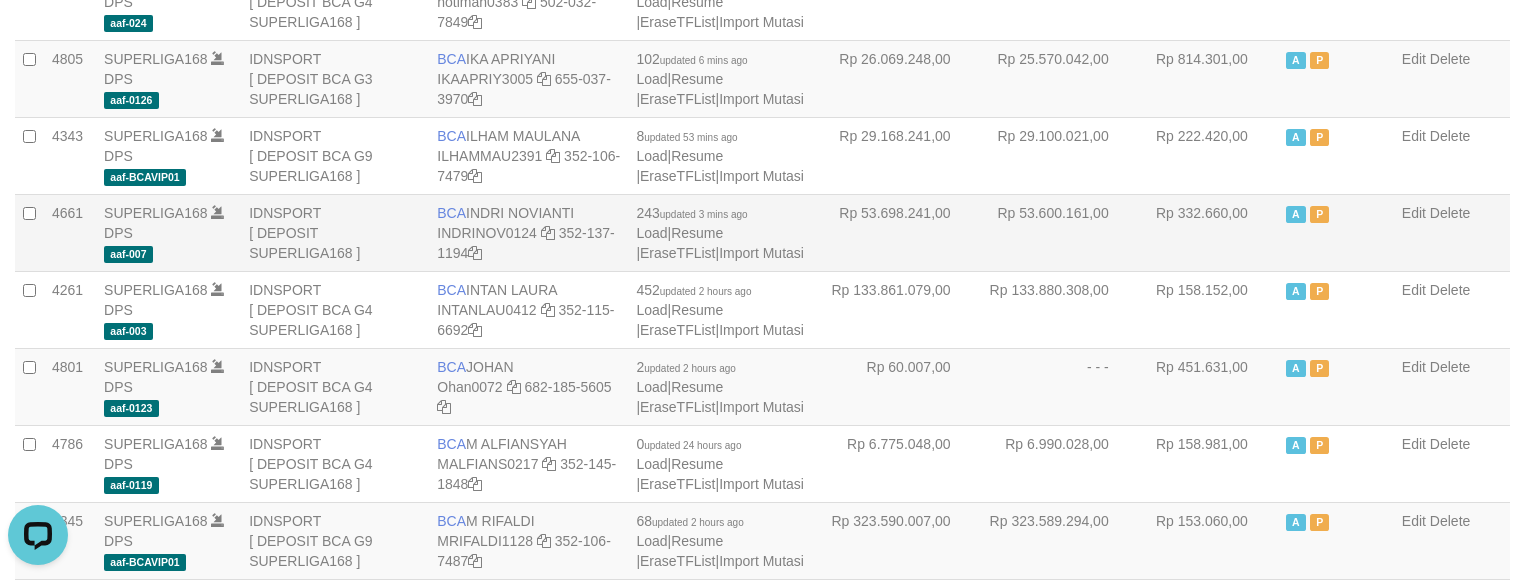 click on "Rp 332.660,00" at bounding box center [1208, 232] 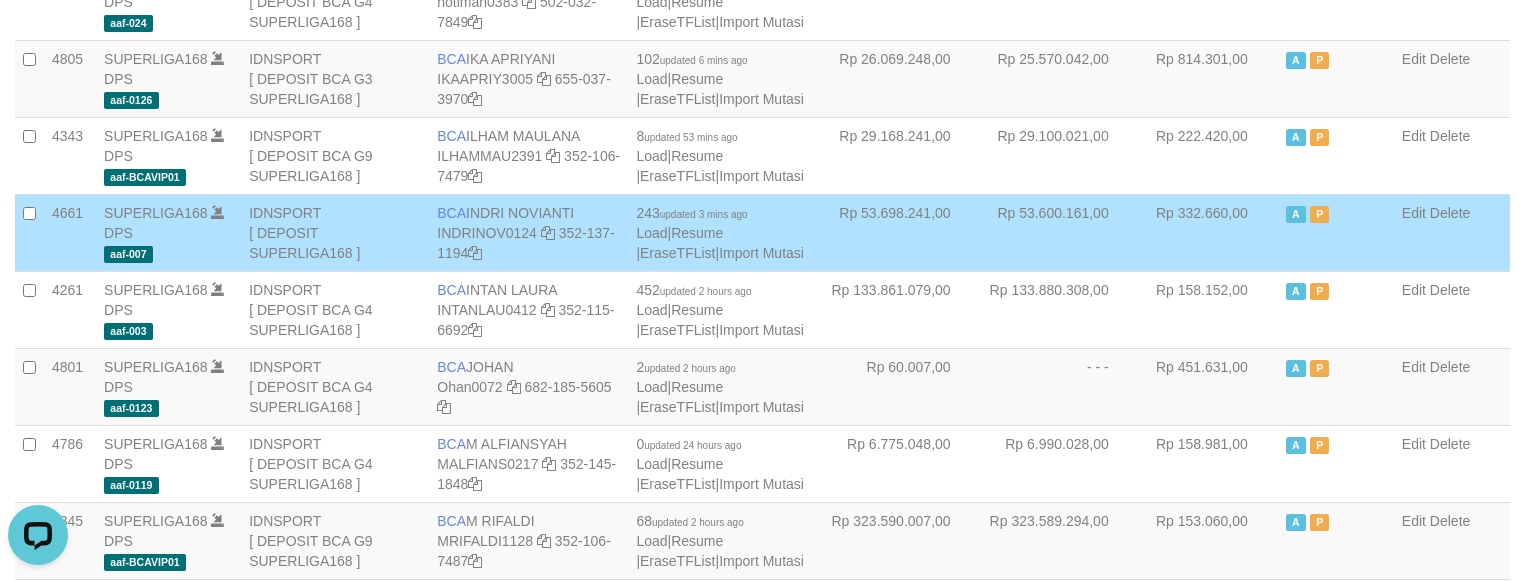 scroll, scrollTop: 2341, scrollLeft: 0, axis: vertical 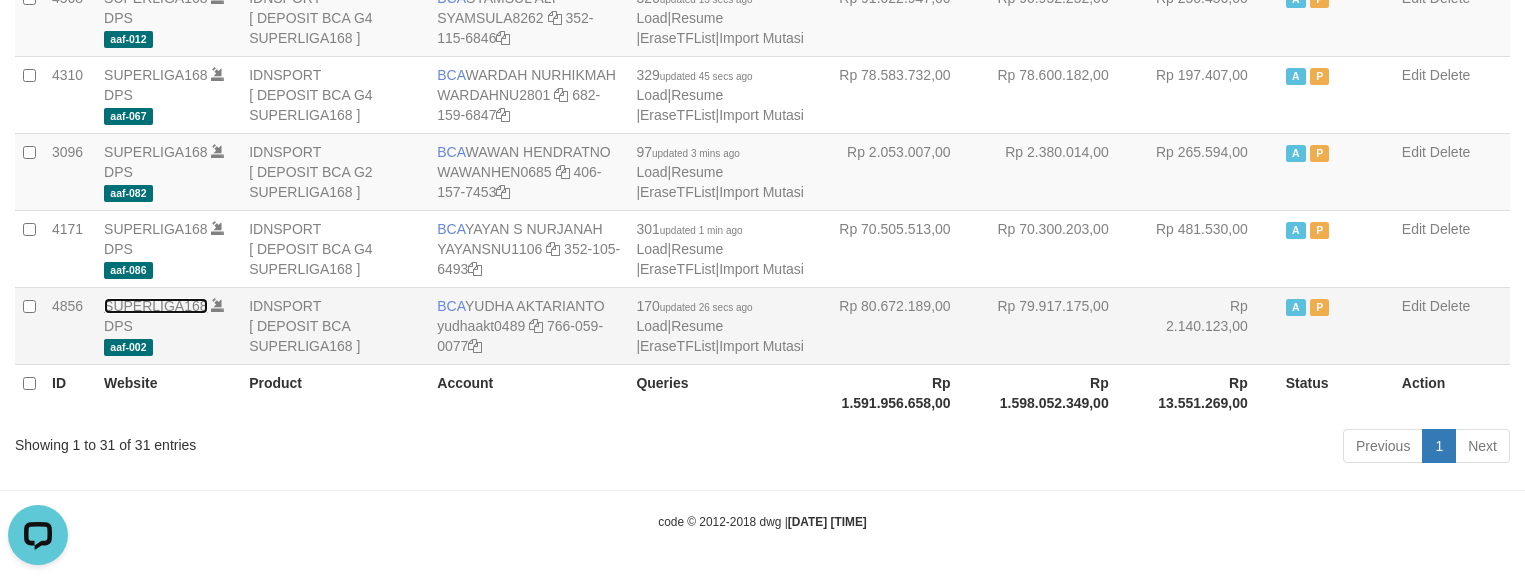 click on "SUPERLIGA168" at bounding box center (156, 306) 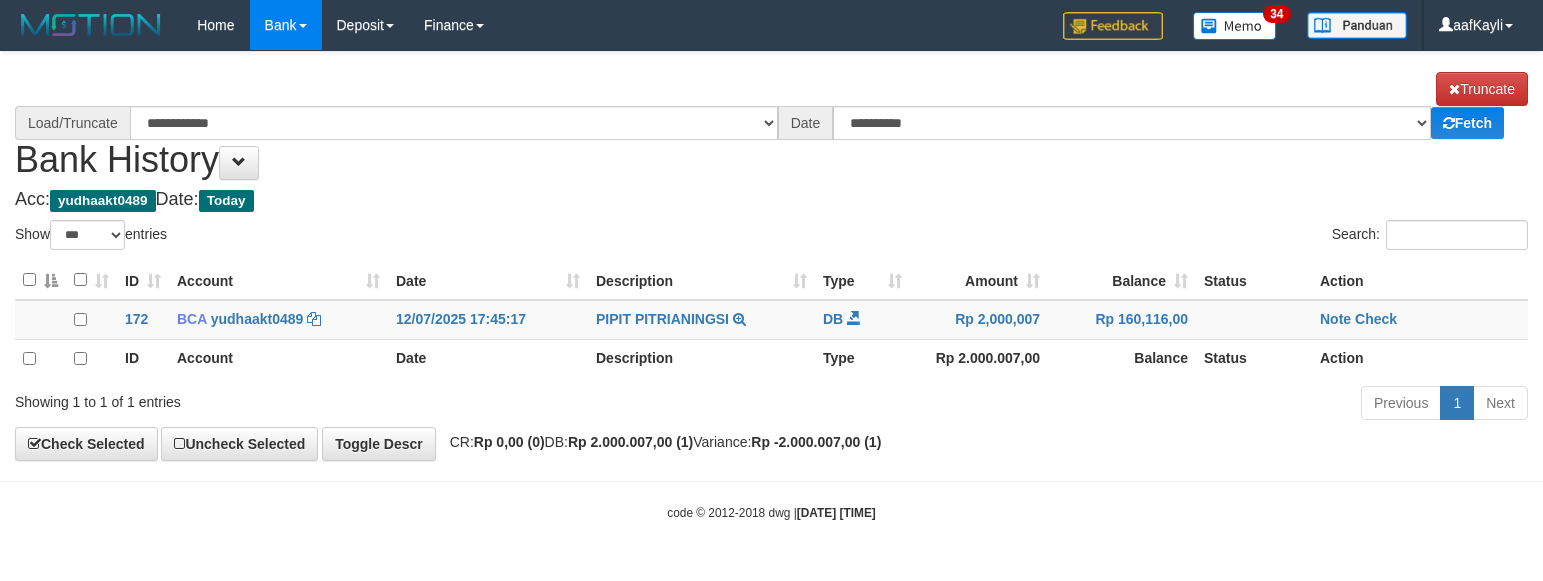select on "***" 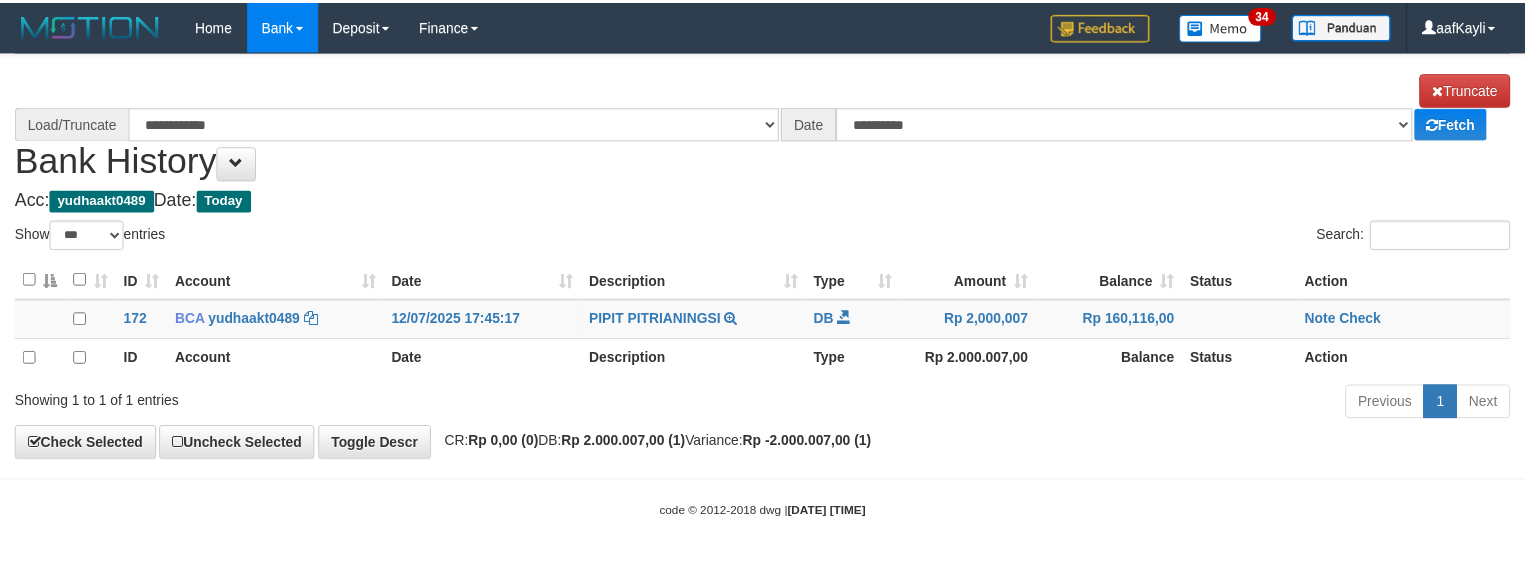 scroll, scrollTop: 0, scrollLeft: 0, axis: both 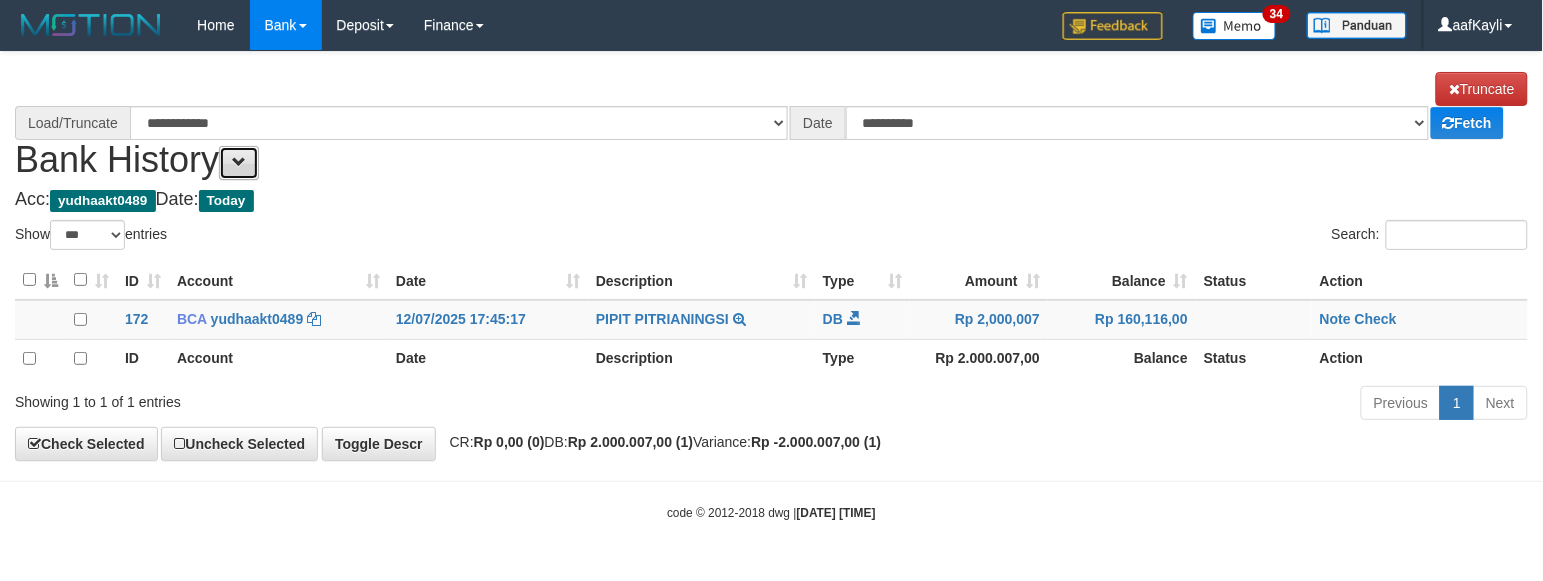 click at bounding box center [239, 162] 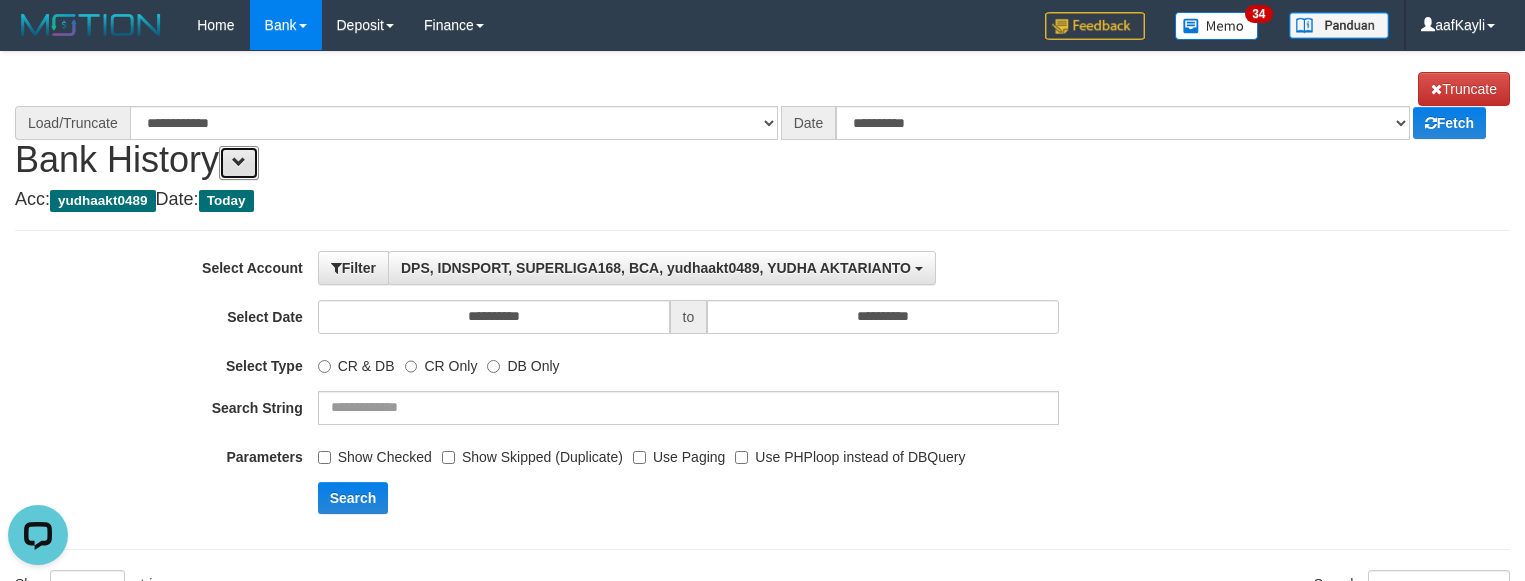 scroll, scrollTop: 0, scrollLeft: 0, axis: both 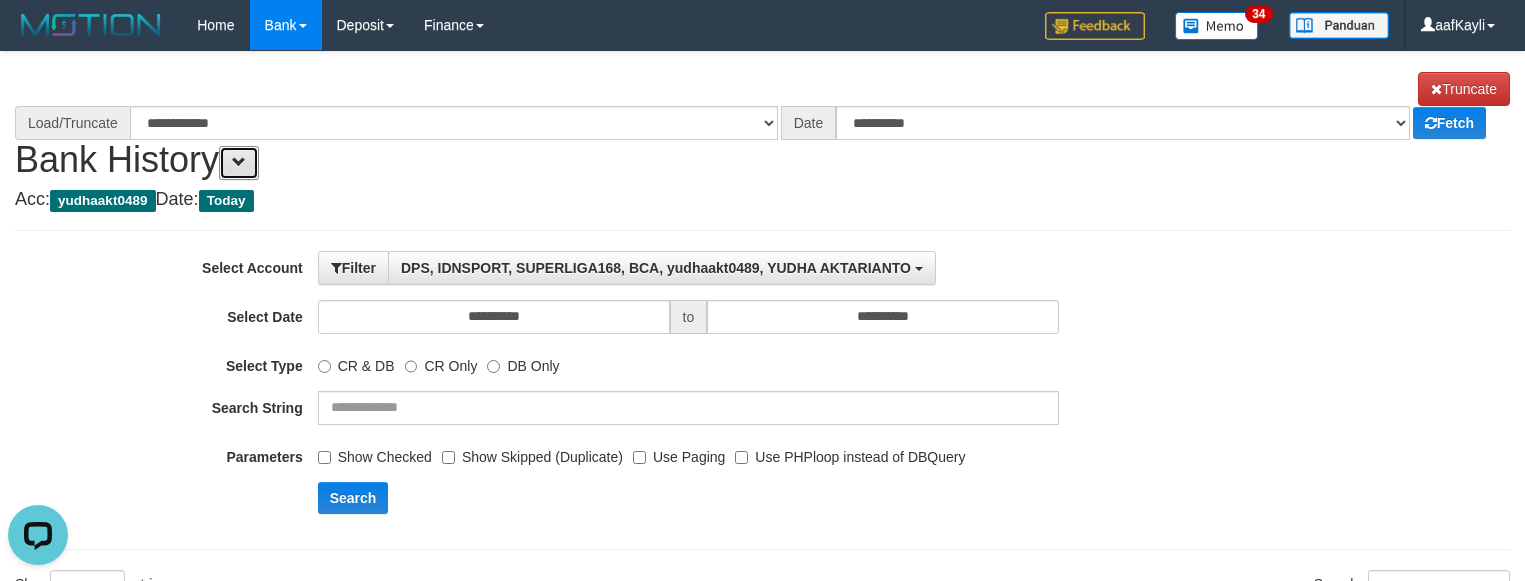 select on "****" 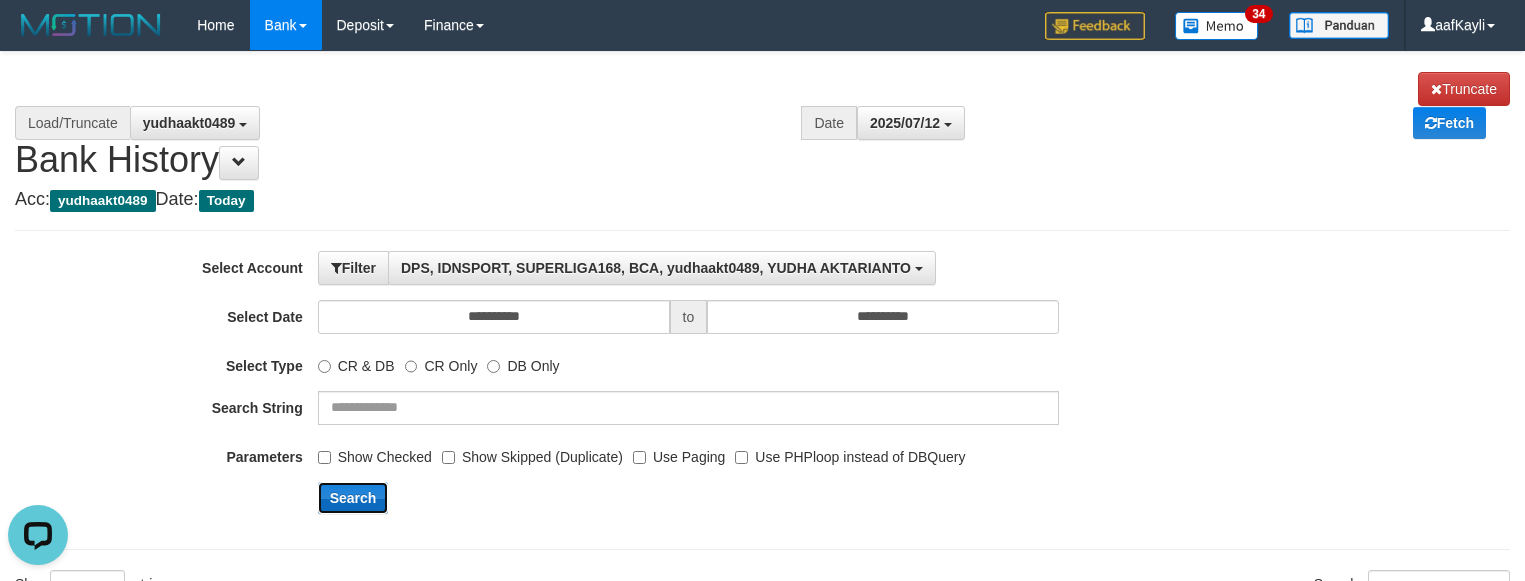 click on "Search" at bounding box center [353, 498] 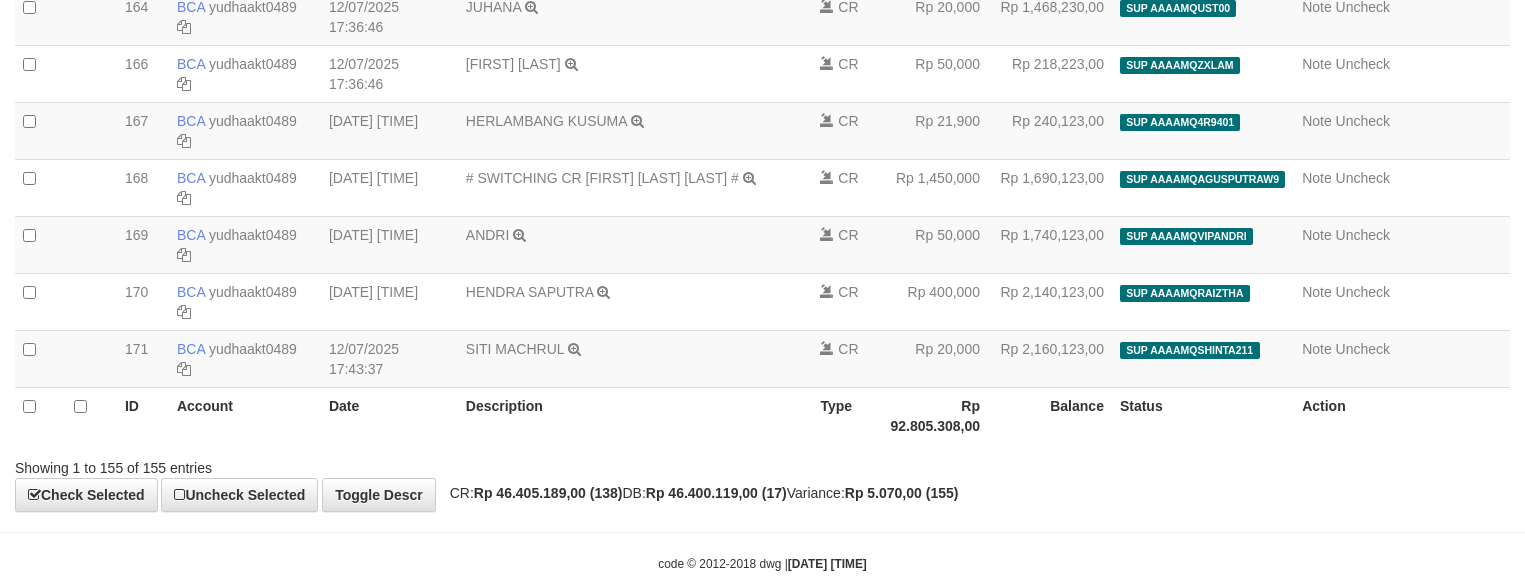 scroll, scrollTop: 8771, scrollLeft: 0, axis: vertical 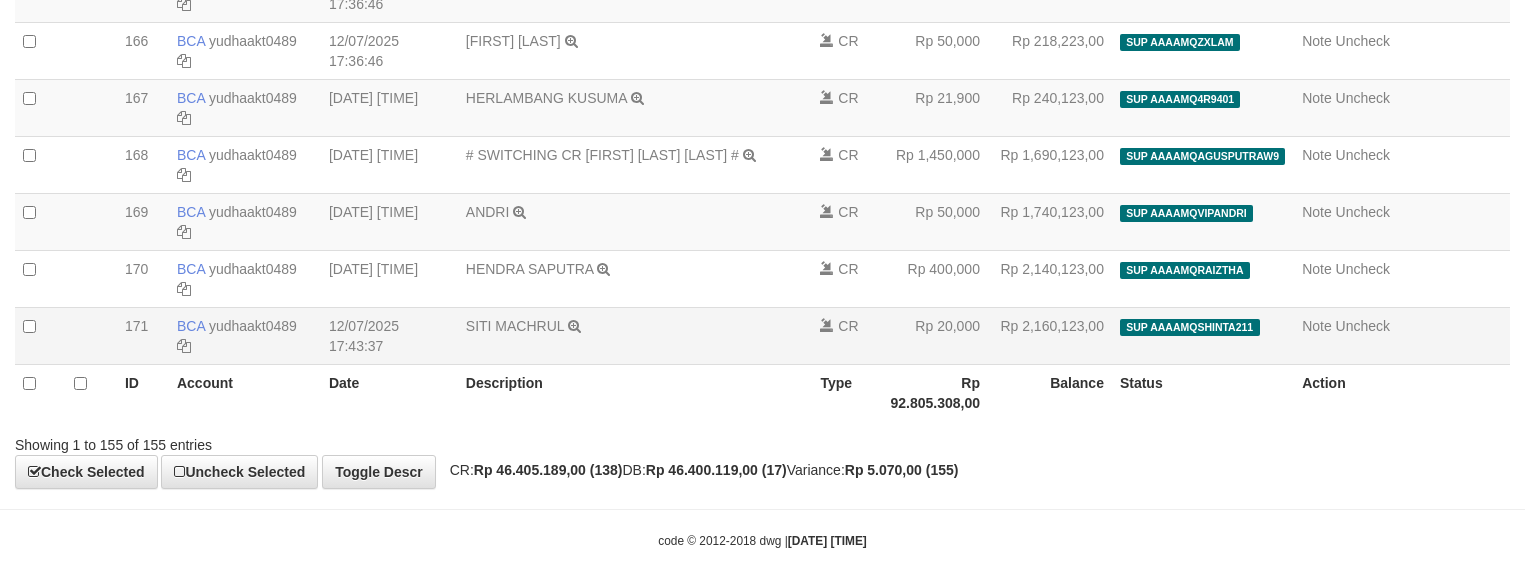 select on "****" 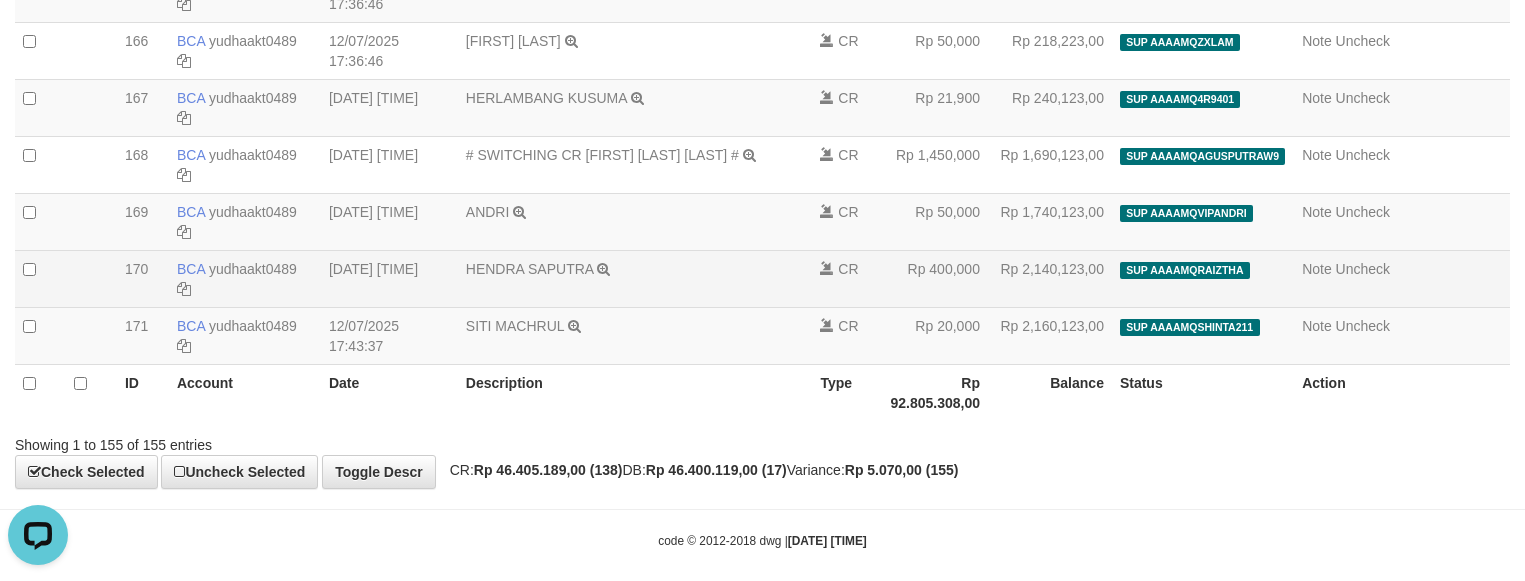 scroll, scrollTop: 0, scrollLeft: 0, axis: both 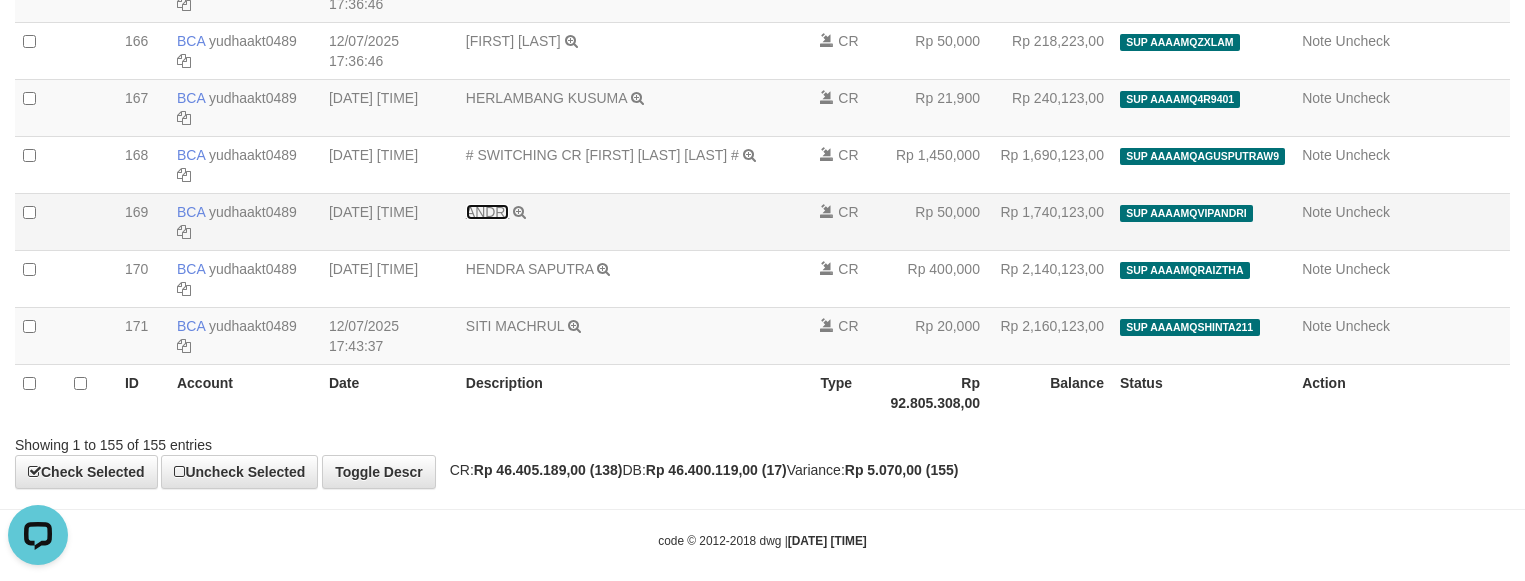 click on "ANDRI" at bounding box center [488, 212] 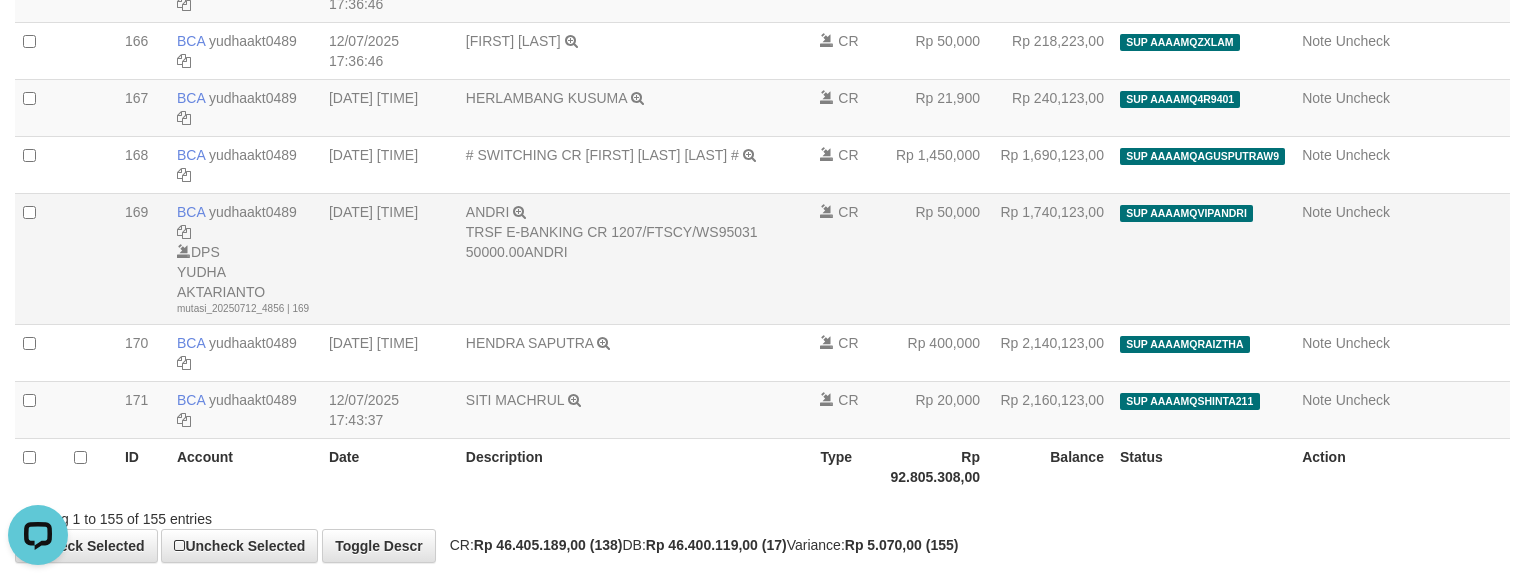 click on "CR" at bounding box center (847, 258) 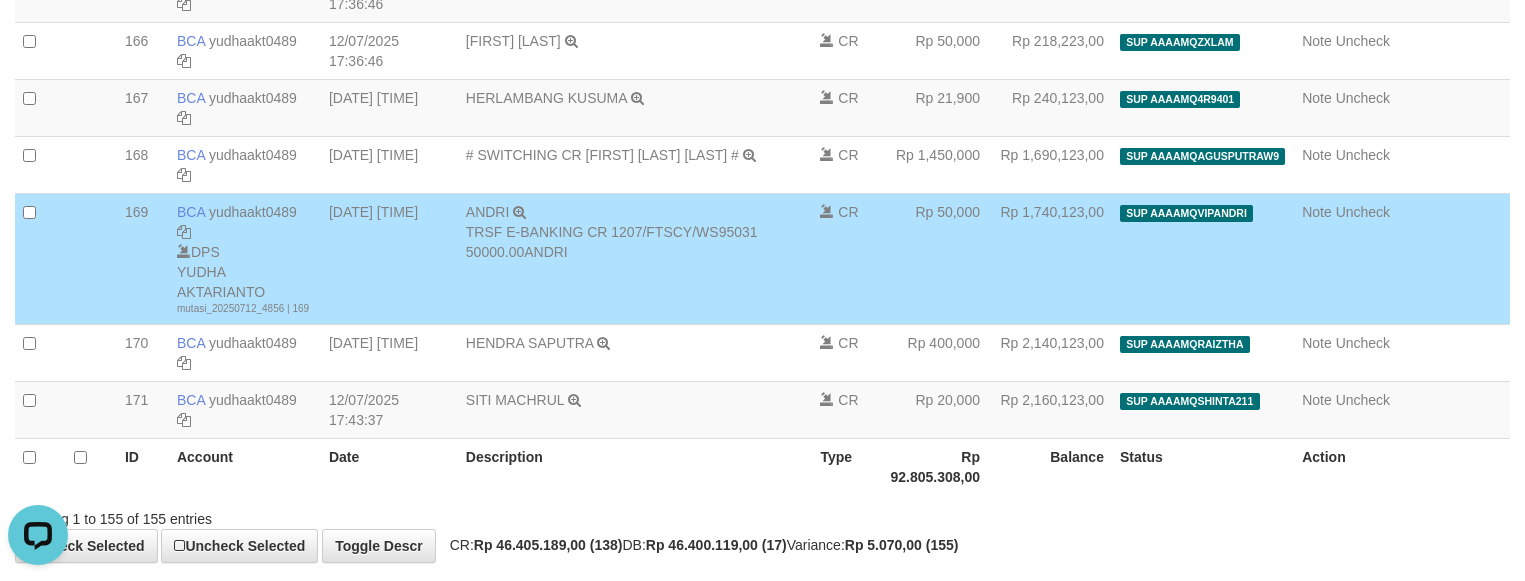 click on "Rp 1,740,123,00" at bounding box center (1050, 258) 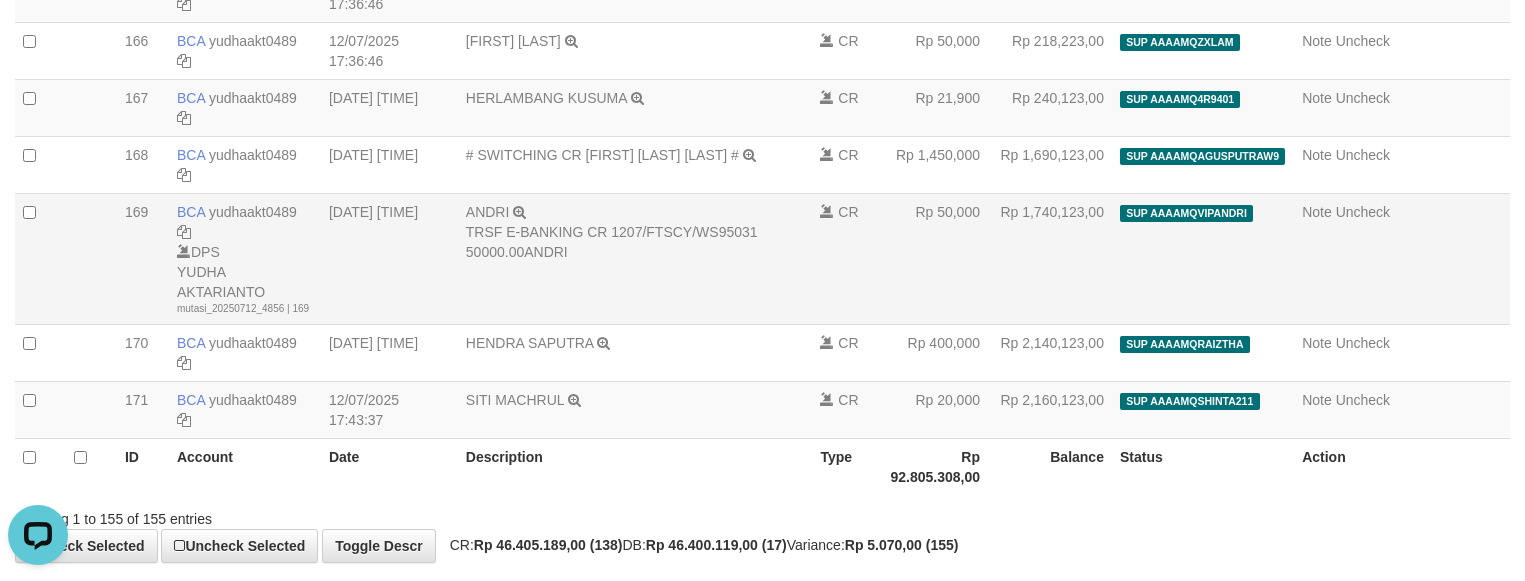 click on "Rp 1,740,123,00" at bounding box center [1050, 258] 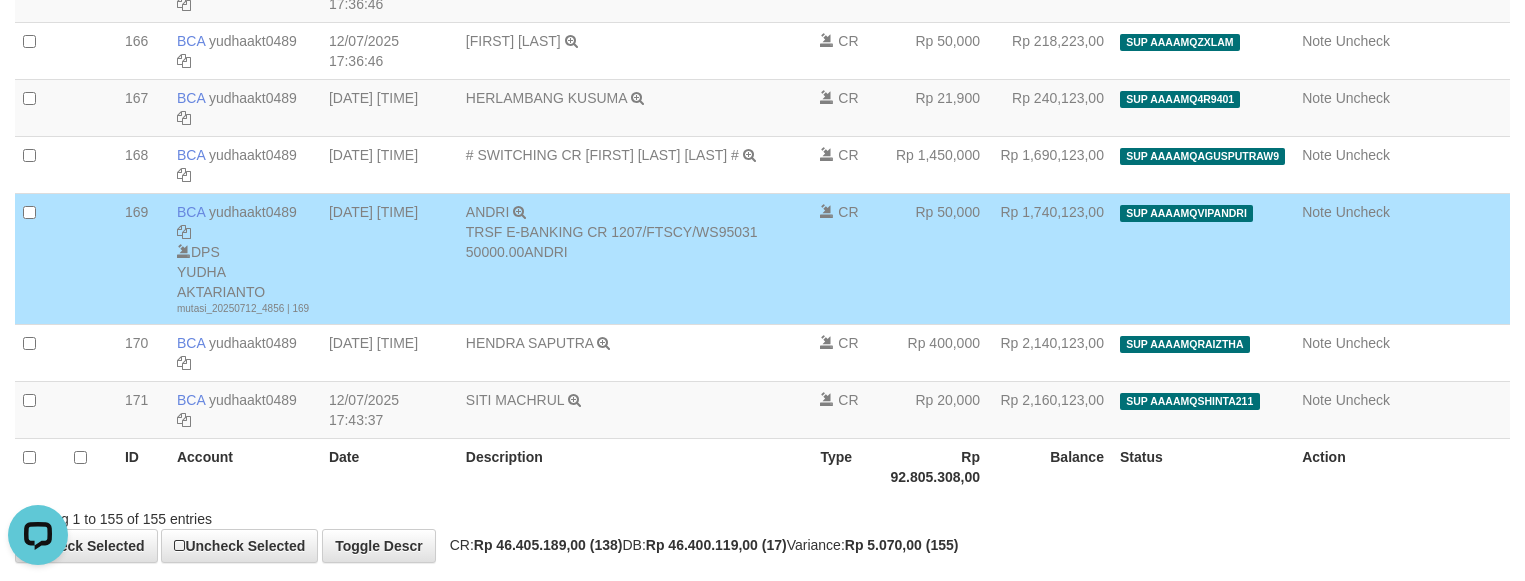 click on "Rp 1,740,123,00" at bounding box center (1050, 258) 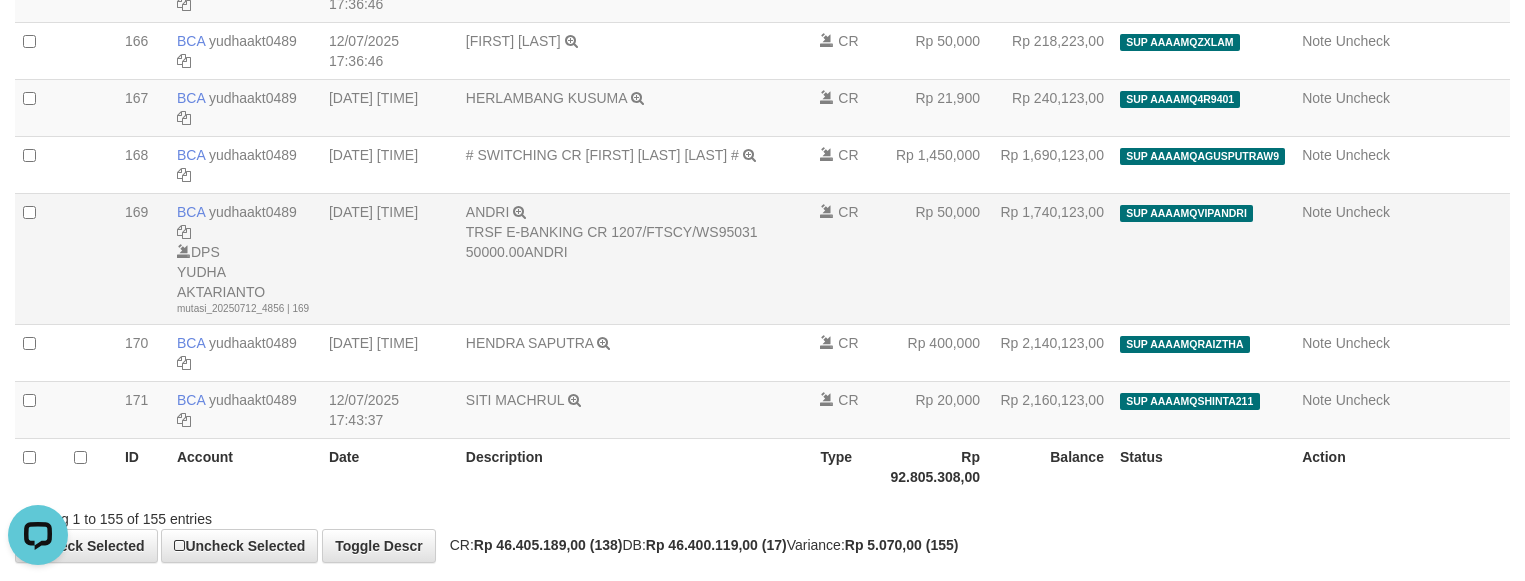 drag, startPoint x: 438, startPoint y: 221, endPoint x: 1275, endPoint y: 296, distance: 840.3535 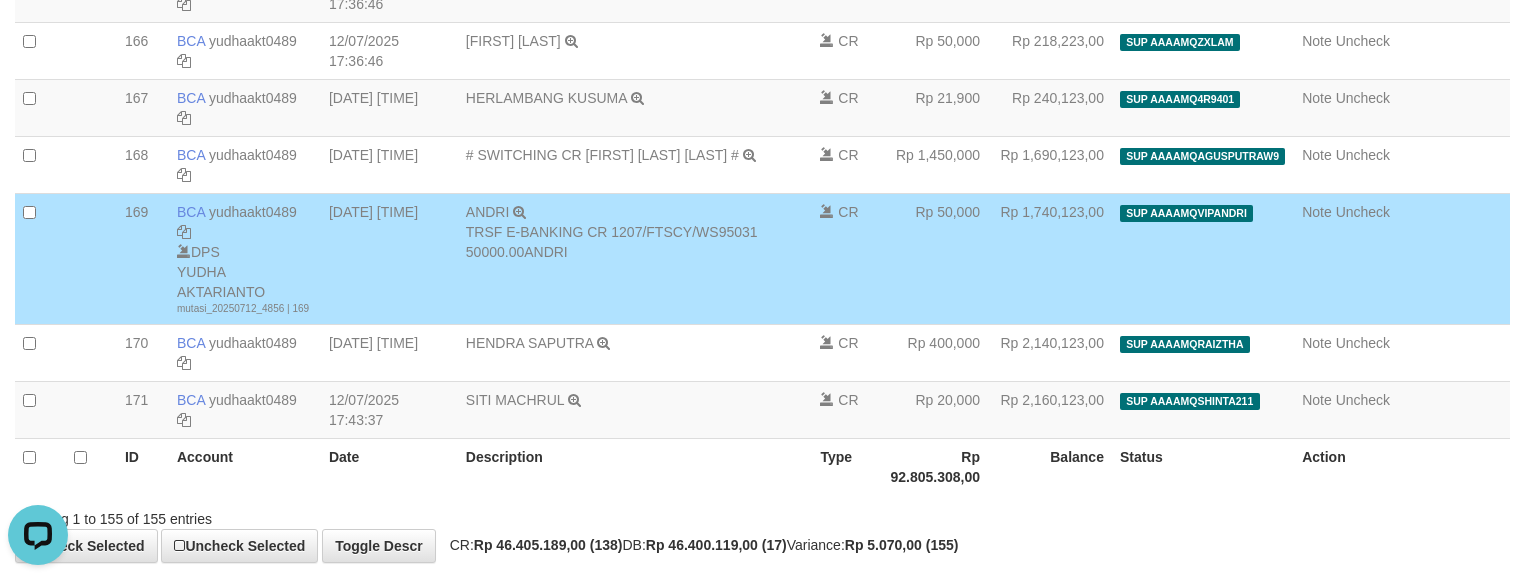click on "Rp 50,000" at bounding box center [935, 258] 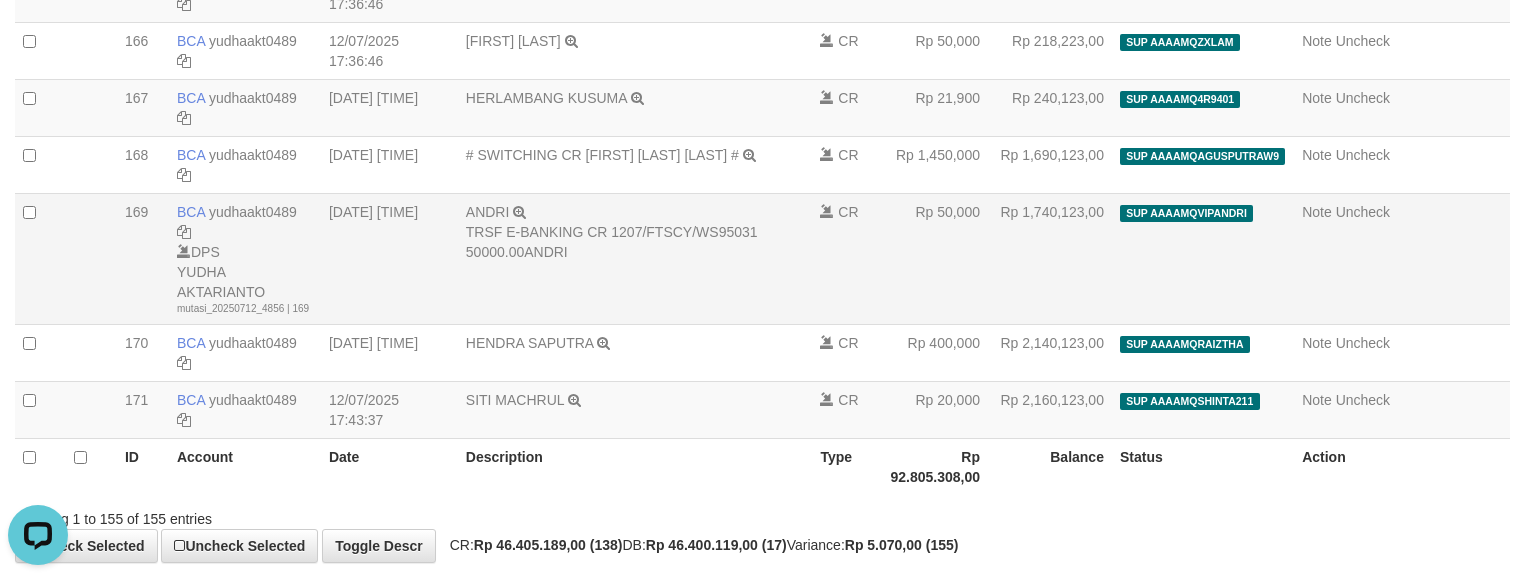 click on "Rp 50,000" at bounding box center (935, 258) 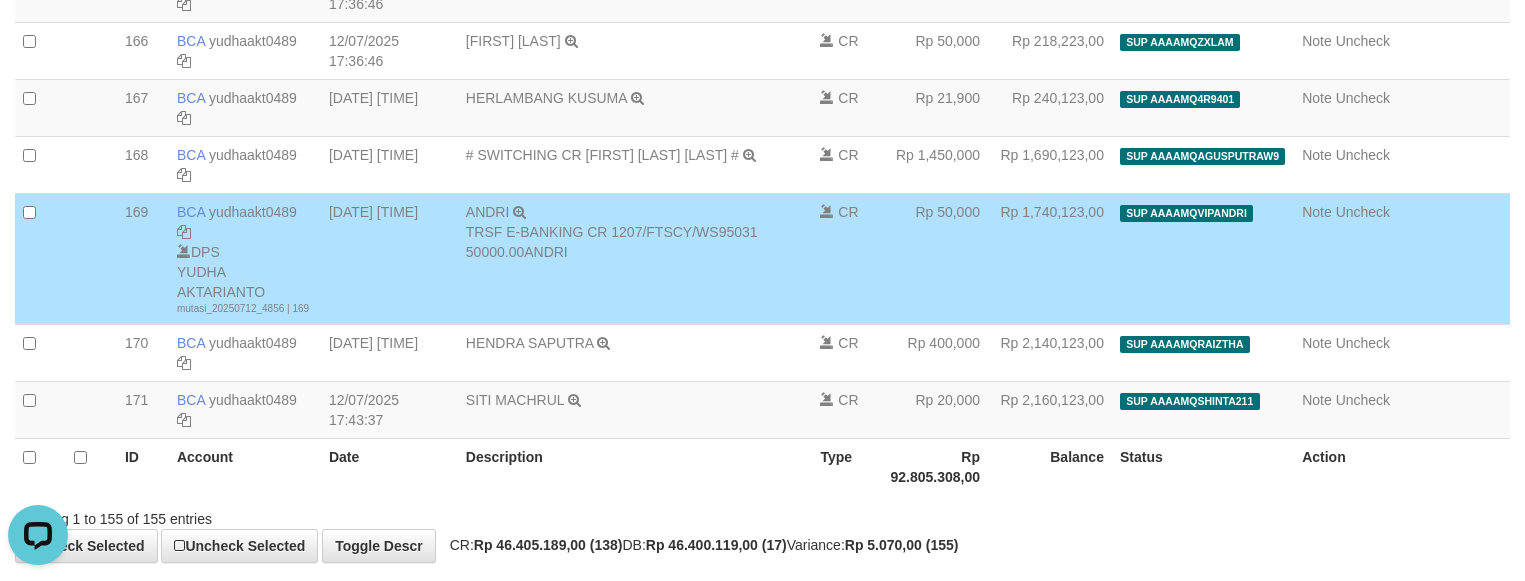 click on "Rp 50,000" at bounding box center [935, 258] 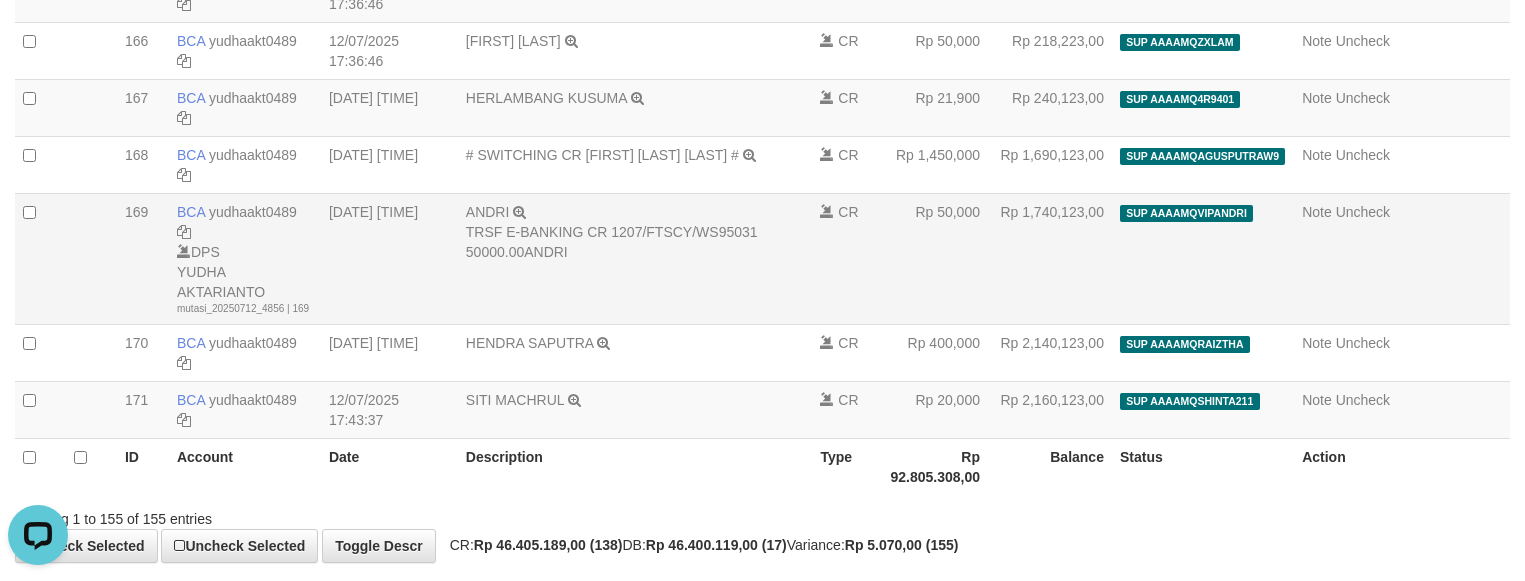 click on "ANDRI       TRSF E-BANKING CR 1207/FTSCY/WS95031
50000.00ANDRI" at bounding box center (635, 258) 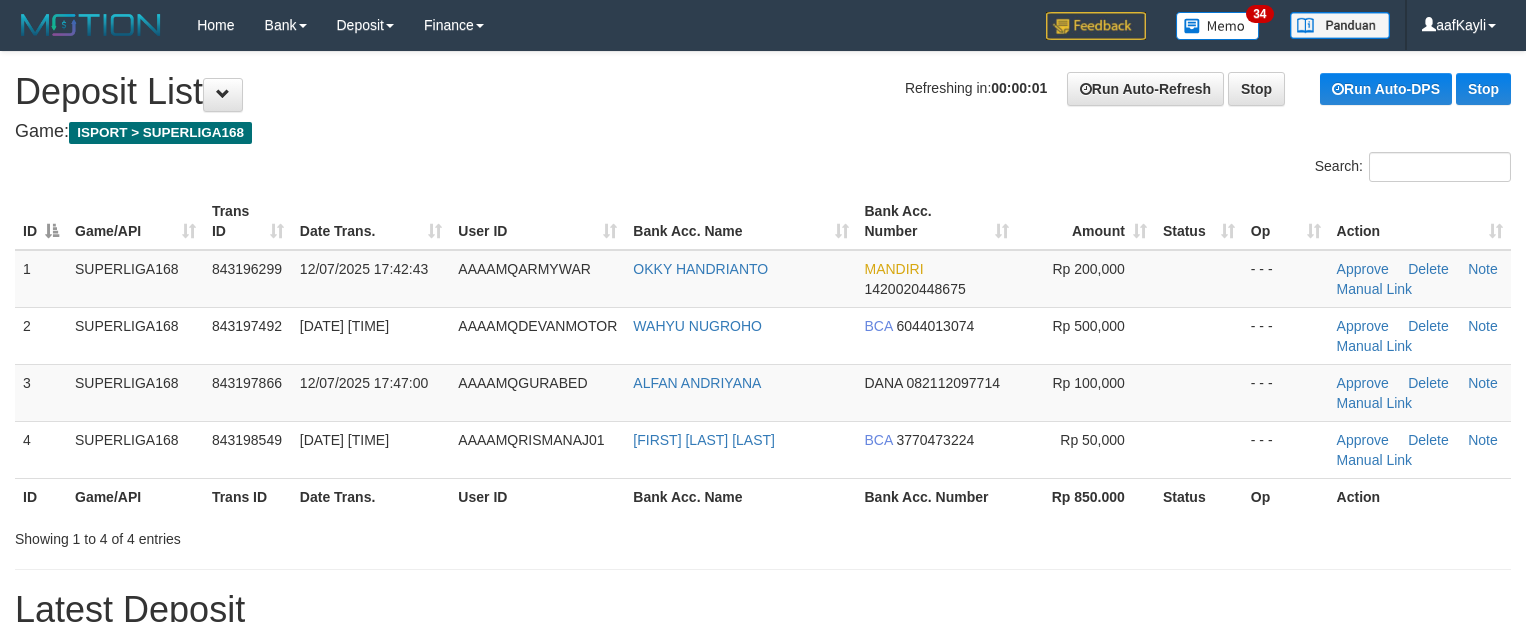 scroll, scrollTop: 0, scrollLeft: 0, axis: both 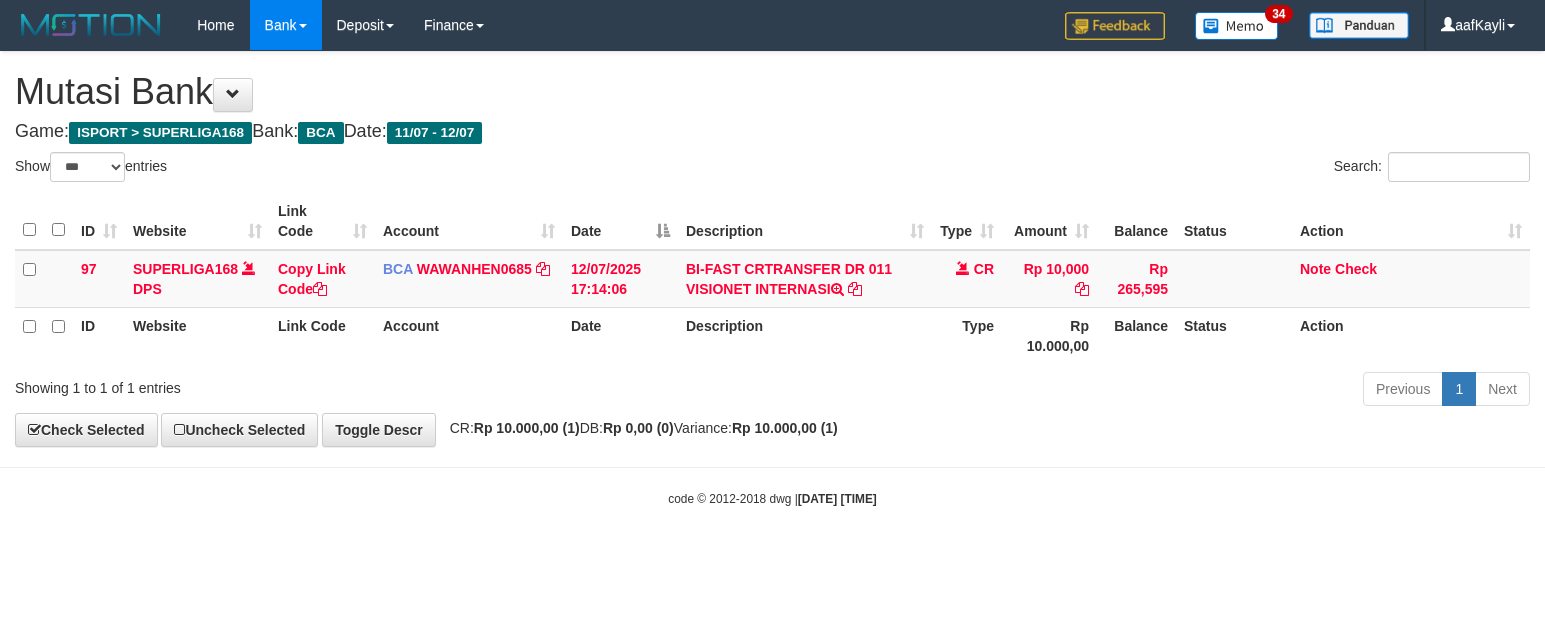 select on "***" 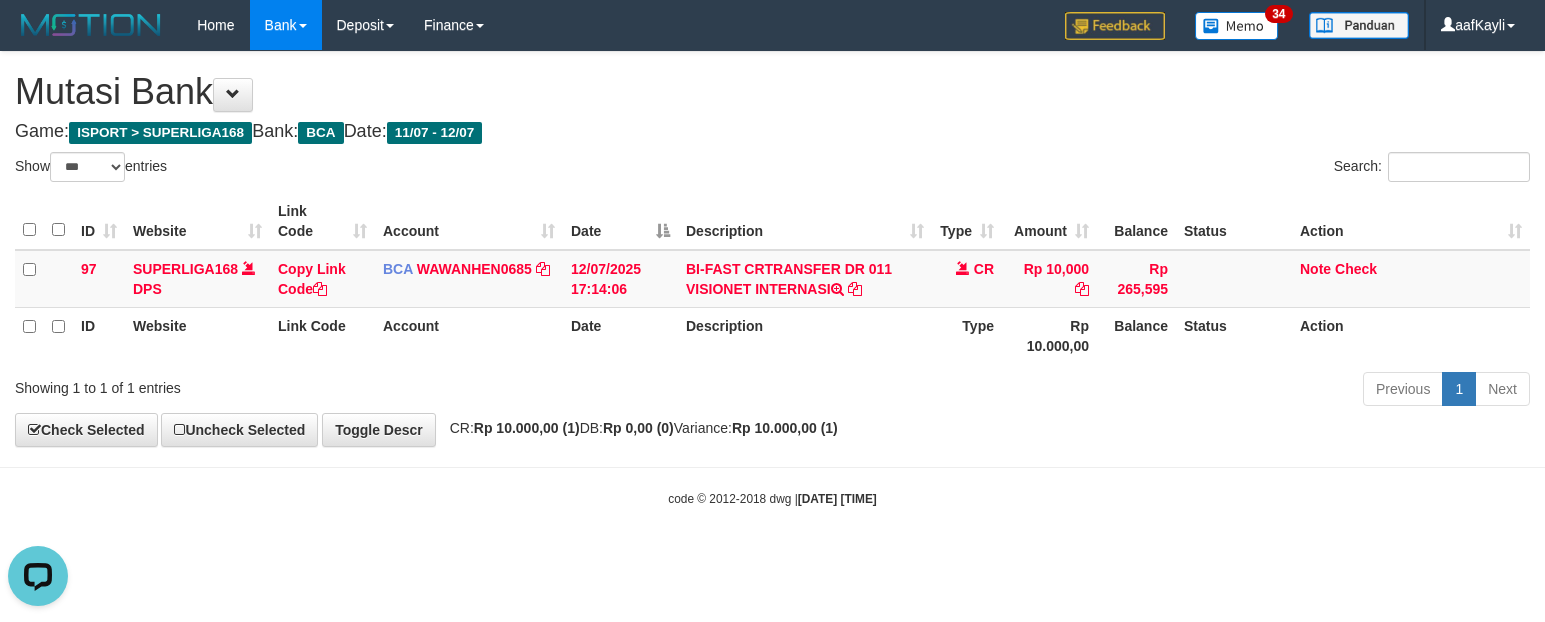 scroll, scrollTop: 0, scrollLeft: 0, axis: both 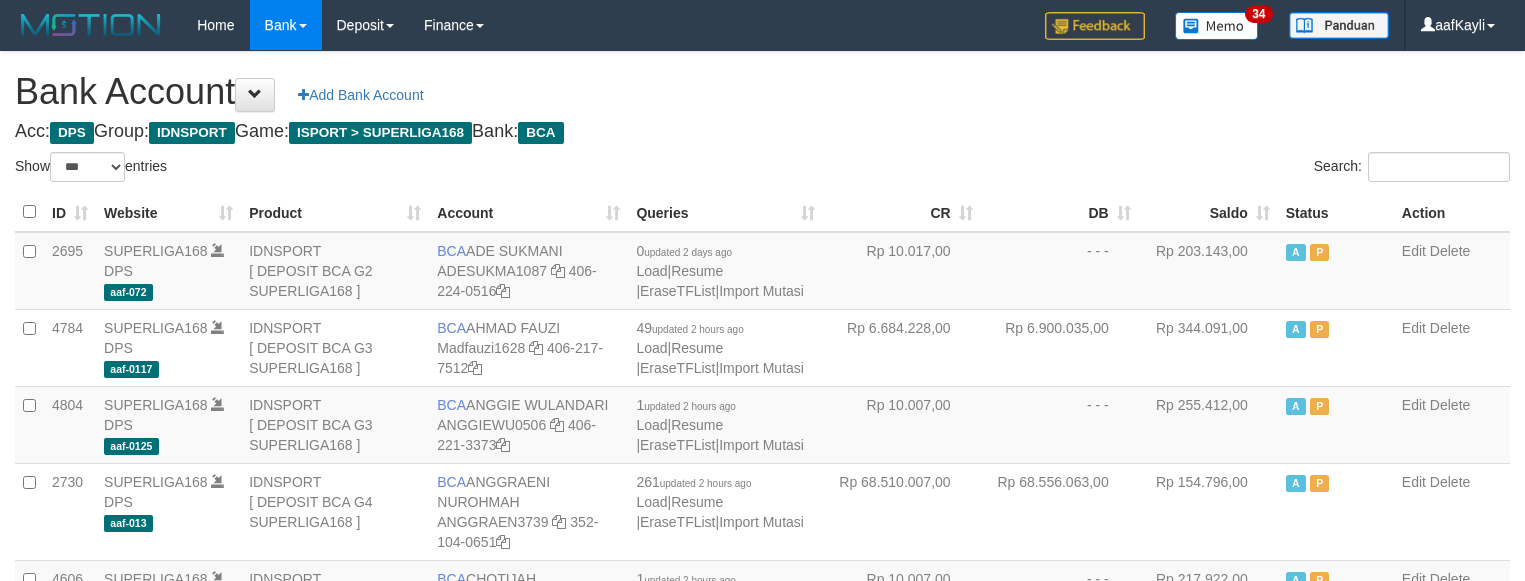 select on "***" 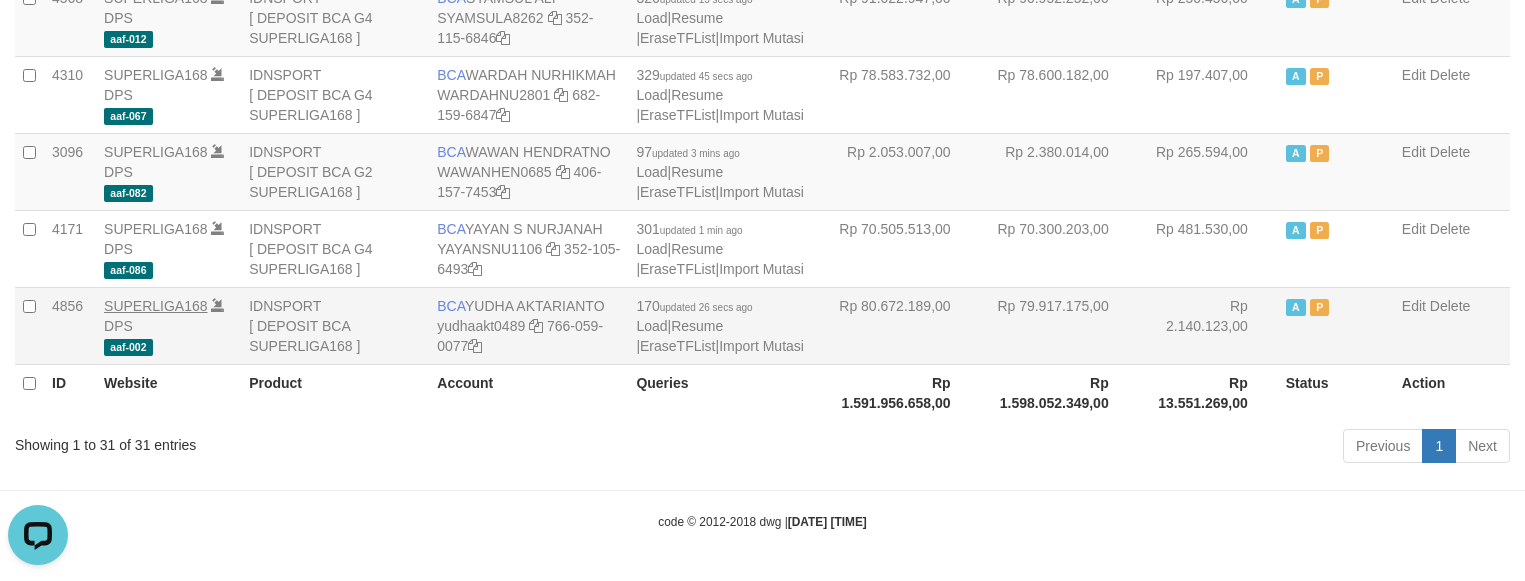 scroll, scrollTop: 0, scrollLeft: 0, axis: both 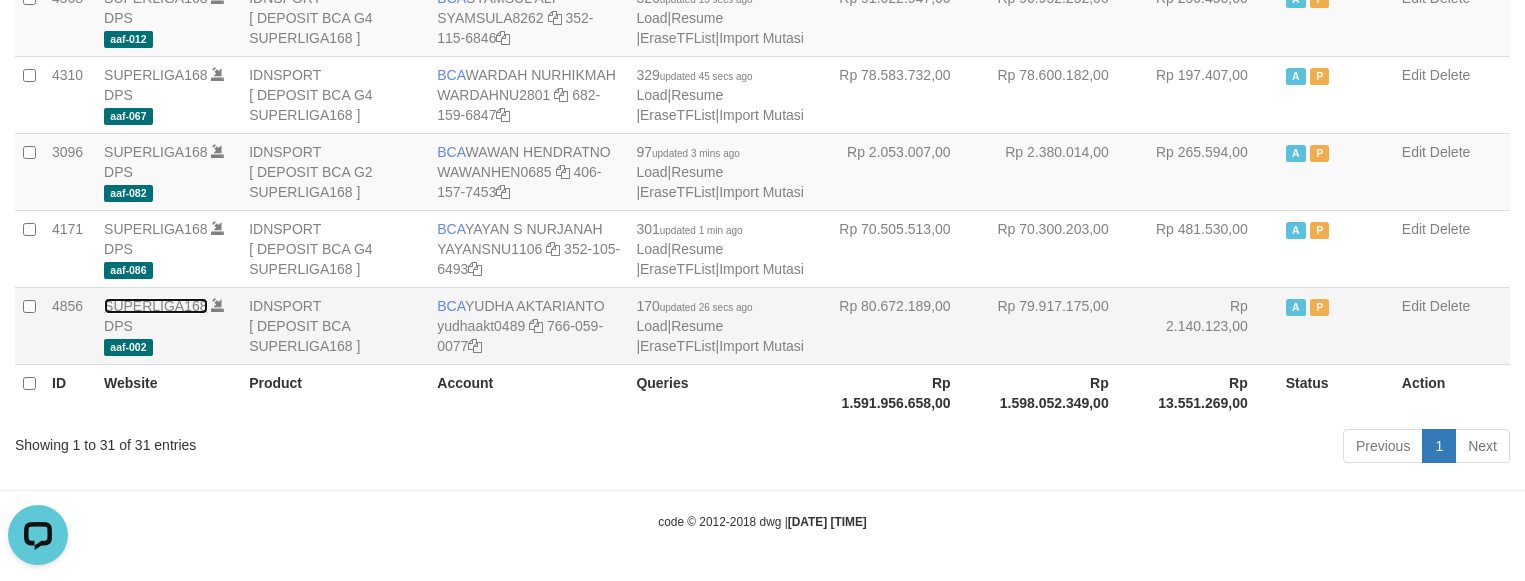 click on "SUPERLIGA168" at bounding box center [156, 306] 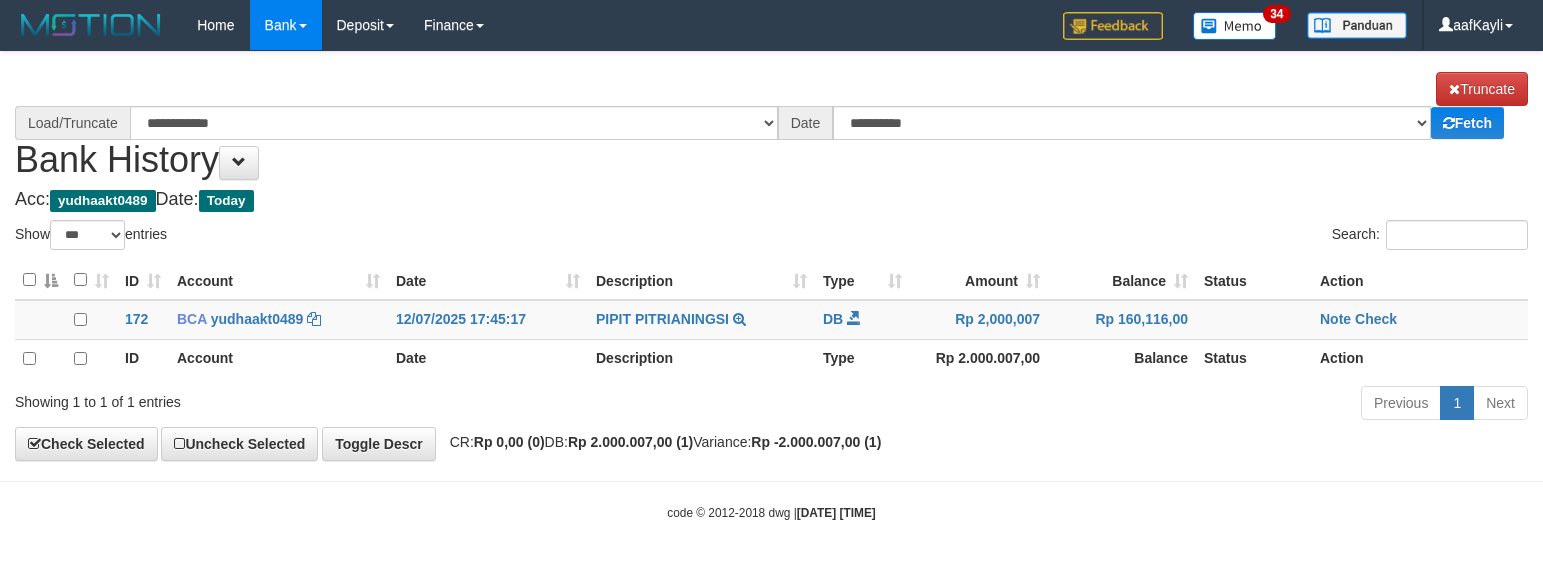 select on "***" 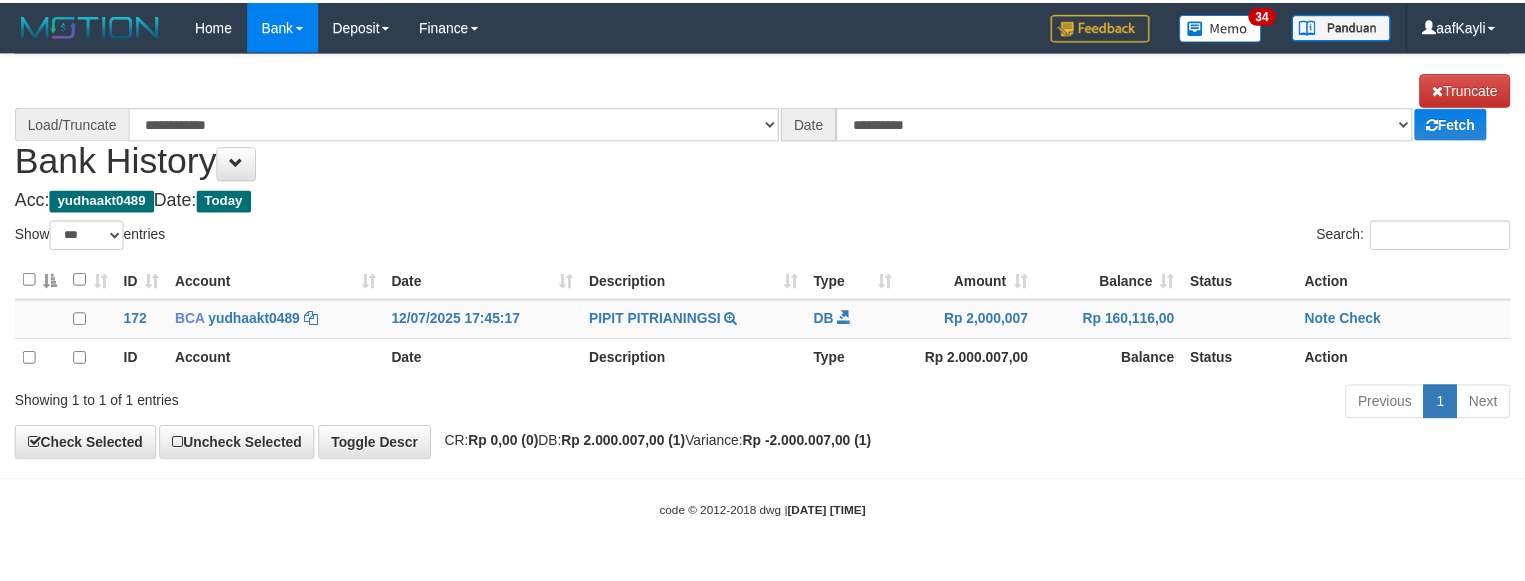 scroll, scrollTop: 0, scrollLeft: 0, axis: both 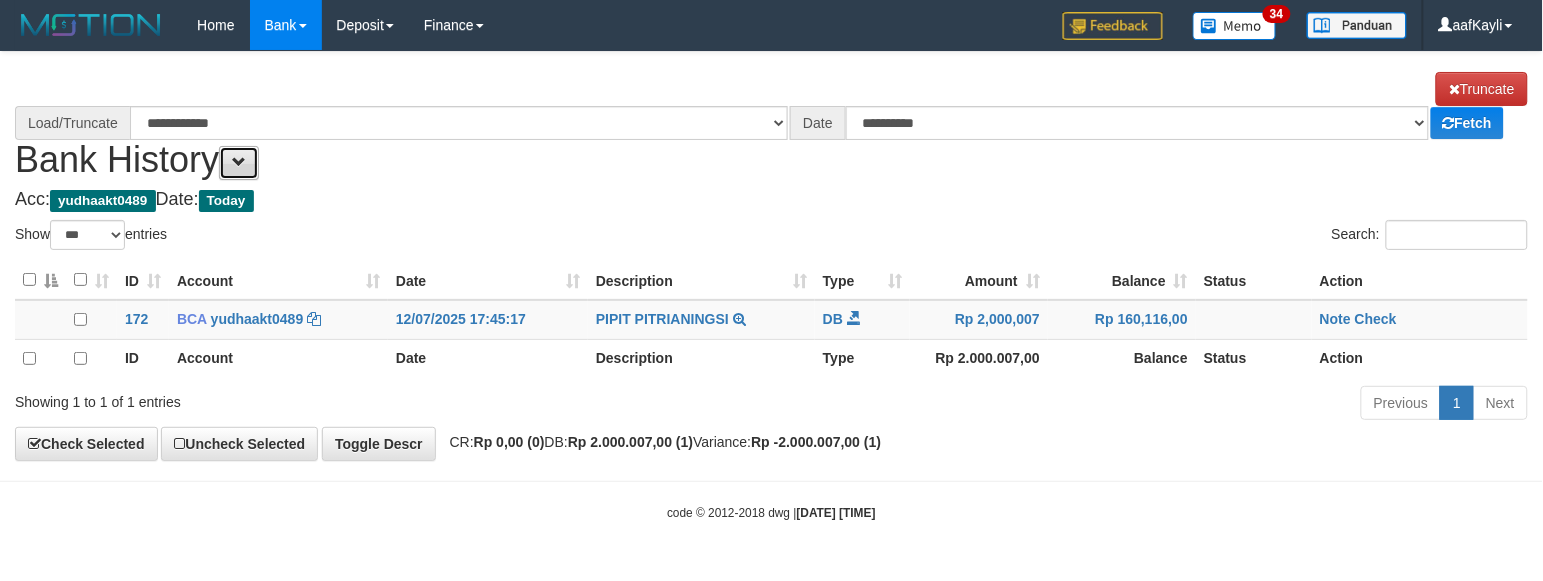 click at bounding box center [239, 162] 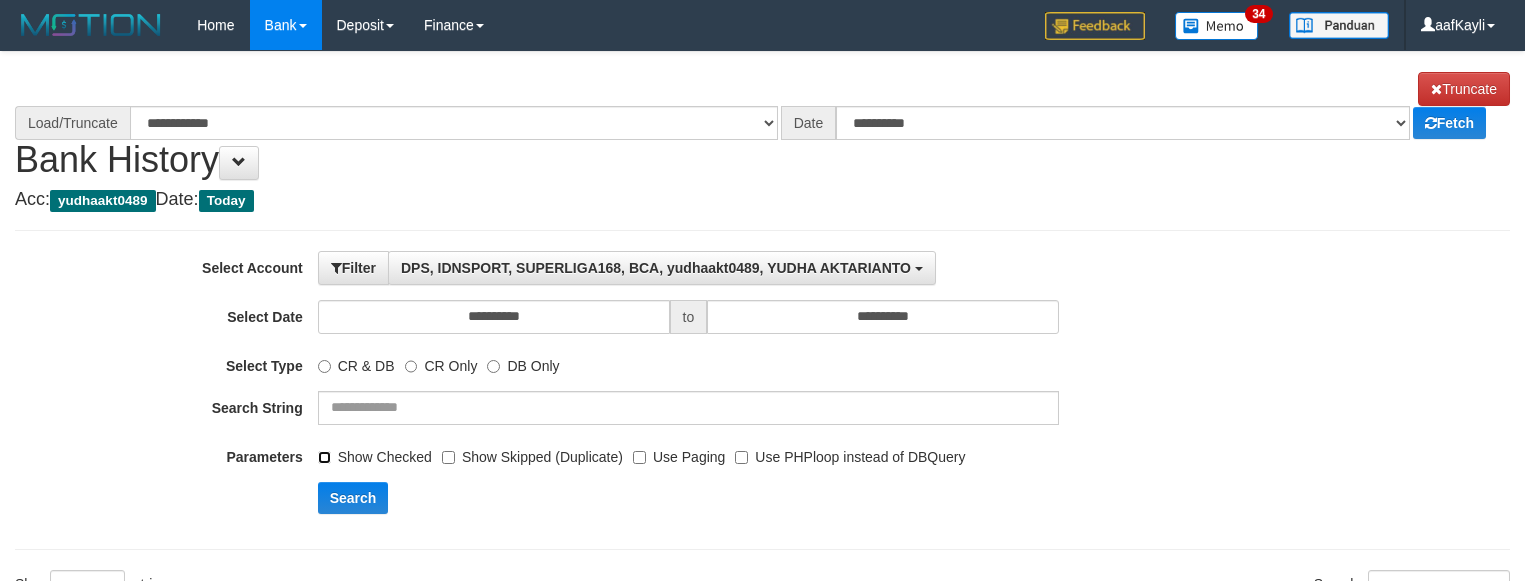 select on "****" 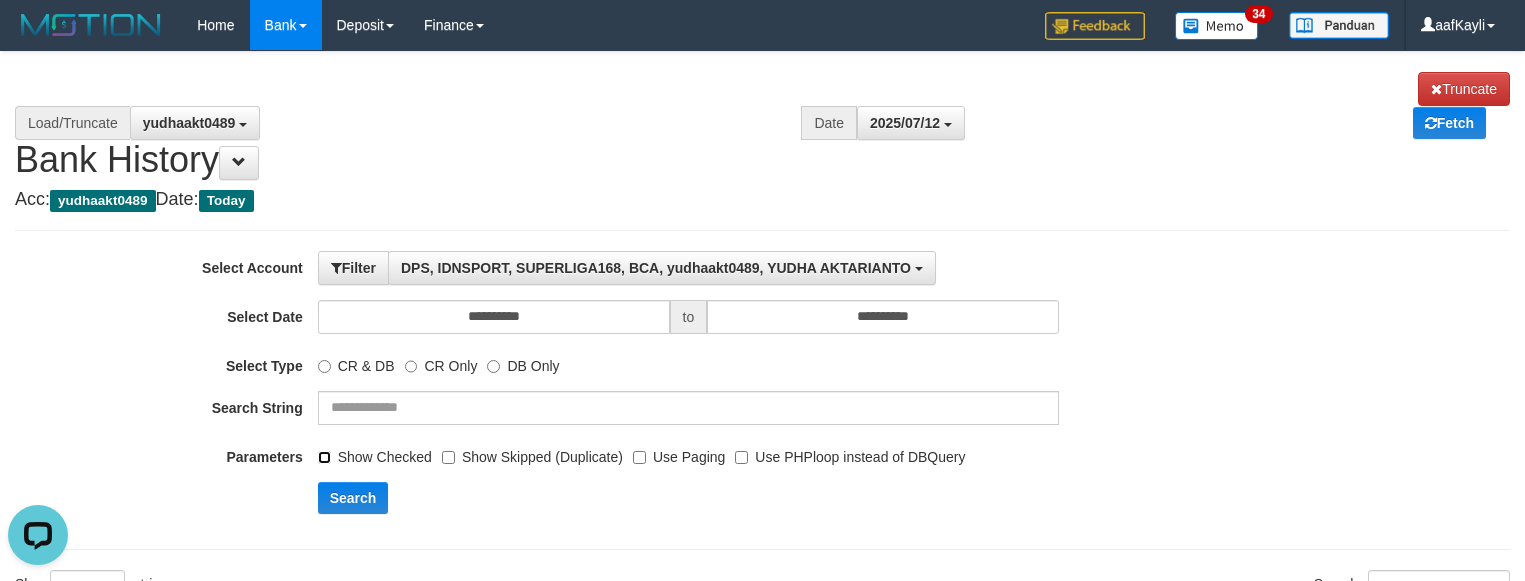 scroll, scrollTop: 0, scrollLeft: 0, axis: both 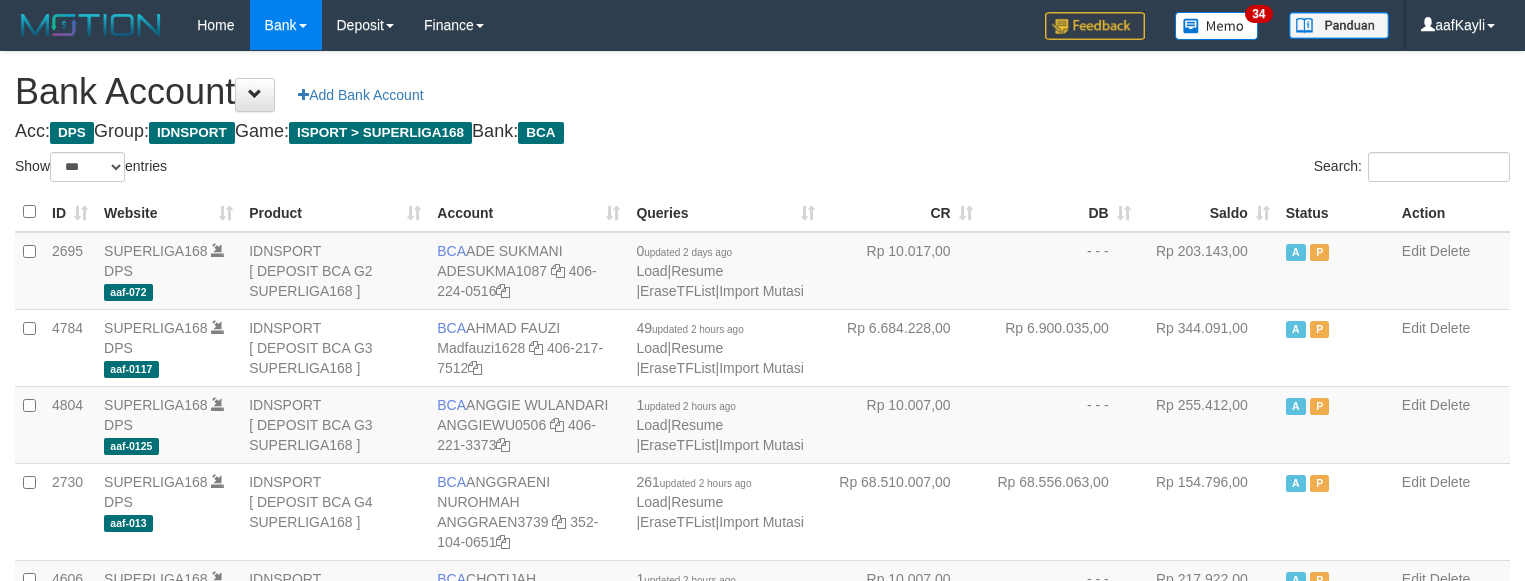 select on "***" 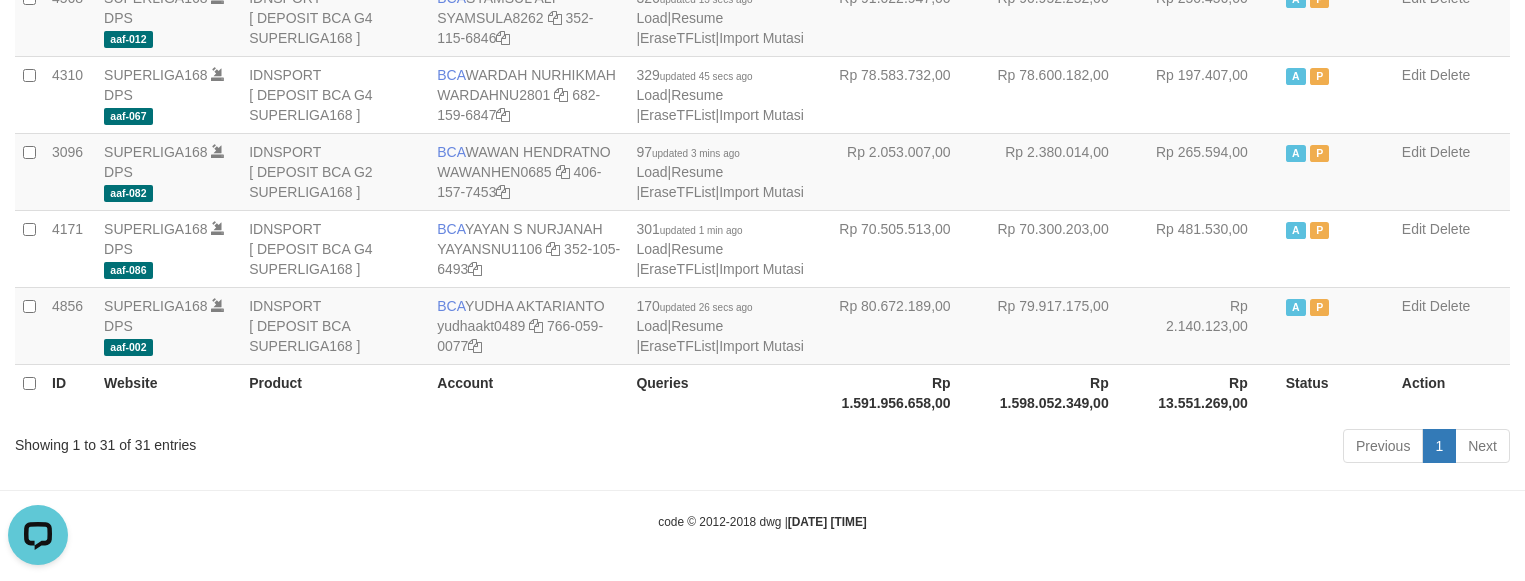 scroll, scrollTop: 0, scrollLeft: 0, axis: both 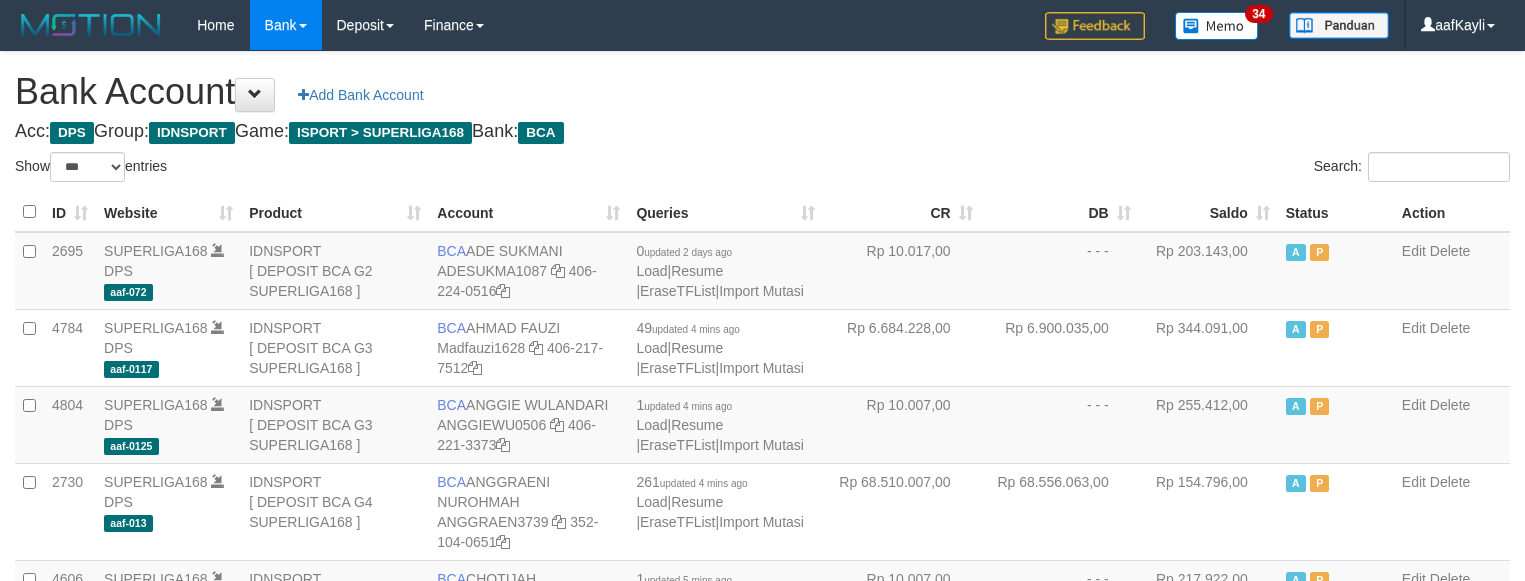 select on "***" 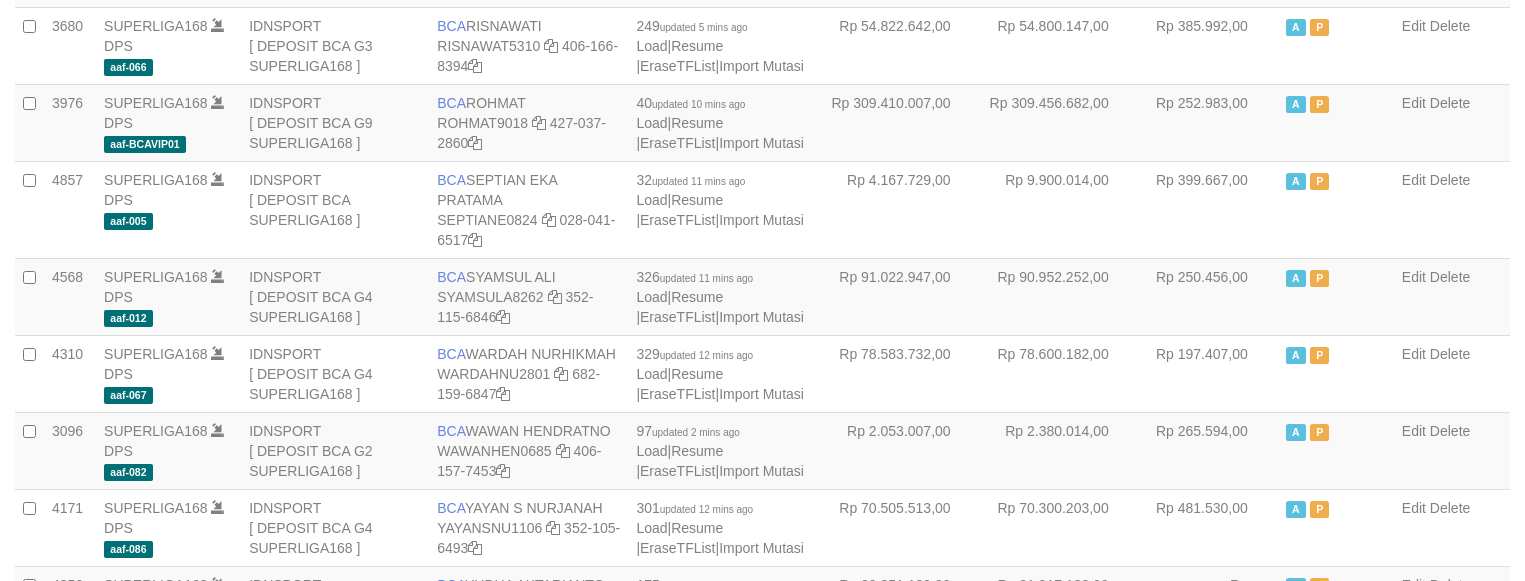 scroll, scrollTop: 2097, scrollLeft: 0, axis: vertical 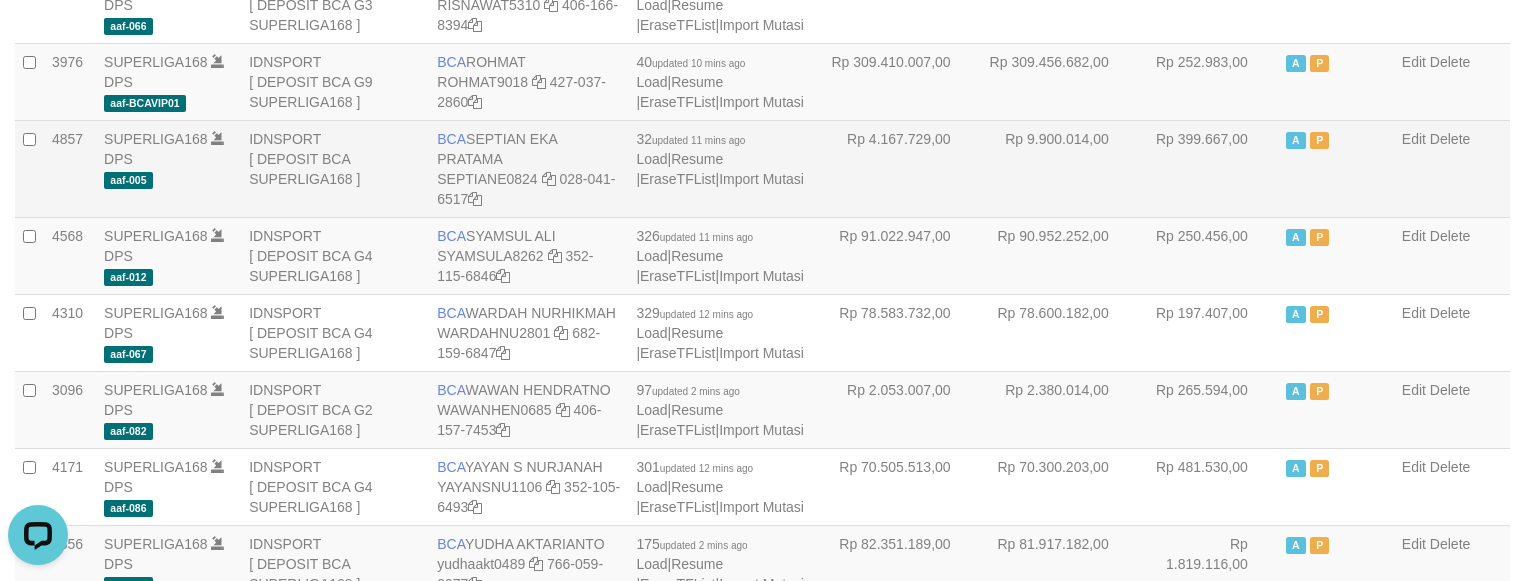 drag, startPoint x: 1175, startPoint y: 130, endPoint x: 1162, endPoint y: 0, distance: 130.64838 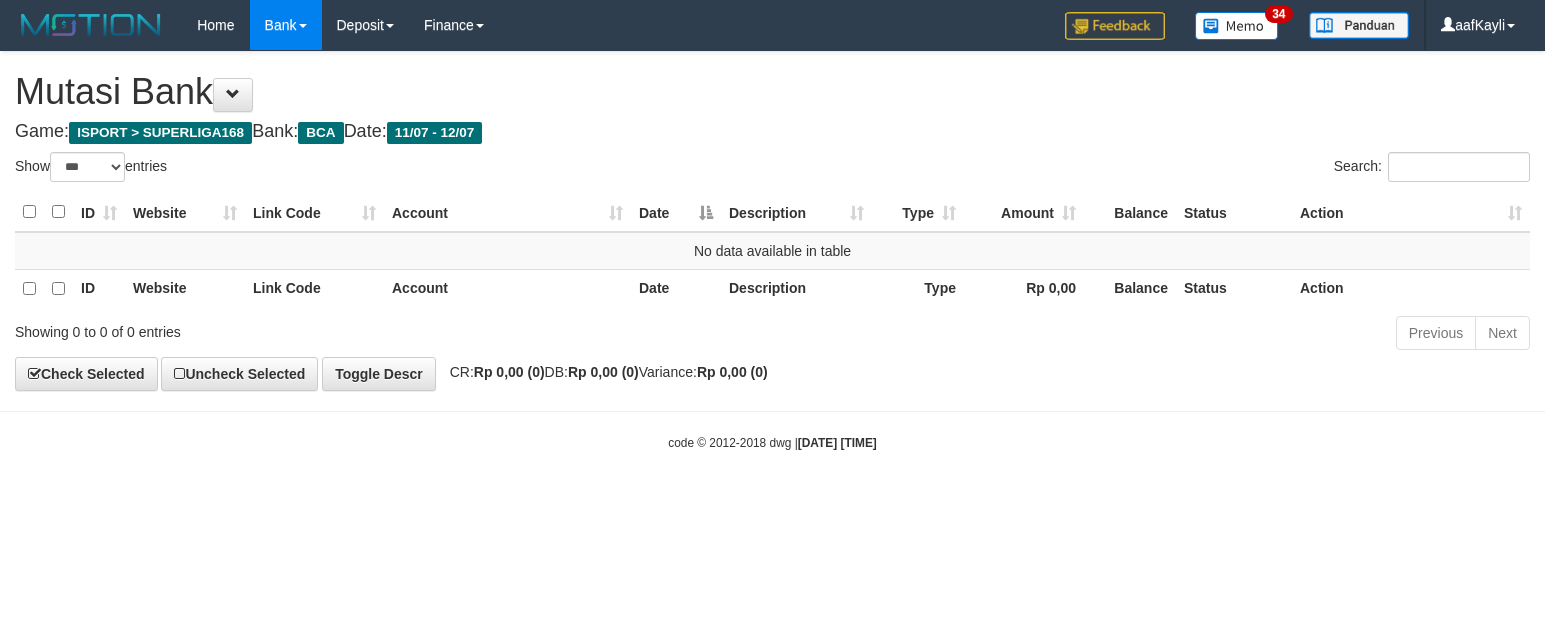 select on "***" 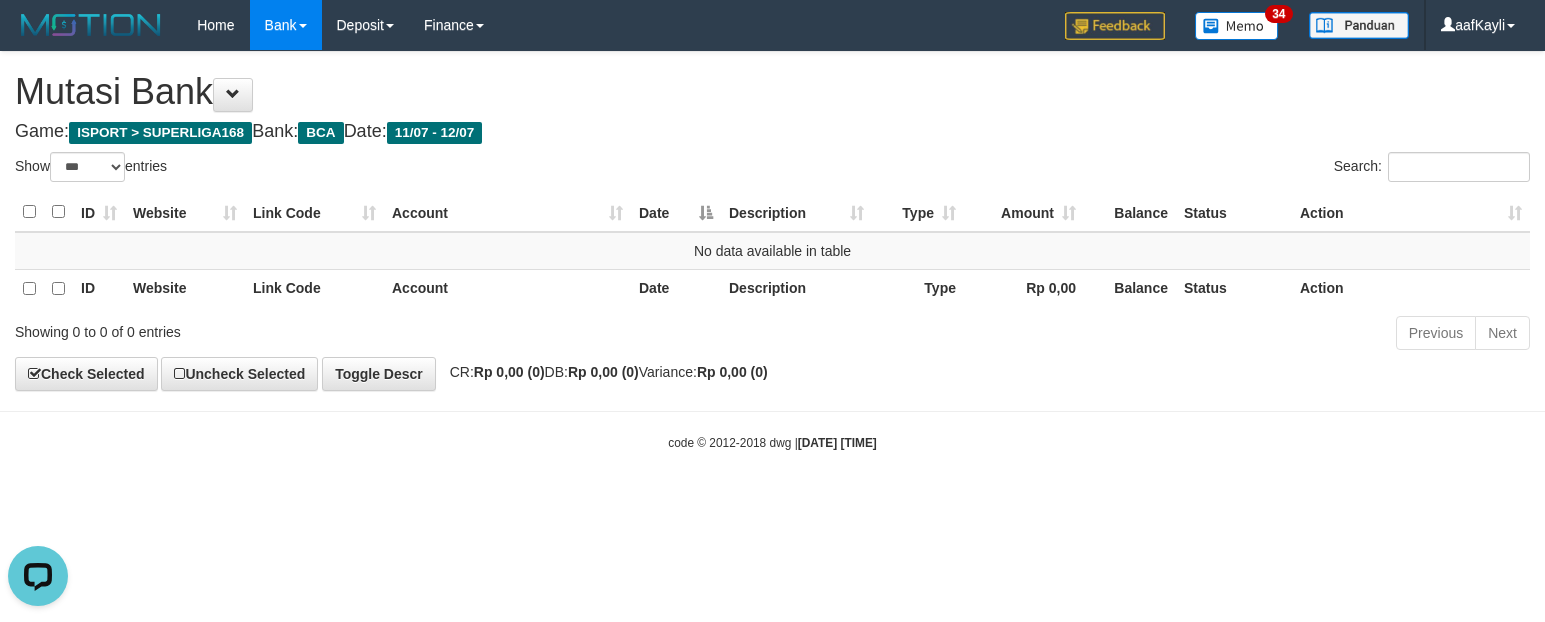 scroll, scrollTop: 0, scrollLeft: 0, axis: both 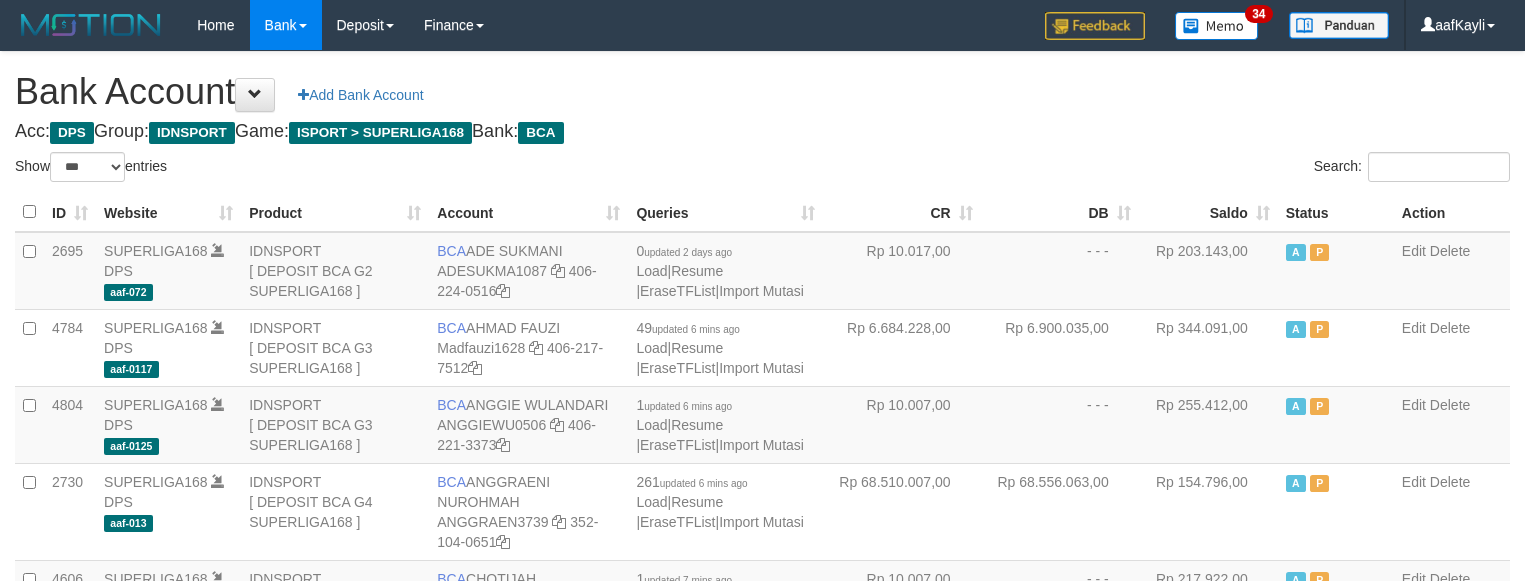 select on "***" 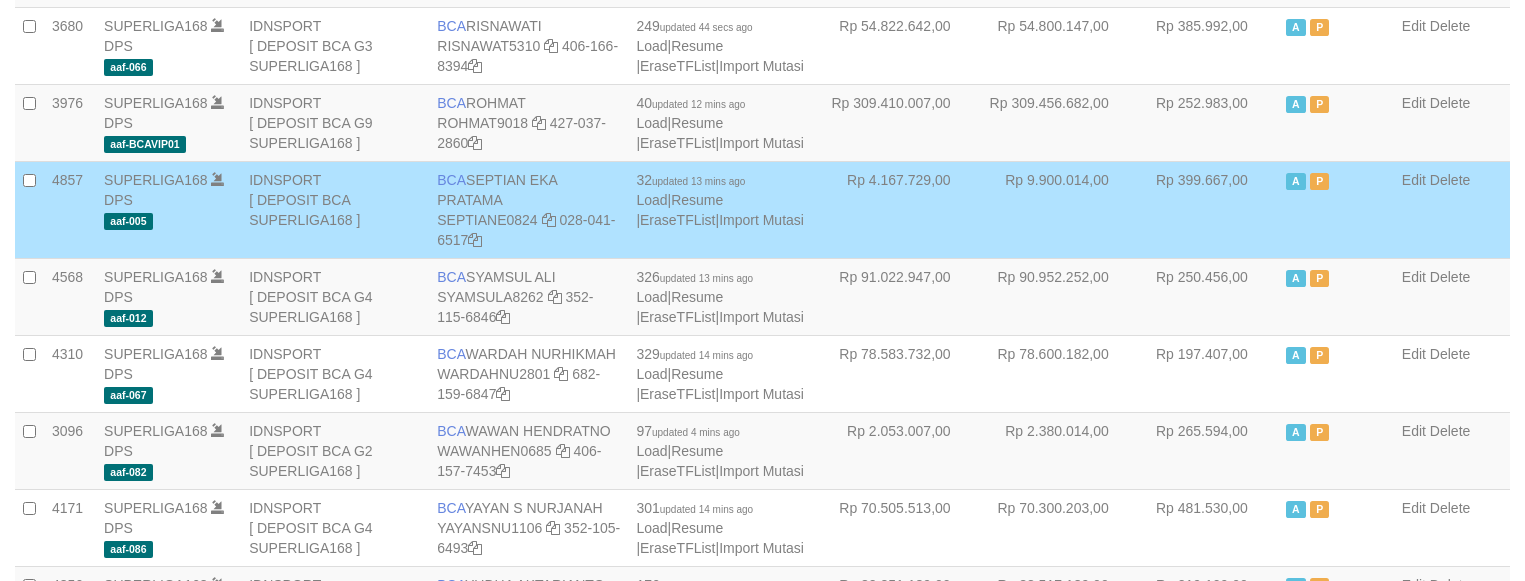 scroll, scrollTop: 2097, scrollLeft: 0, axis: vertical 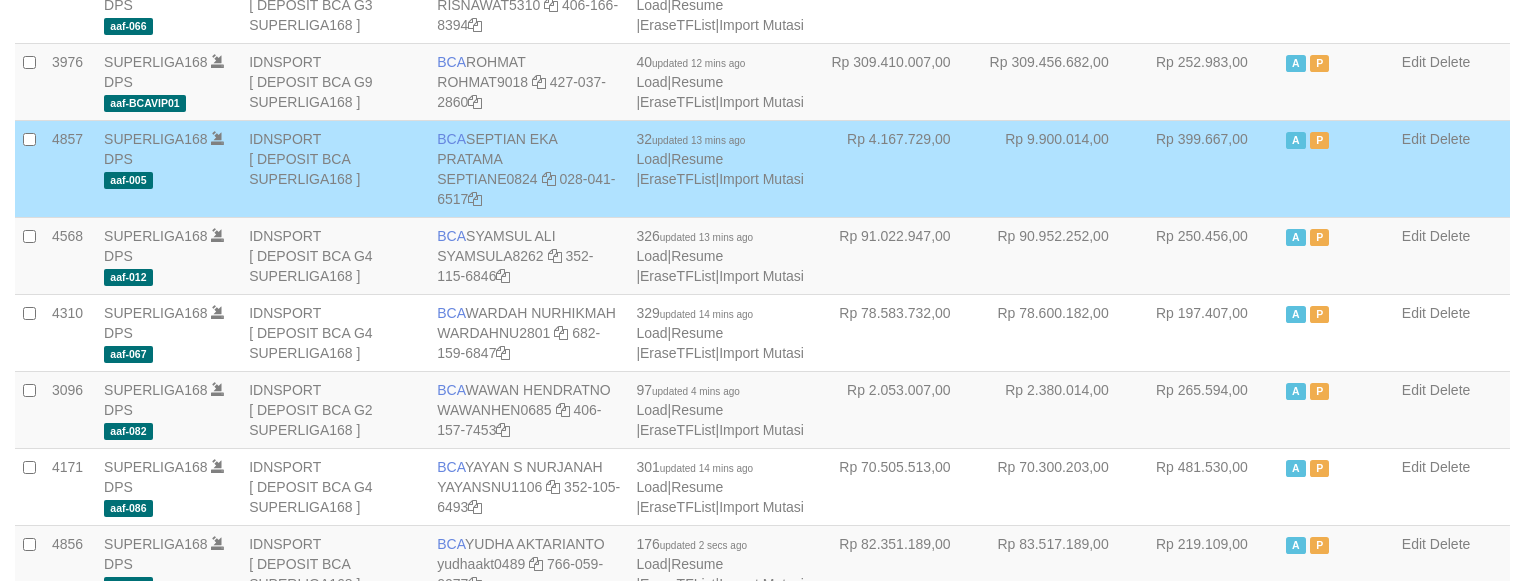 click on "Rp 9.900.014,00" at bounding box center (1060, 168) 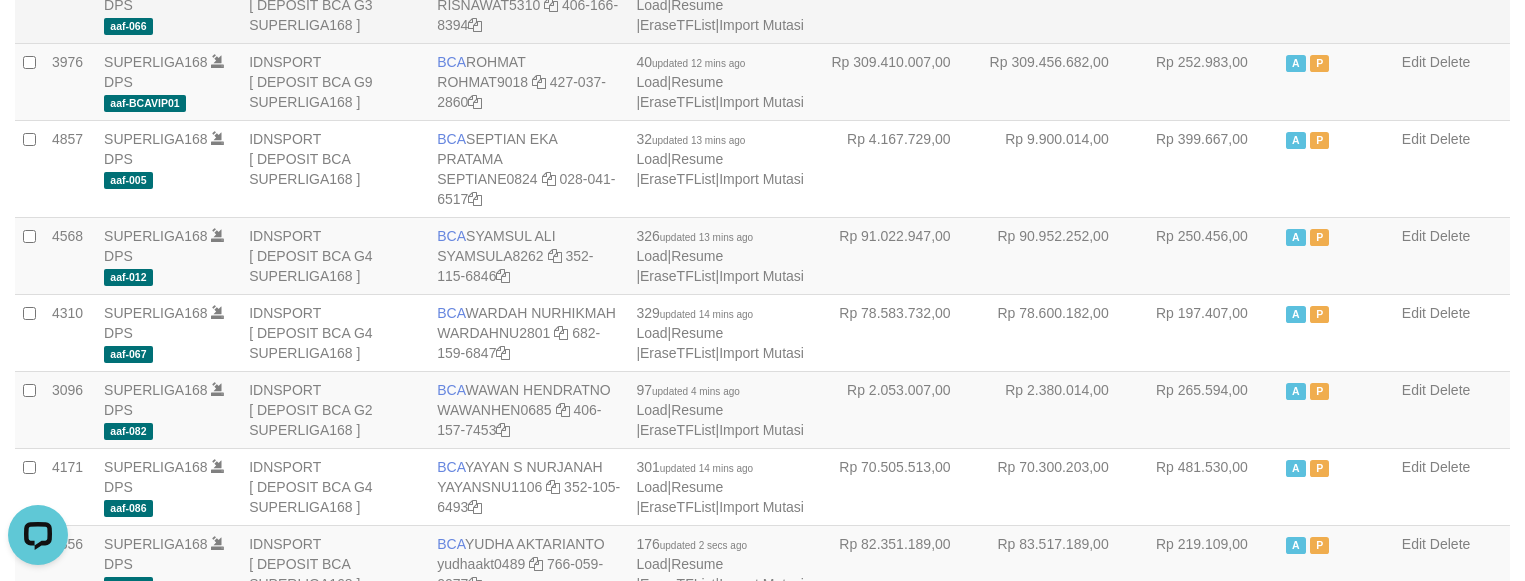 scroll, scrollTop: 0, scrollLeft: 0, axis: both 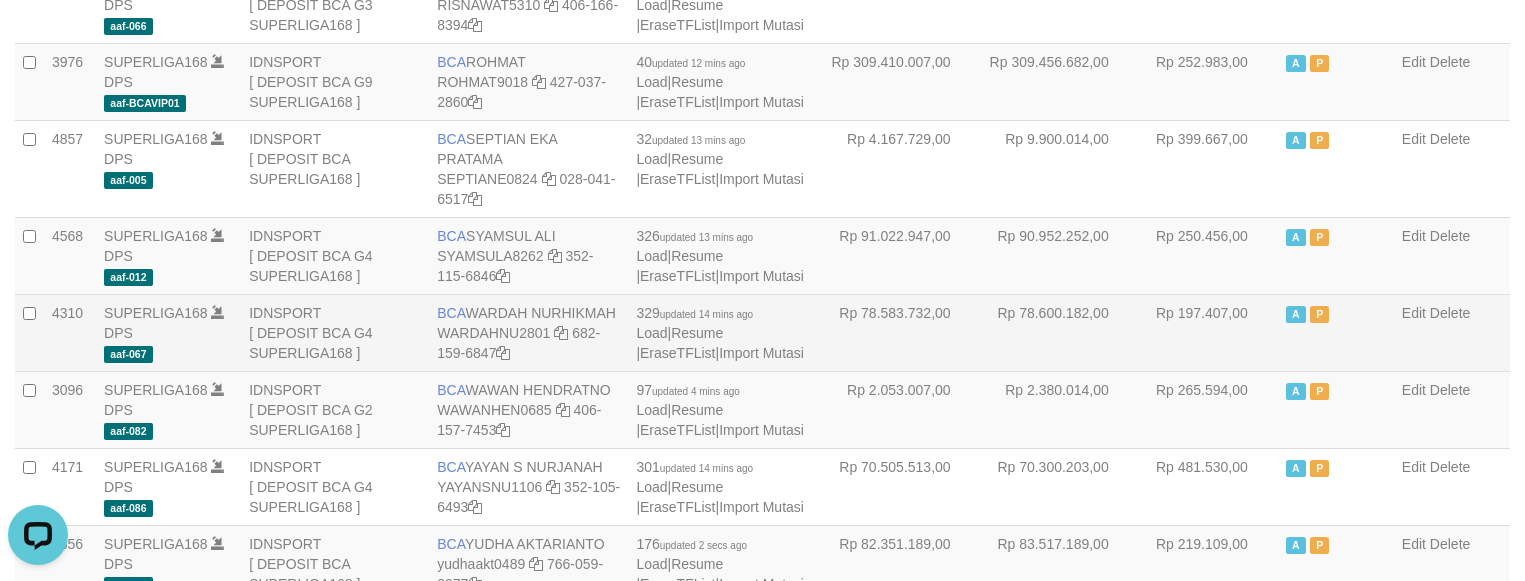 click on "Rp 78.600.182,00" at bounding box center [1060, 332] 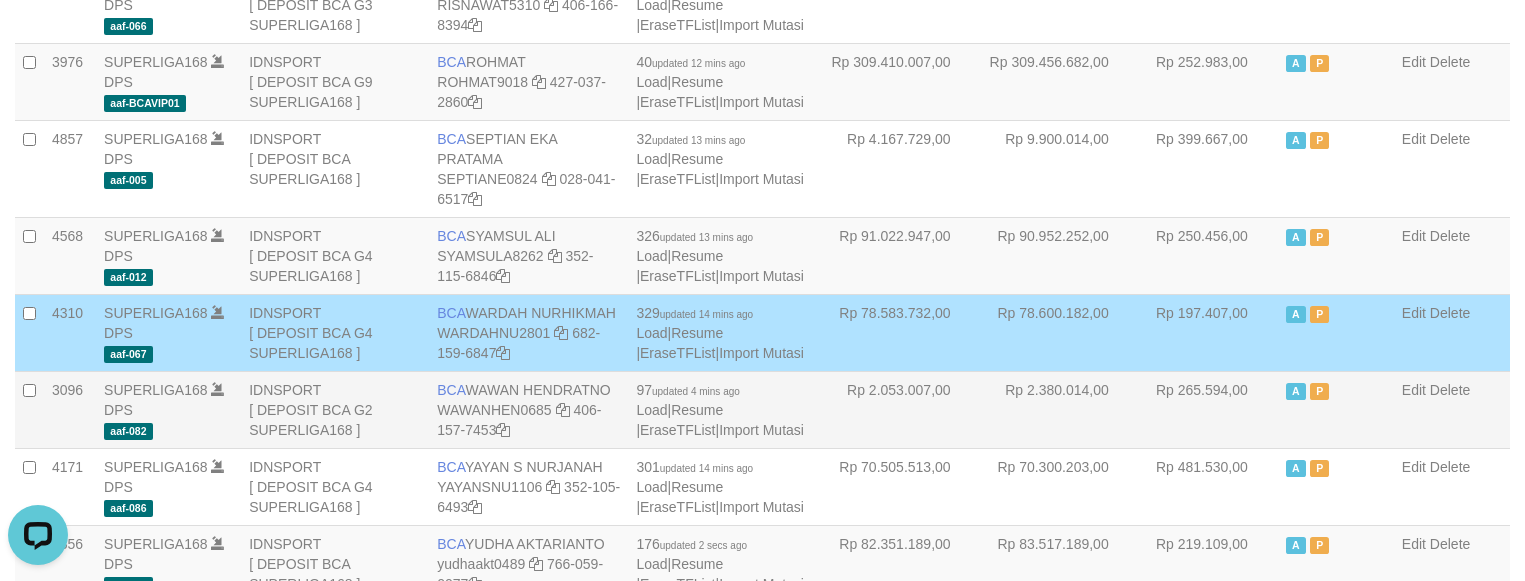 click on "Rp 2.053.007,00" at bounding box center [902, 409] 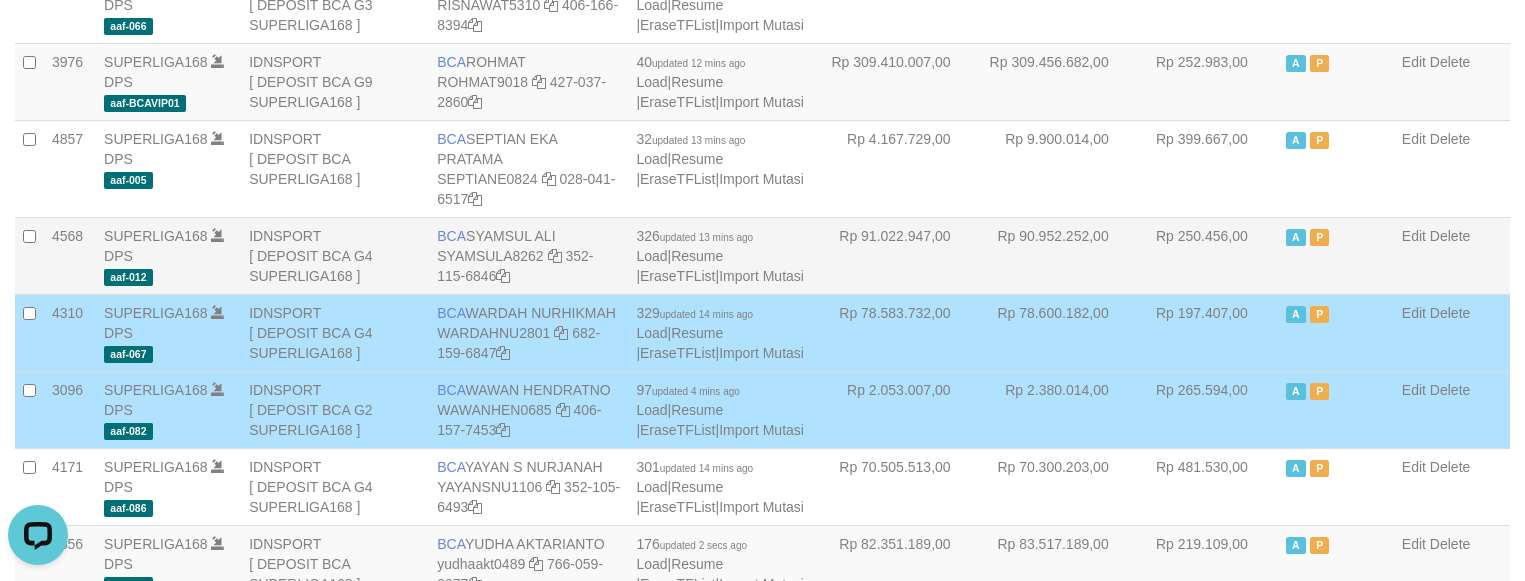 click on "Rp 90.952.252,00" at bounding box center (1060, 255) 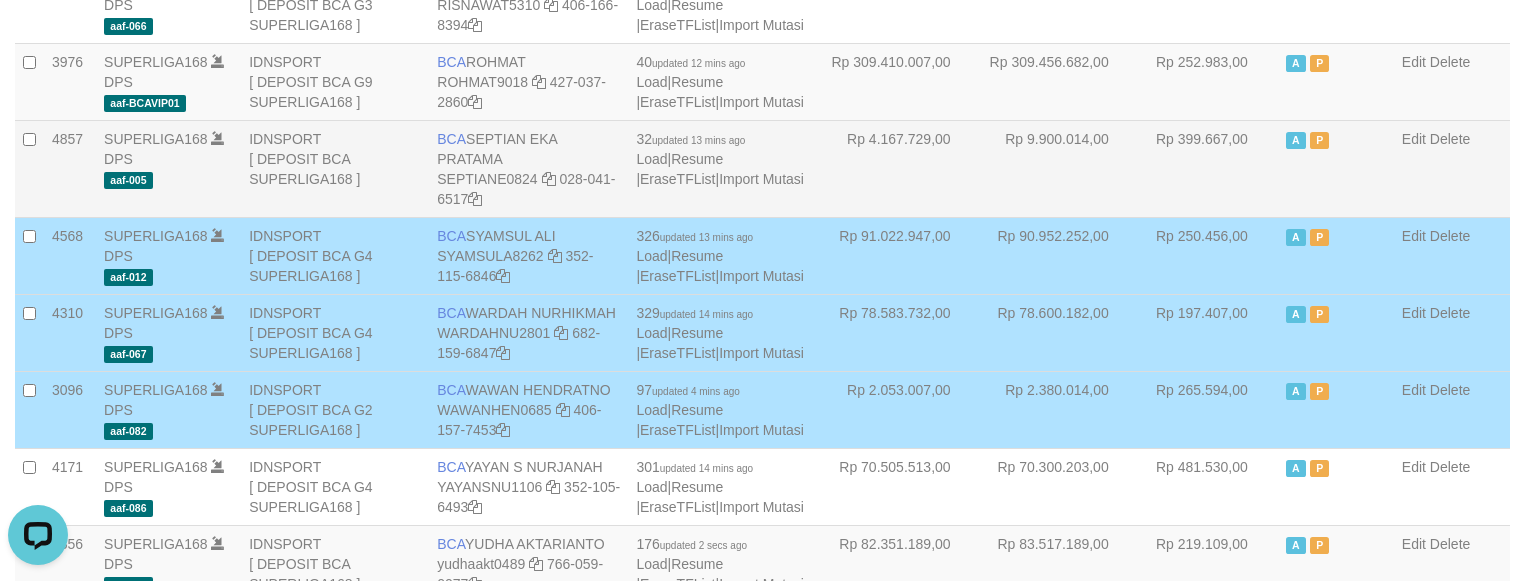click on "Rp 9.900.014,00" at bounding box center [1060, 168] 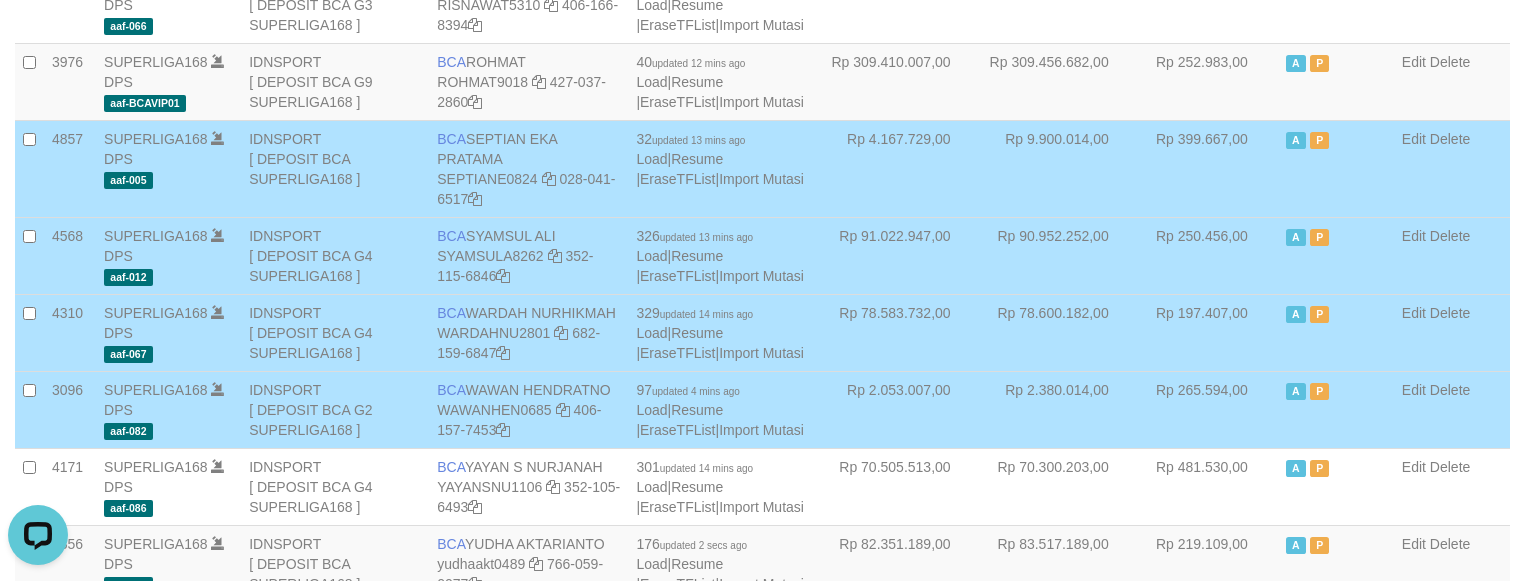 scroll, scrollTop: 828, scrollLeft: 0, axis: vertical 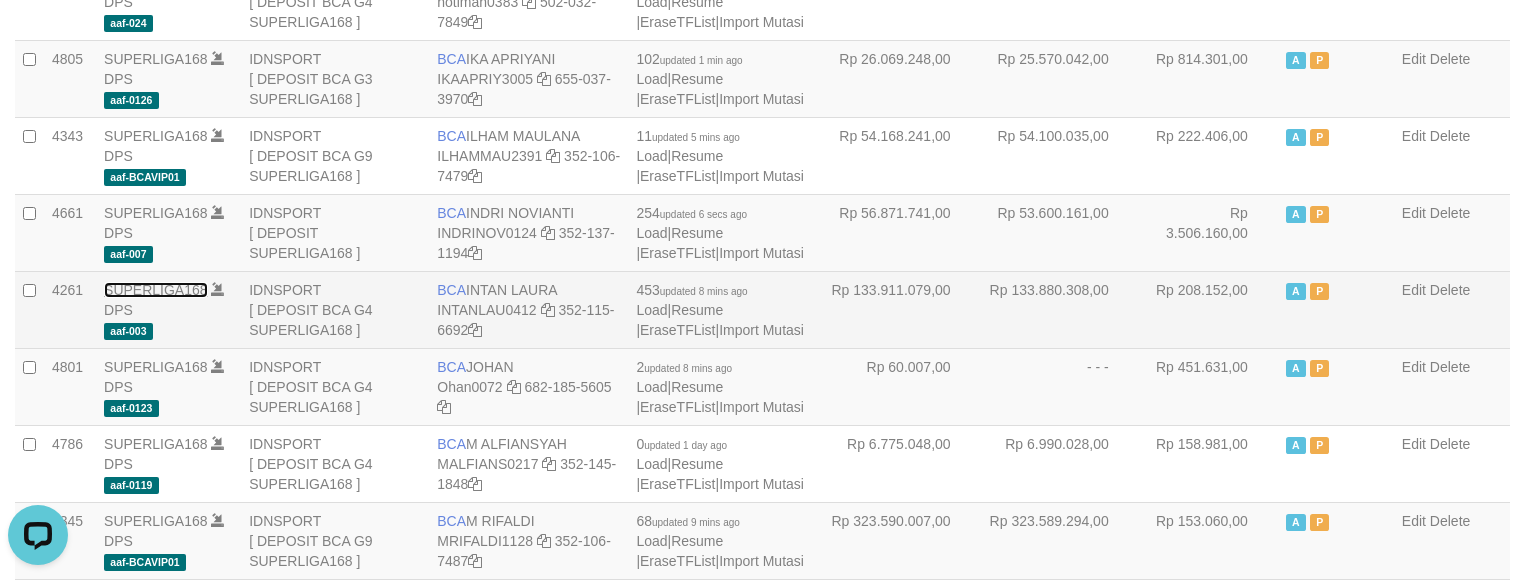 click on "SUPERLIGA168" at bounding box center (156, 290) 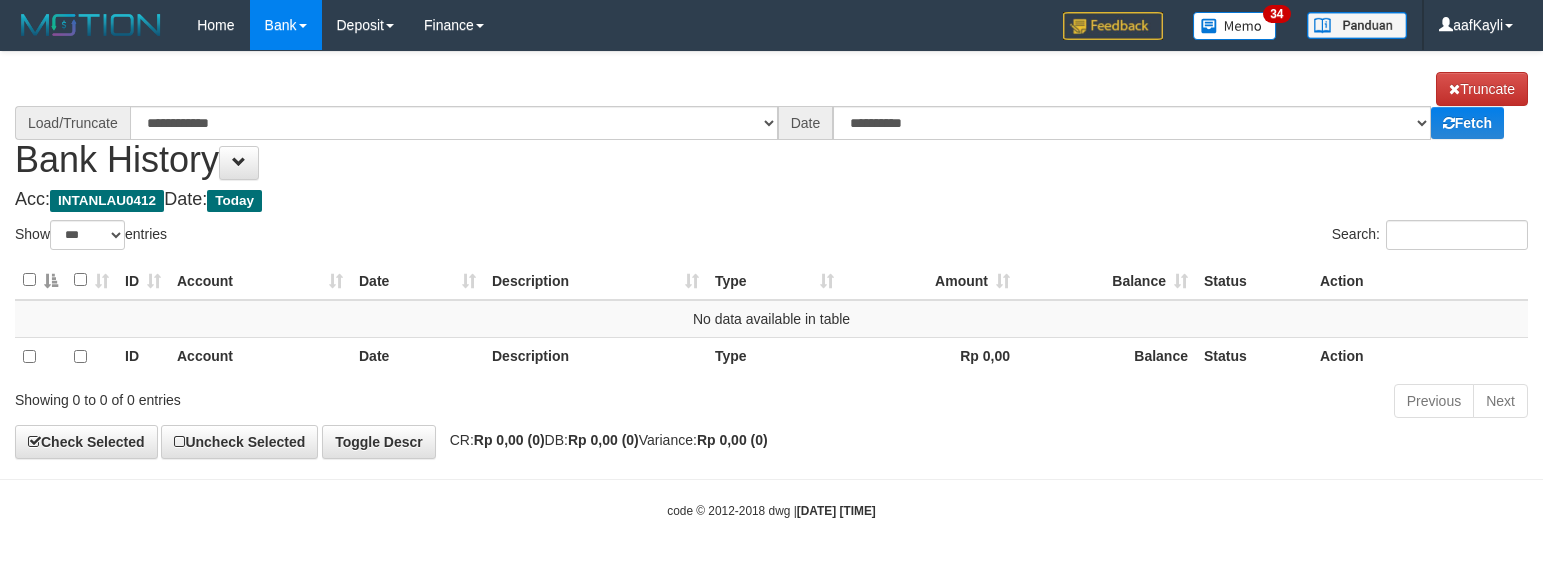 select on "***" 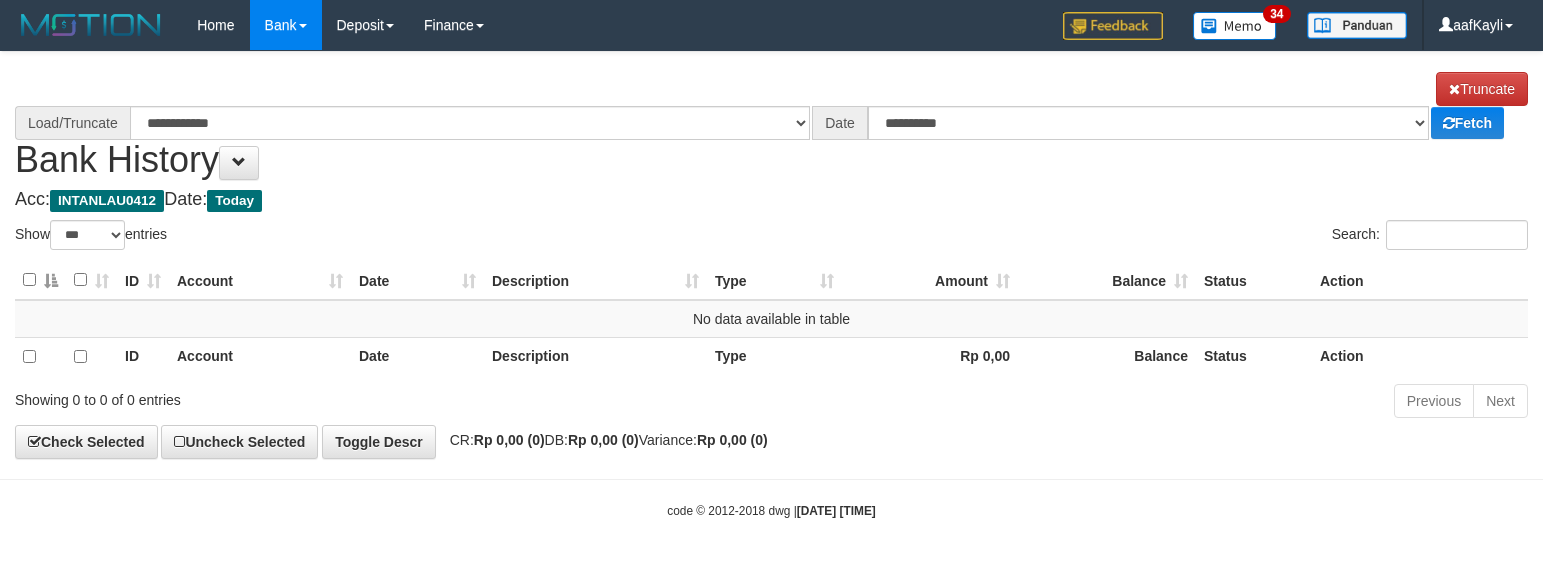 scroll, scrollTop: 0, scrollLeft: 0, axis: both 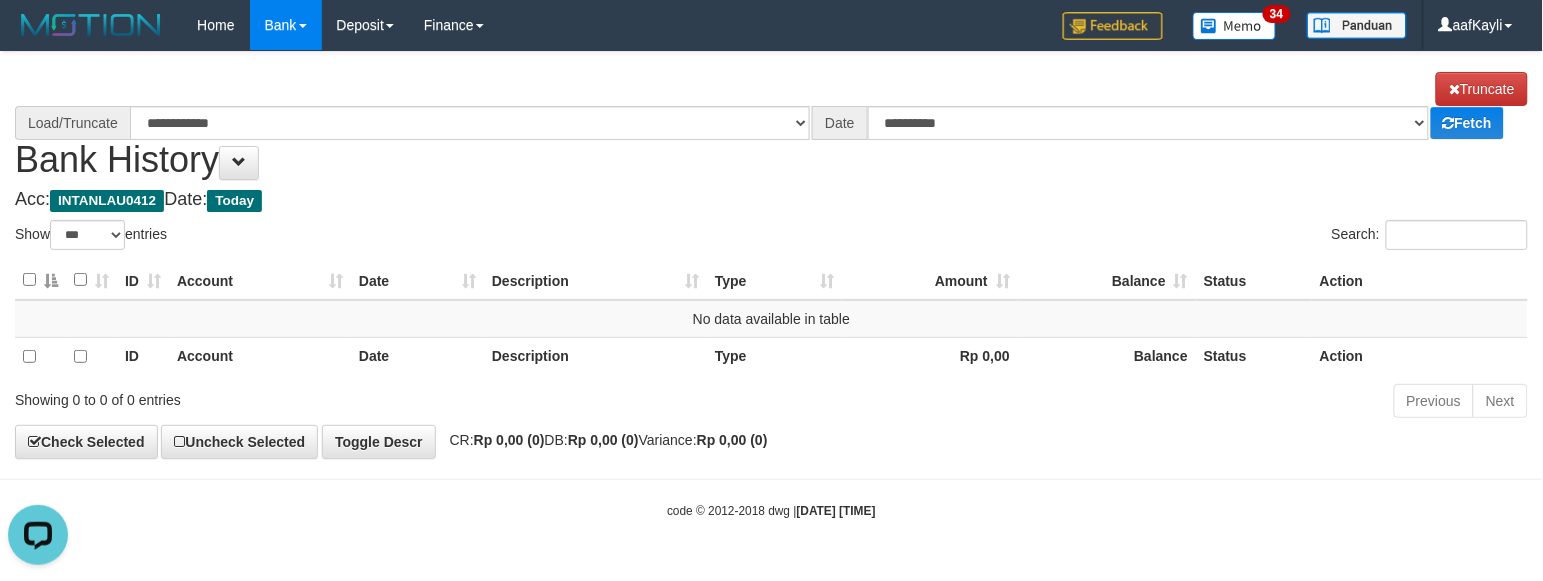 select on "****" 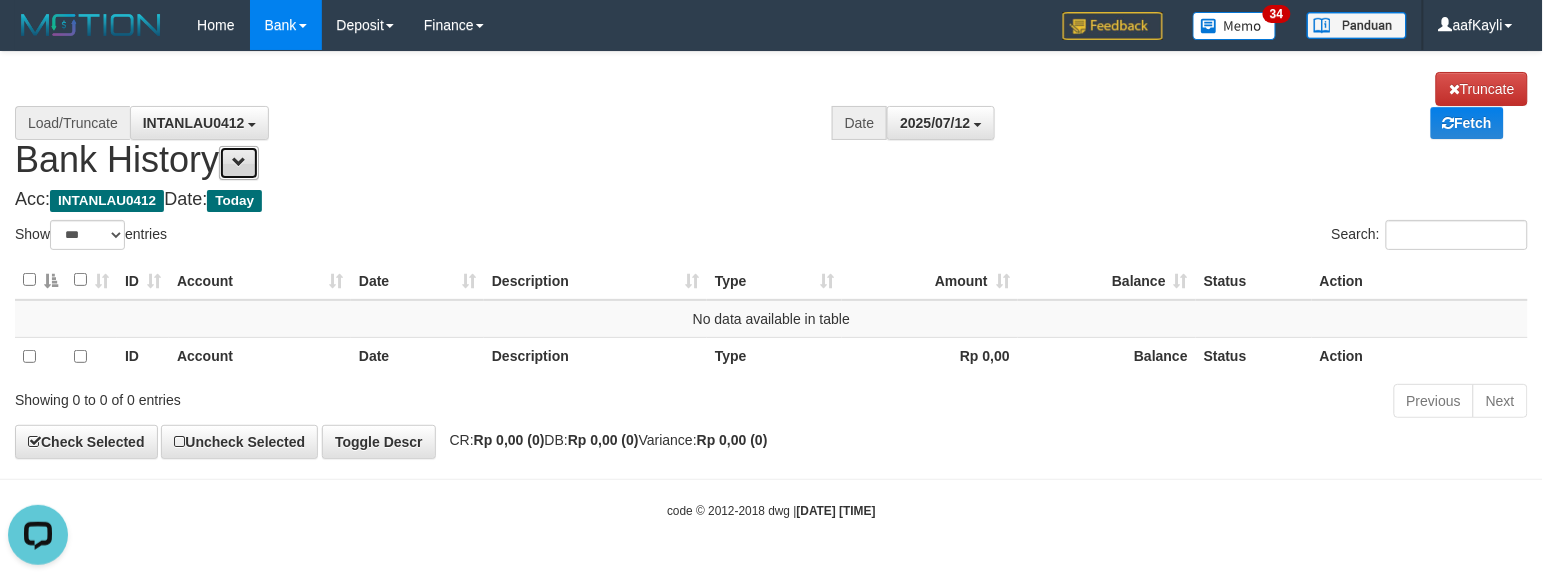 click at bounding box center [239, 163] 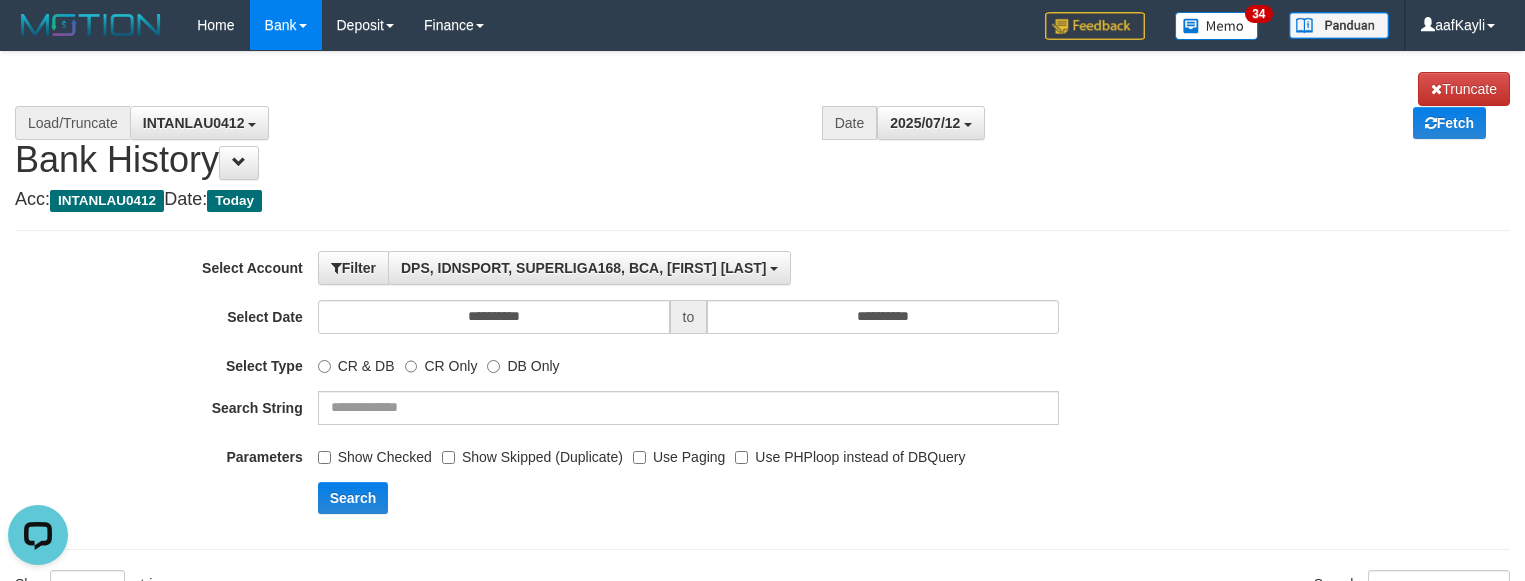 click on "Parameters
Show Checked
Show Skipped (Duplicate)
Use Paging
Use PHPloop instead of DBQuery" at bounding box center (635, 453) 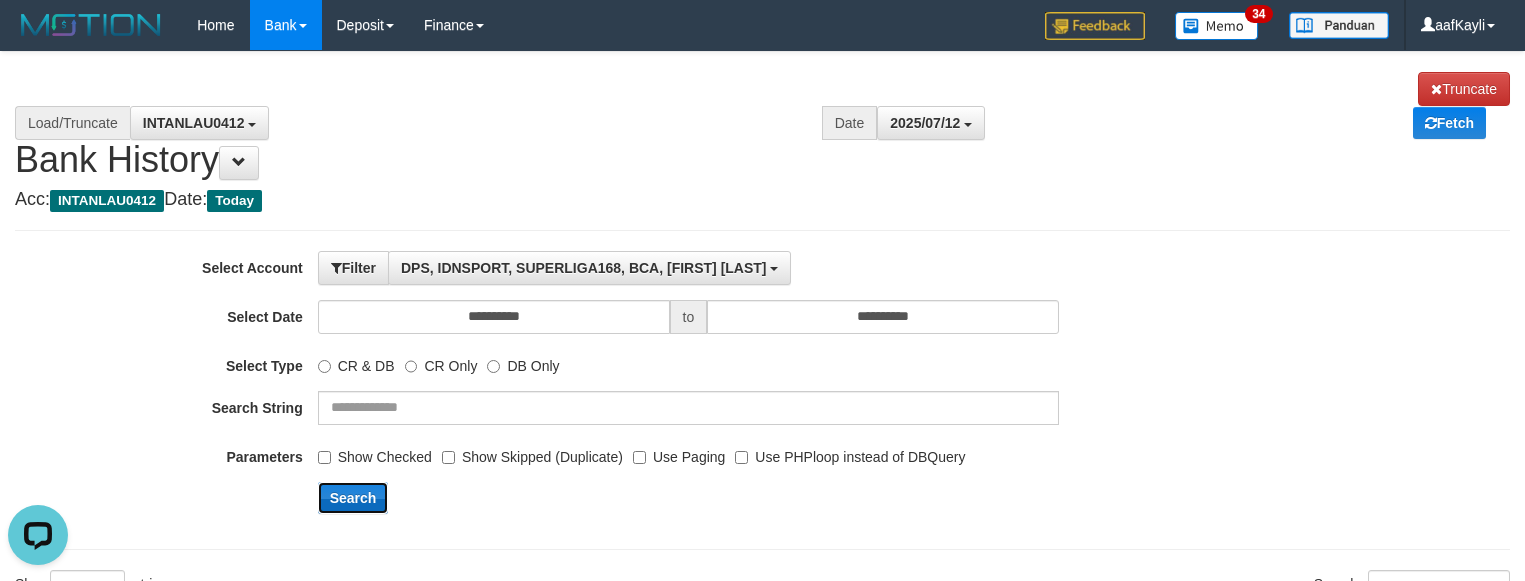 click on "Search" at bounding box center [353, 498] 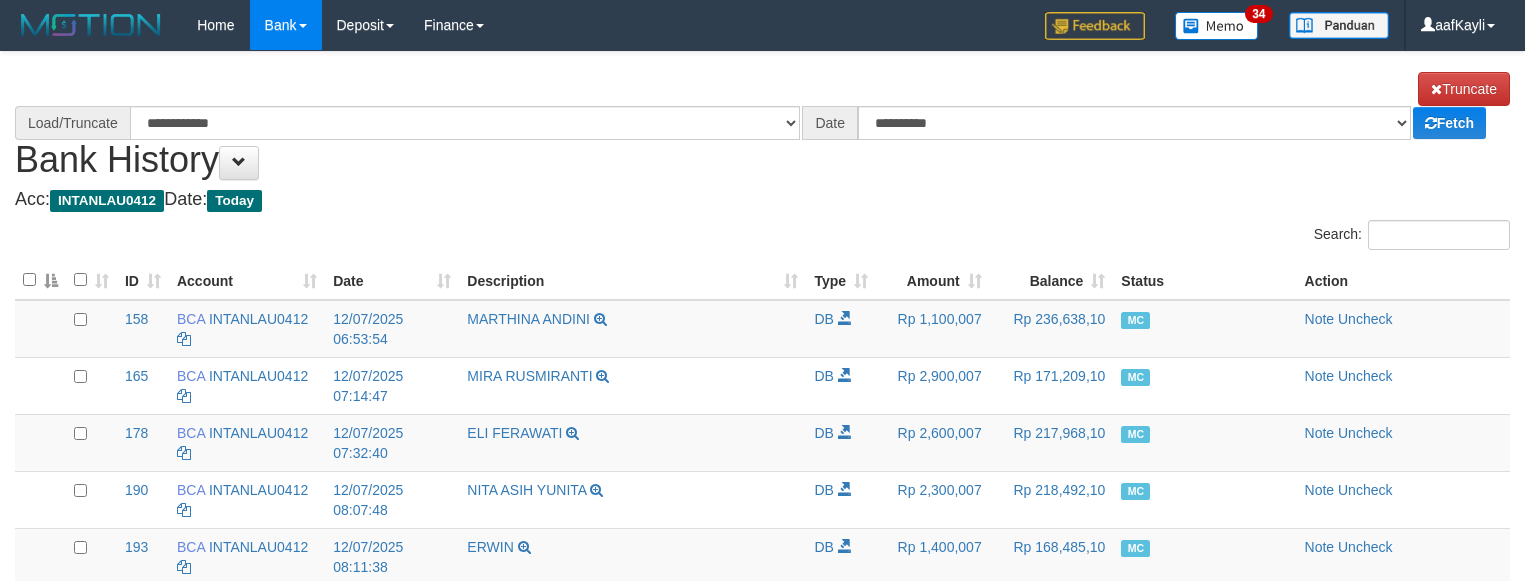 scroll, scrollTop: 0, scrollLeft: 0, axis: both 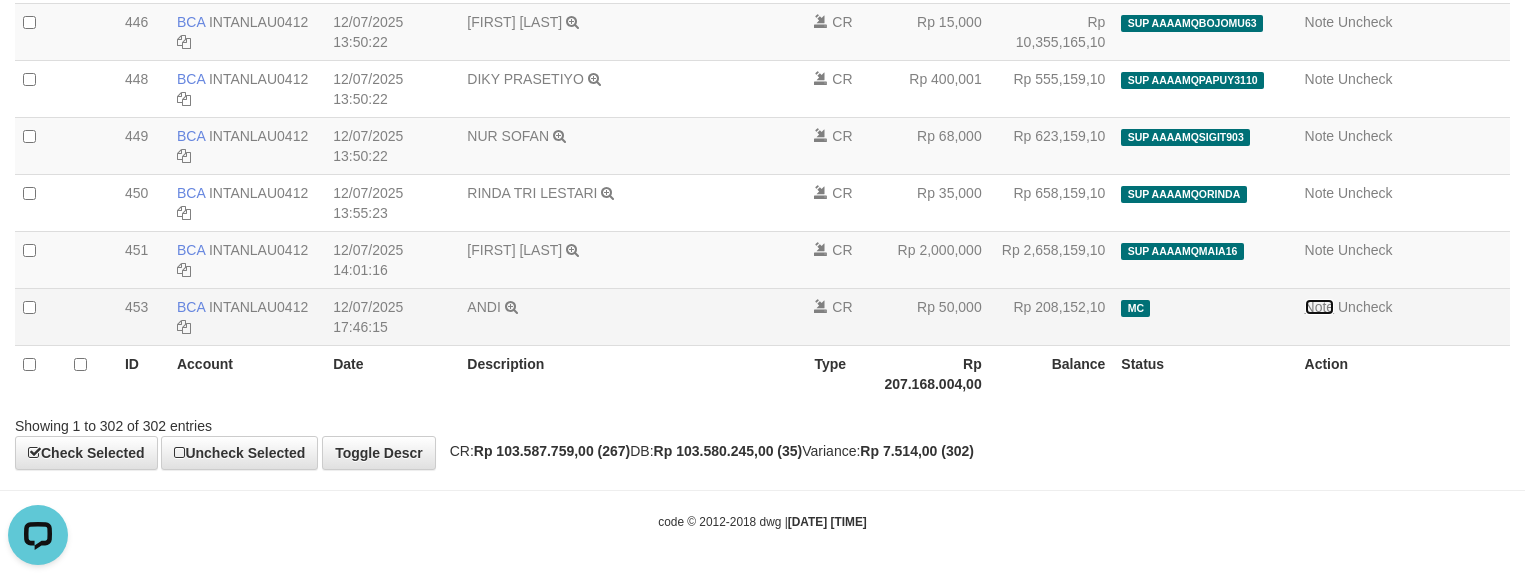 click on "Note" at bounding box center [1320, 307] 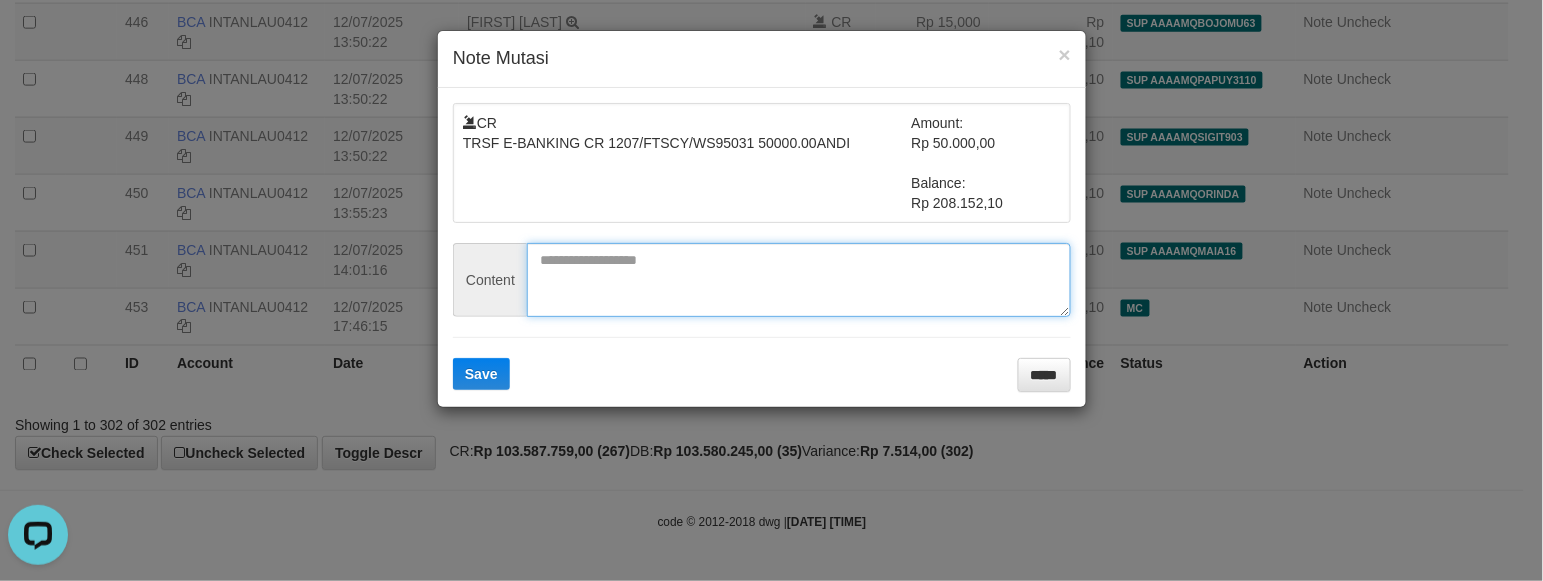 click at bounding box center (799, 280) 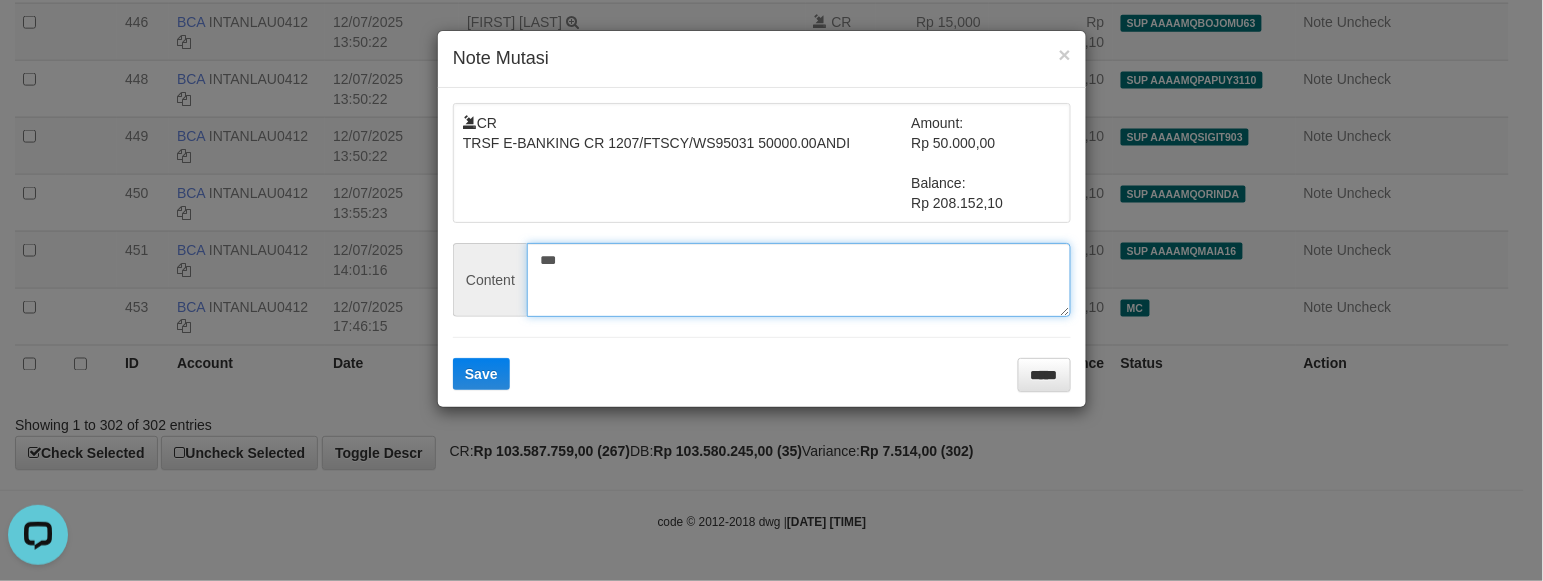 paste on "*******" 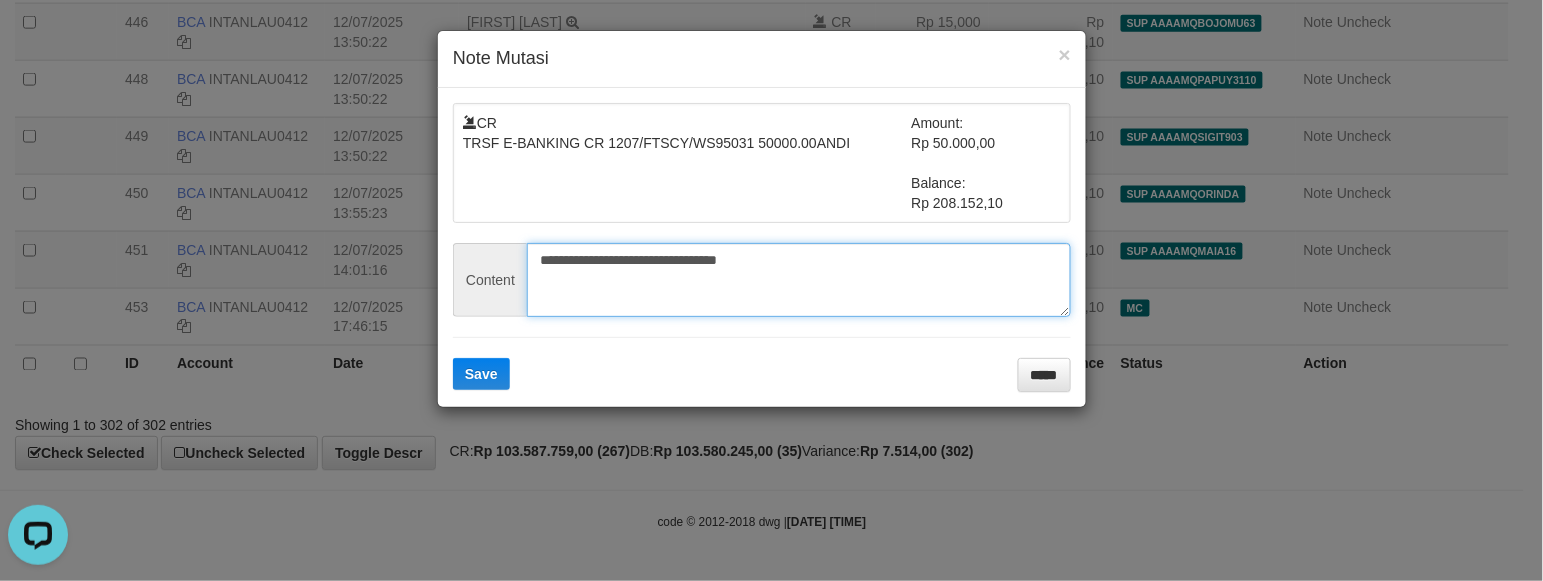 click on "**********" at bounding box center [799, 280] 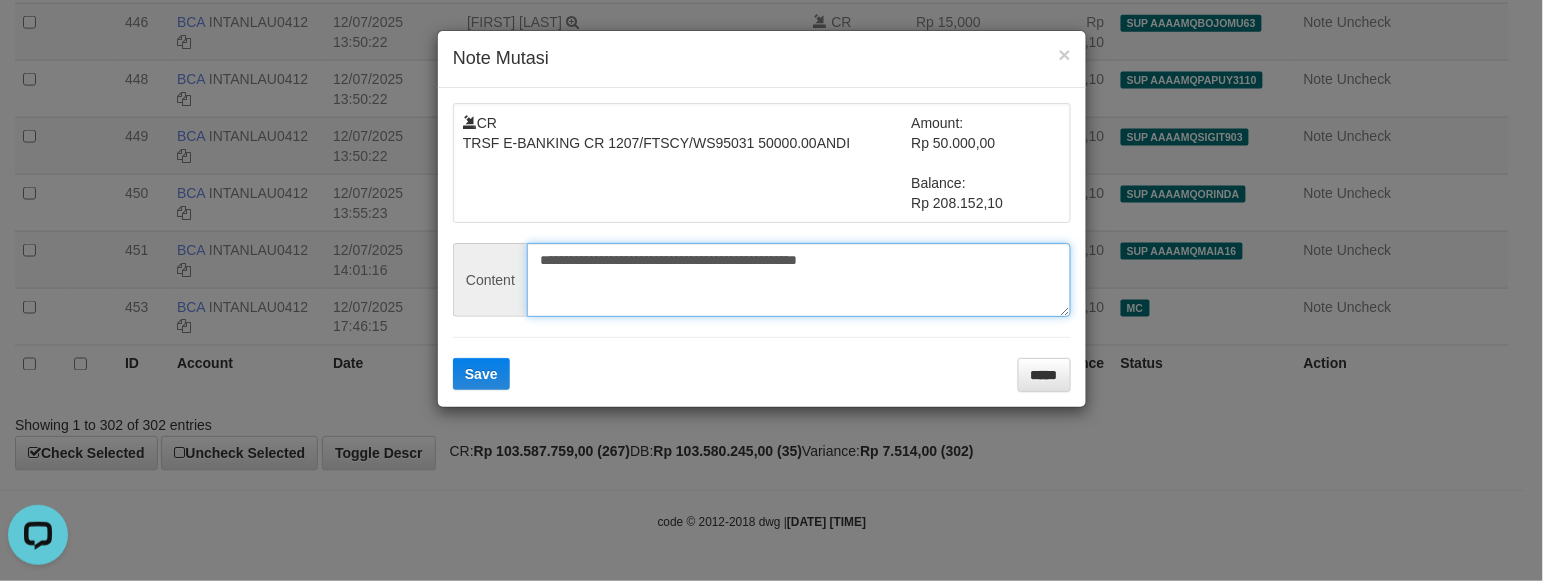 click on "**********" at bounding box center (799, 280) 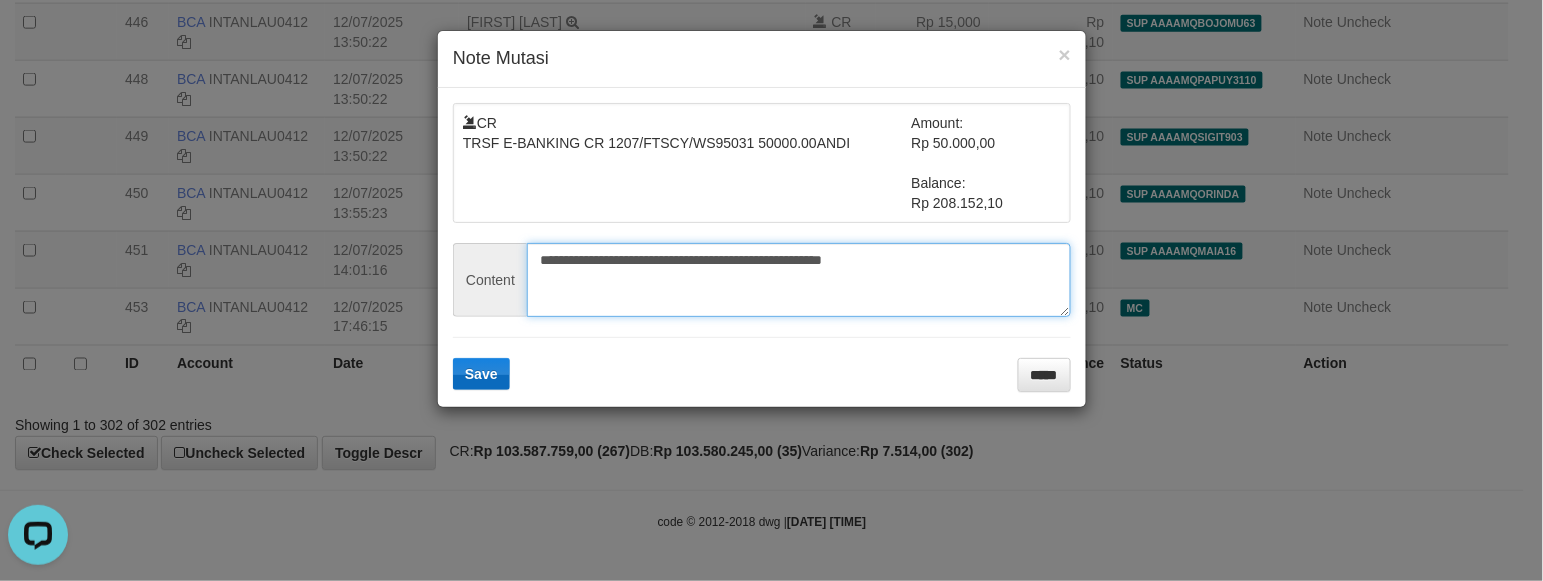 type on "**********" 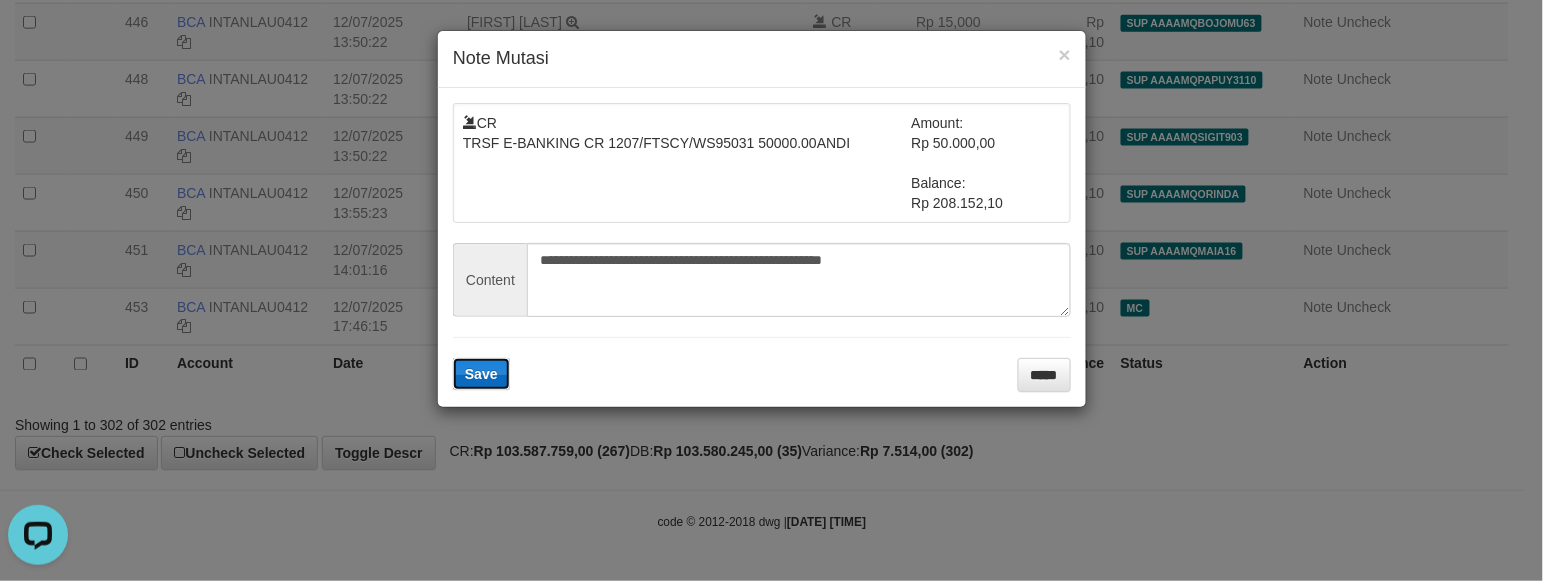 click on "Save" at bounding box center (481, 374) 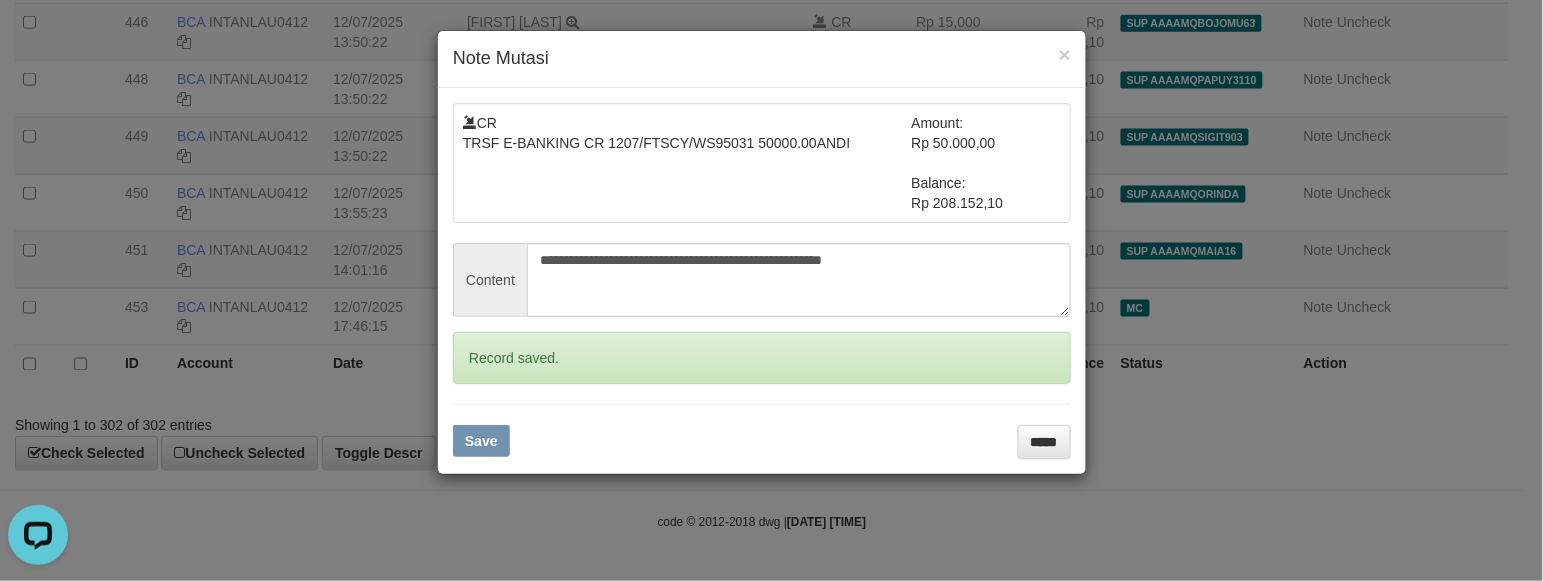 click on "**********" at bounding box center [771, 290] 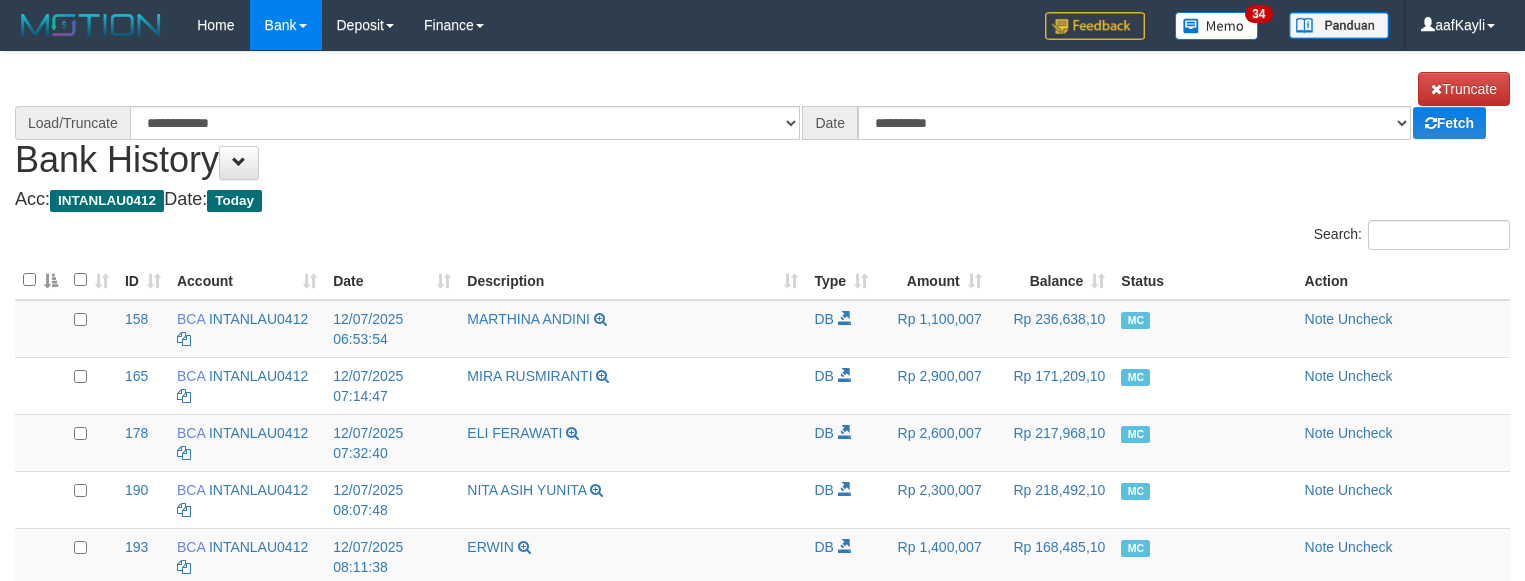 scroll, scrollTop: 17236, scrollLeft: 0, axis: vertical 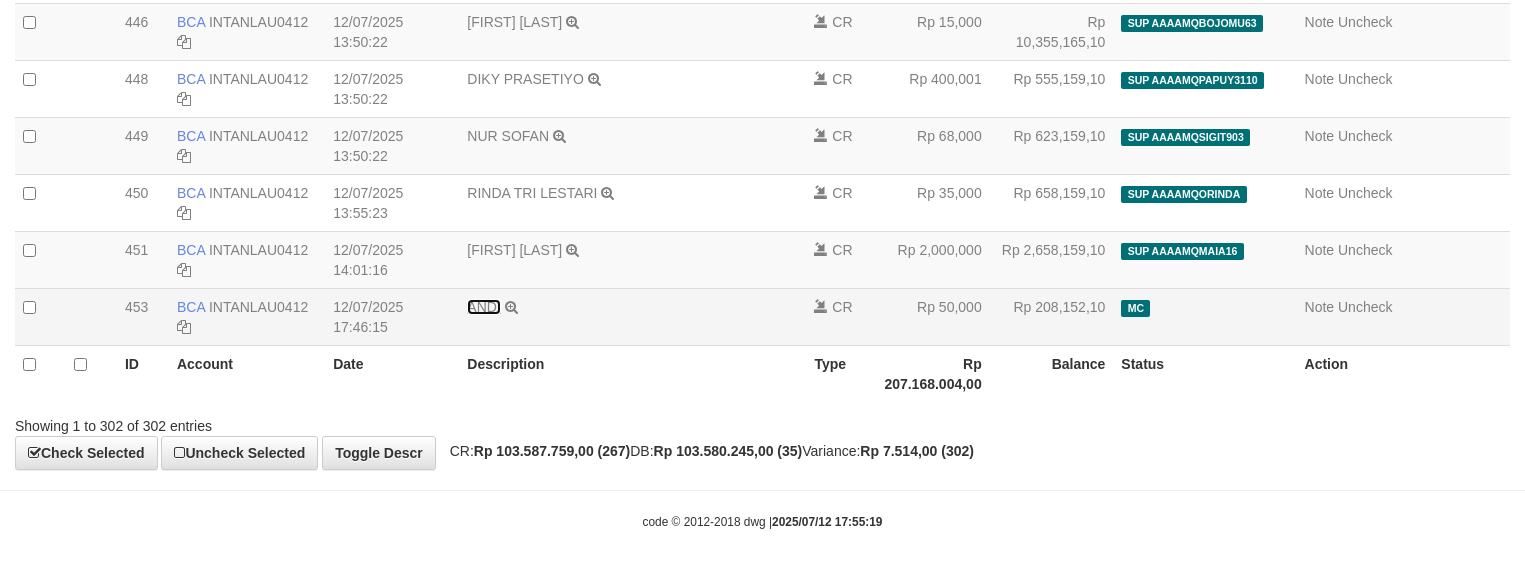click on "ANDI" at bounding box center (483, 307) 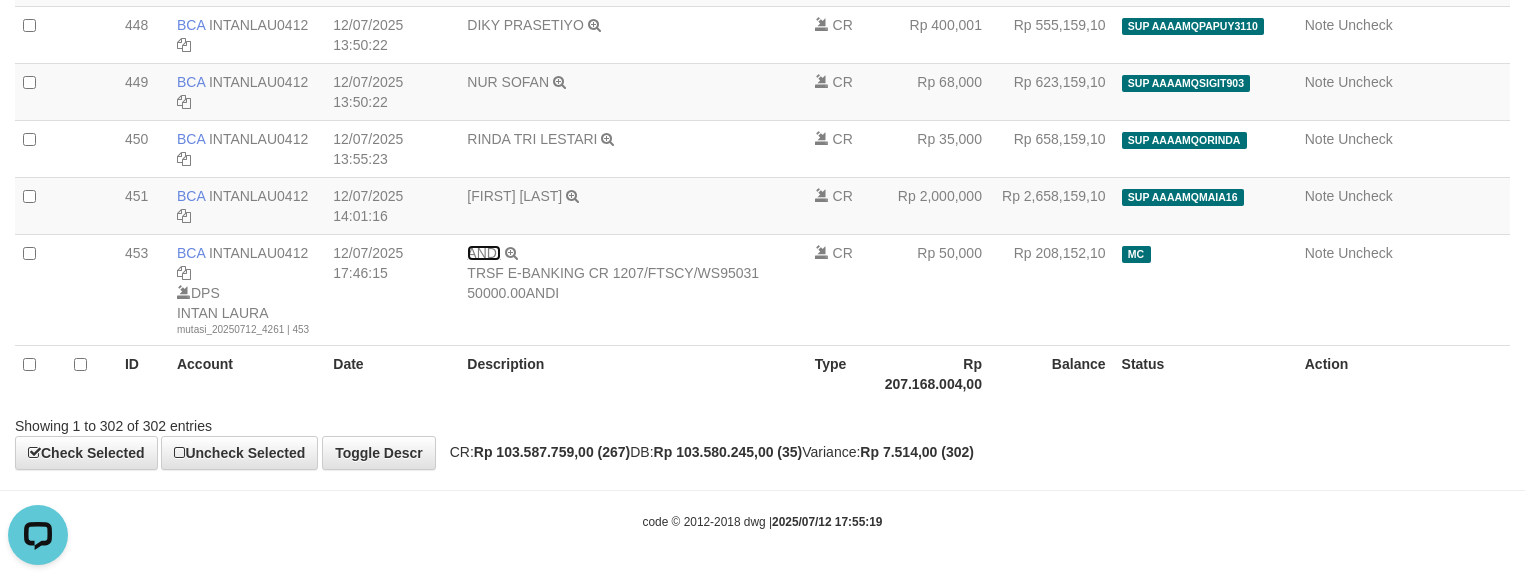 scroll, scrollTop: 0, scrollLeft: 0, axis: both 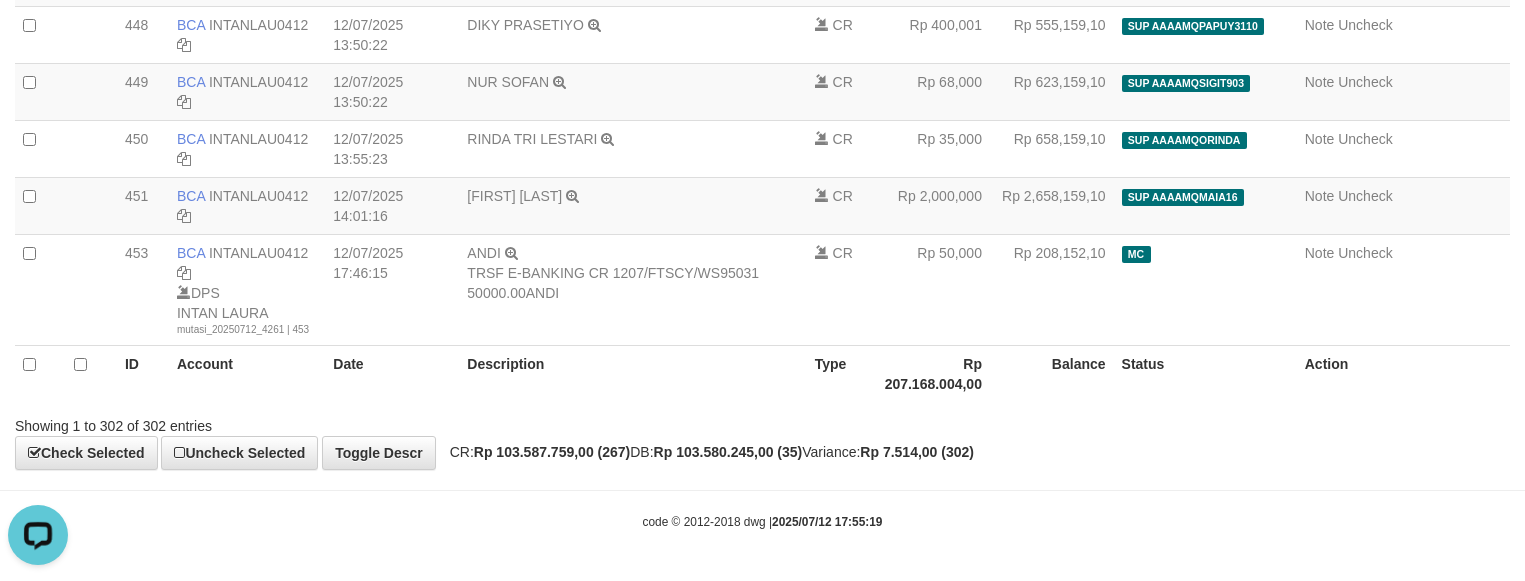 click on "Description" at bounding box center (632, 374) 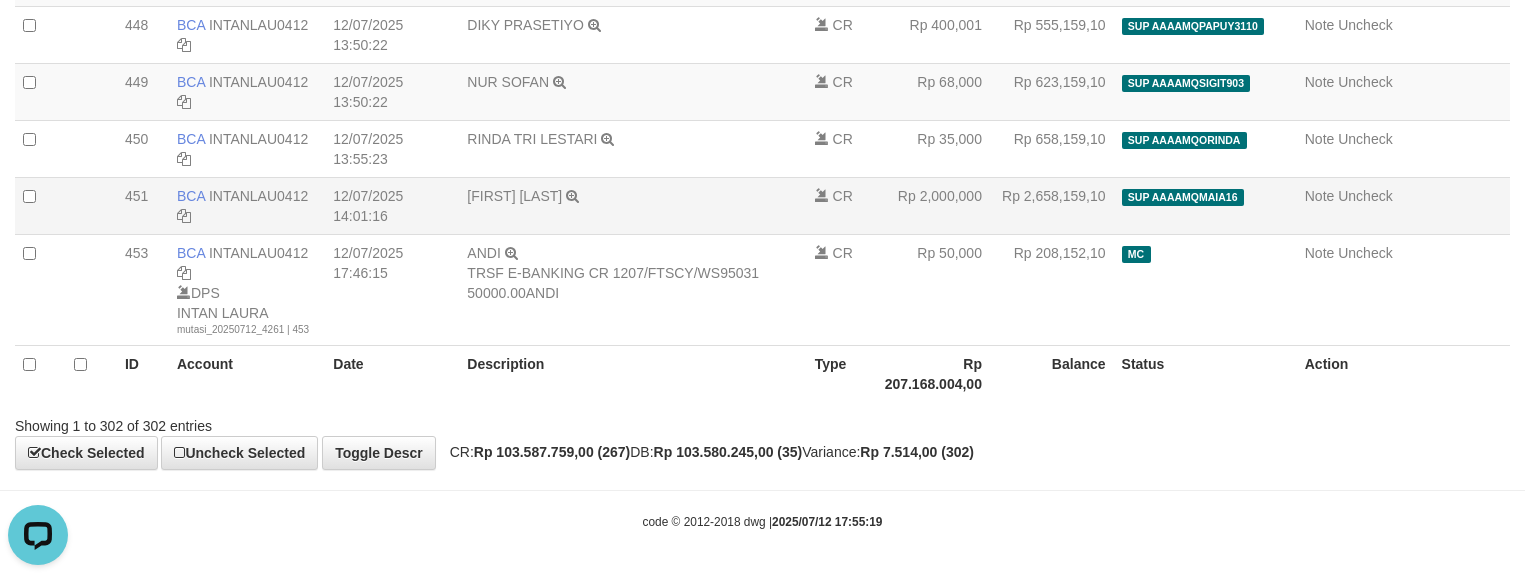 click on "KRISNA HIMAYANTI       TRSF E-BANKING CR 1207/FTSCY/WS95031
2000000.00KRISNA HIMAYANTI" at bounding box center (632, 205) 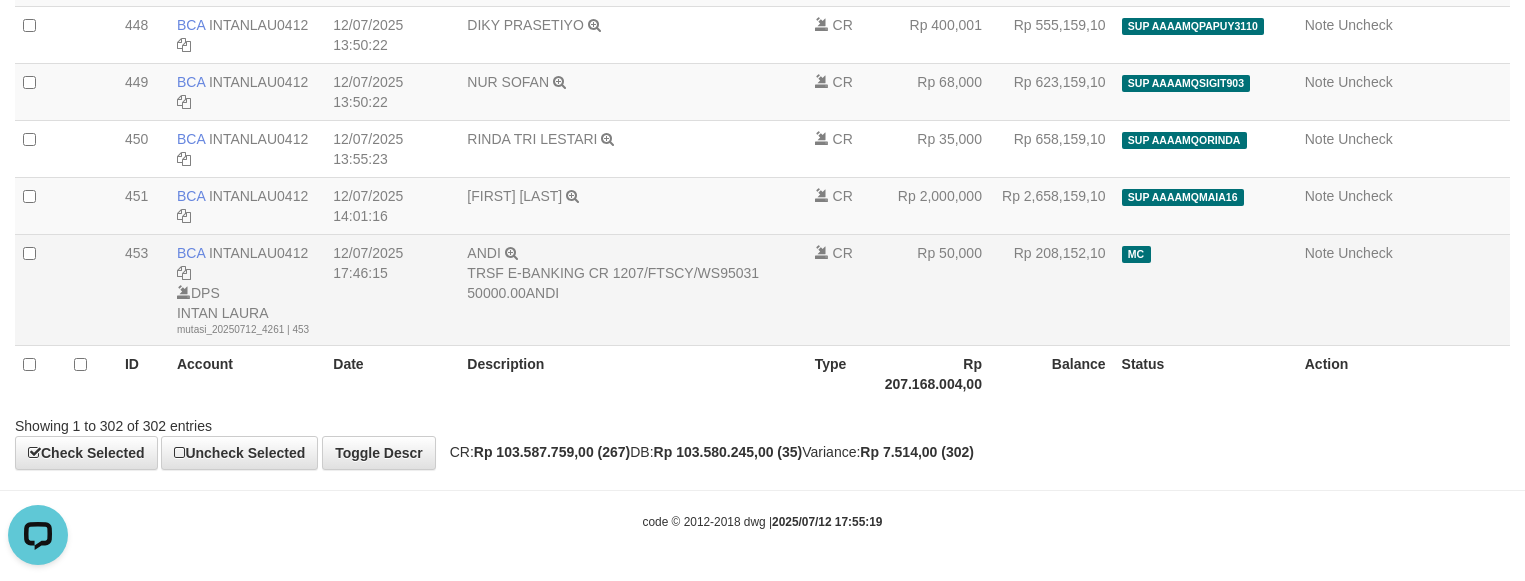 click on "ANDI       TRSF E-BANKING CR 1207/FTSCY/WS95031
50000.00ANDI" at bounding box center (632, 289) 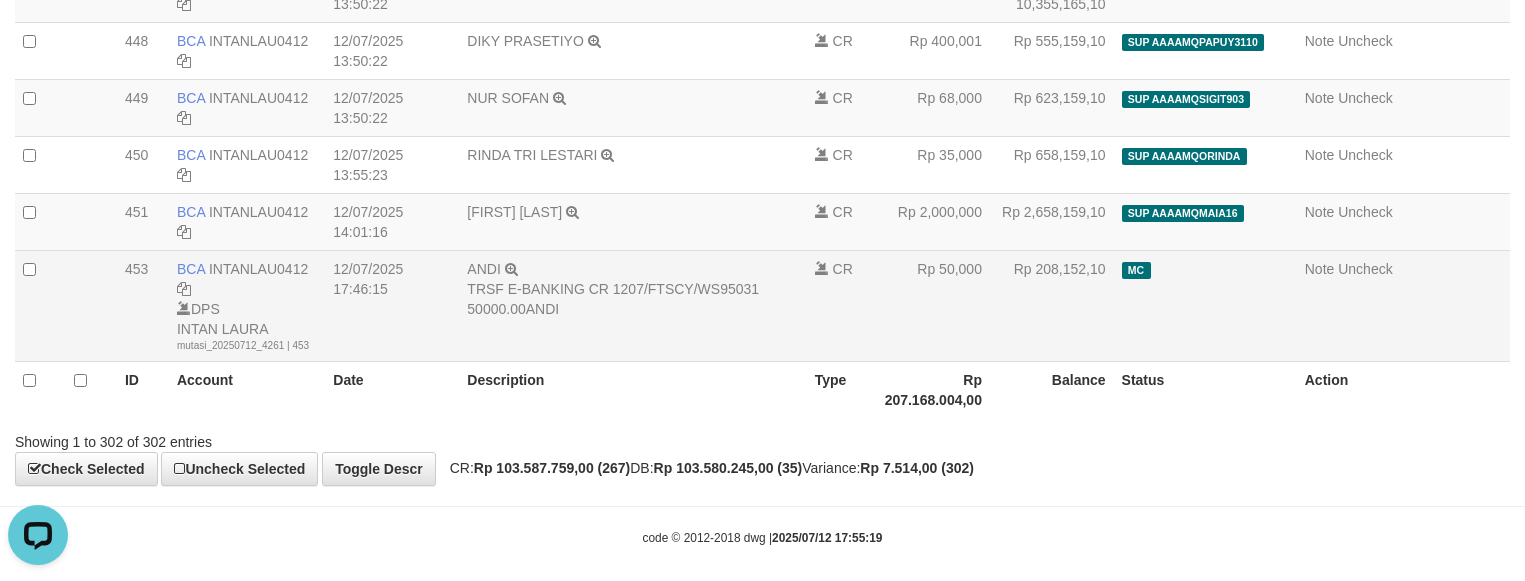 scroll, scrollTop: 17237, scrollLeft: 0, axis: vertical 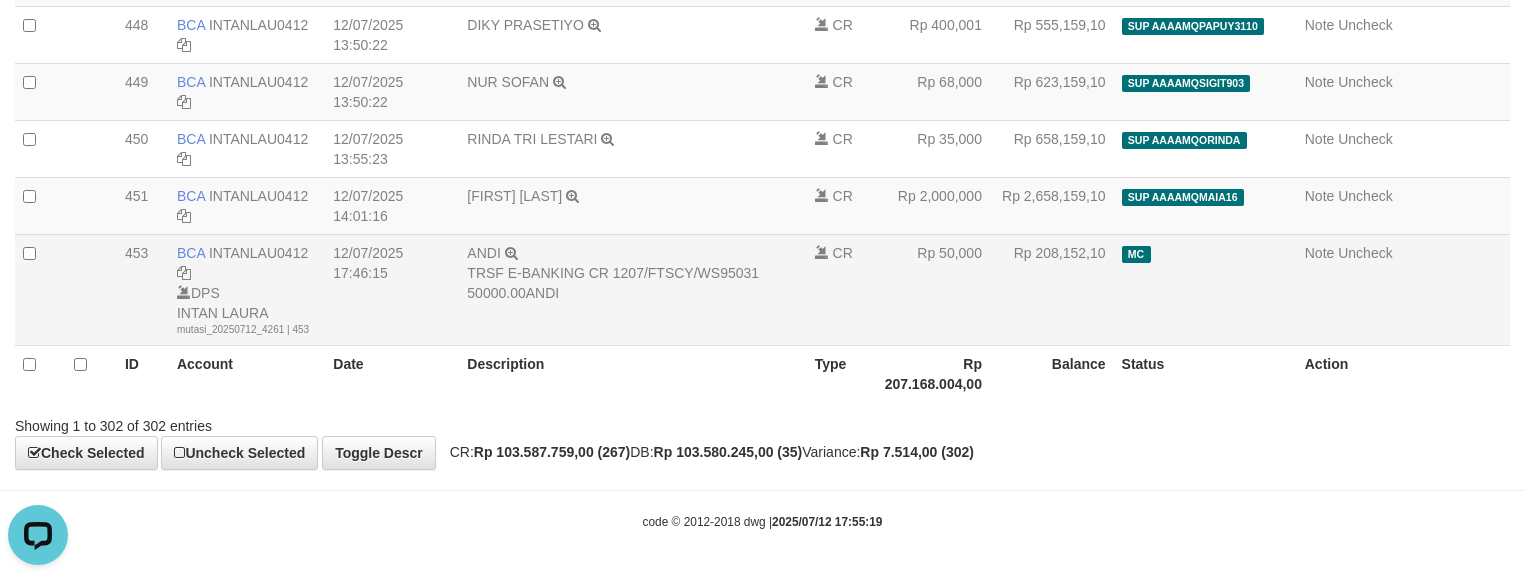 click on "ANDI       TRSF E-BANKING CR 1207/FTSCY/WS95031
50000.00ANDI" at bounding box center (632, 289) 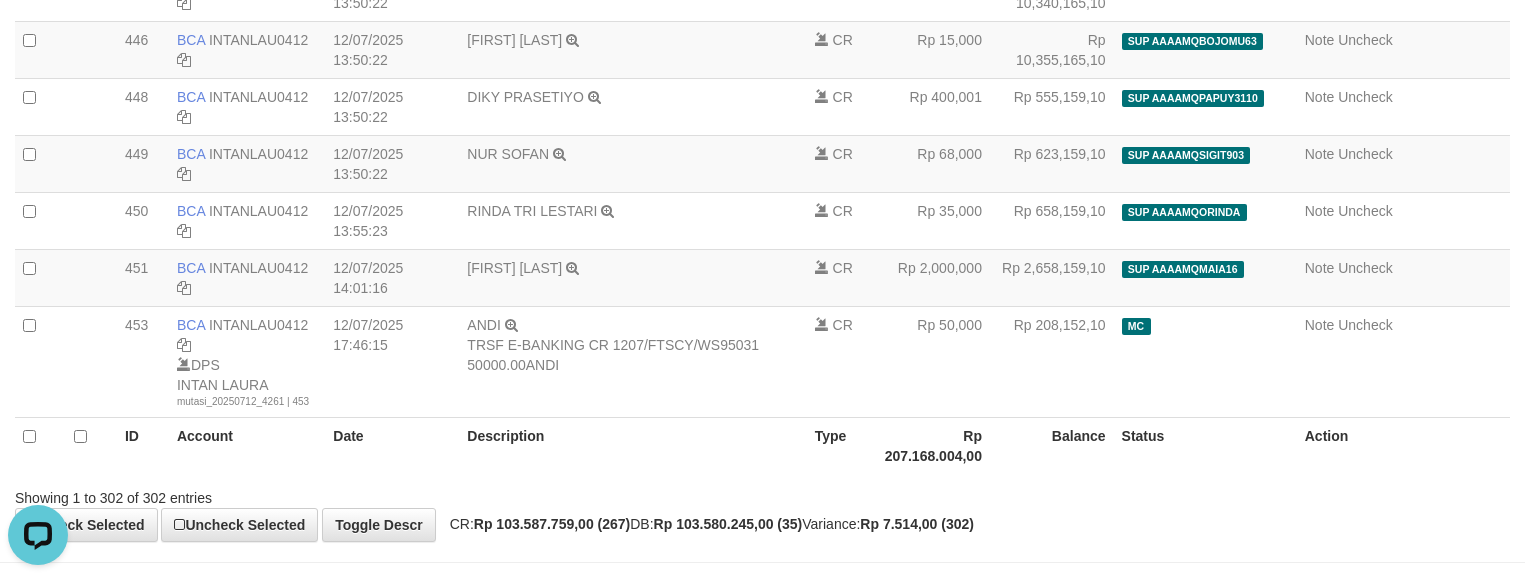 scroll, scrollTop: 17280, scrollLeft: 0, axis: vertical 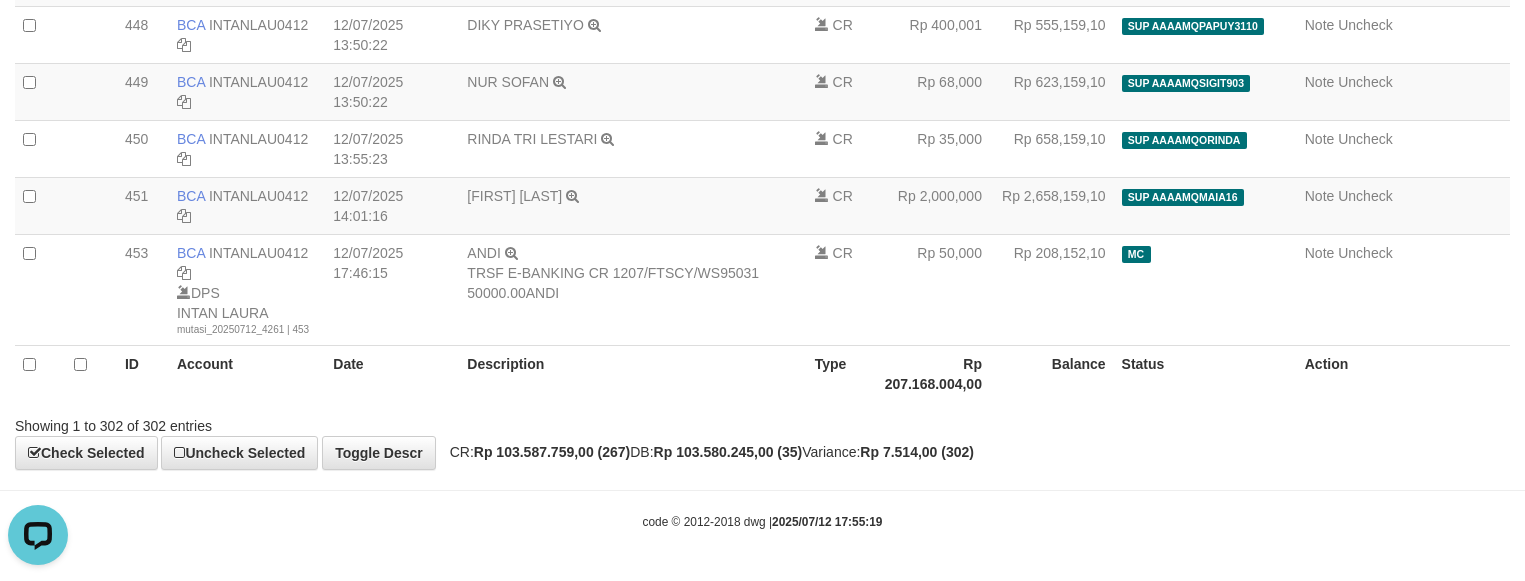 click on "Status" at bounding box center [1205, 374] 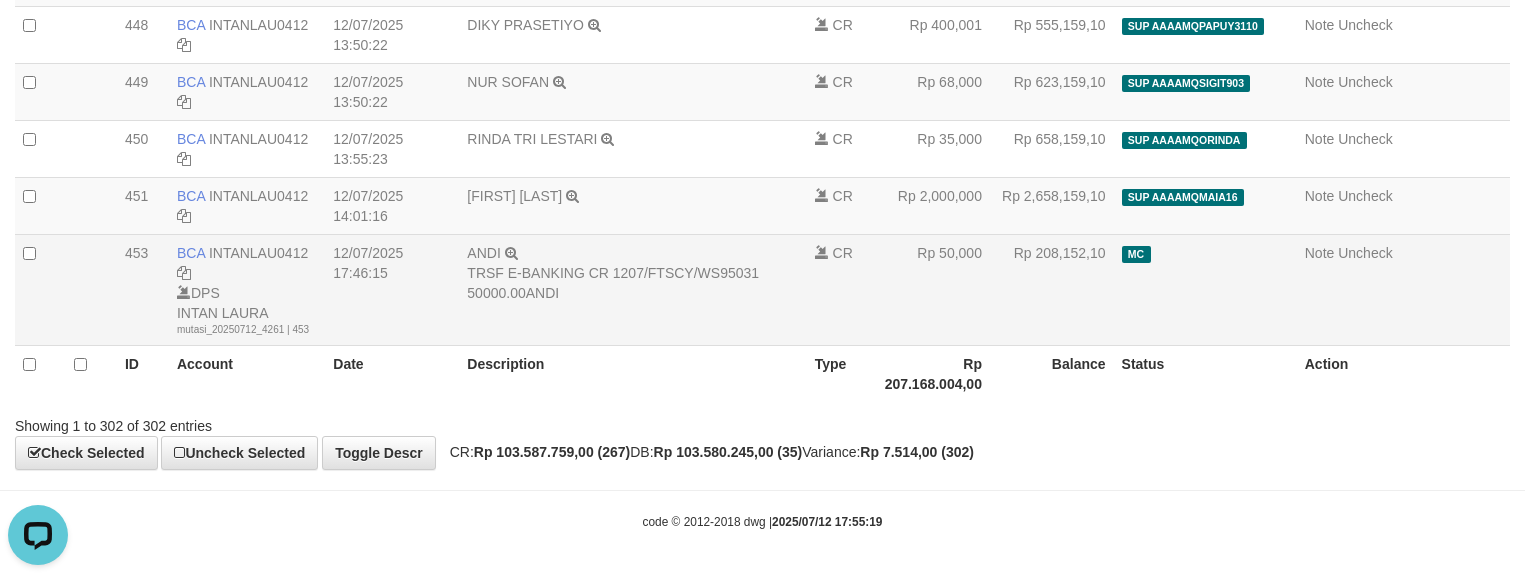 click on "MC" at bounding box center (1205, 289) 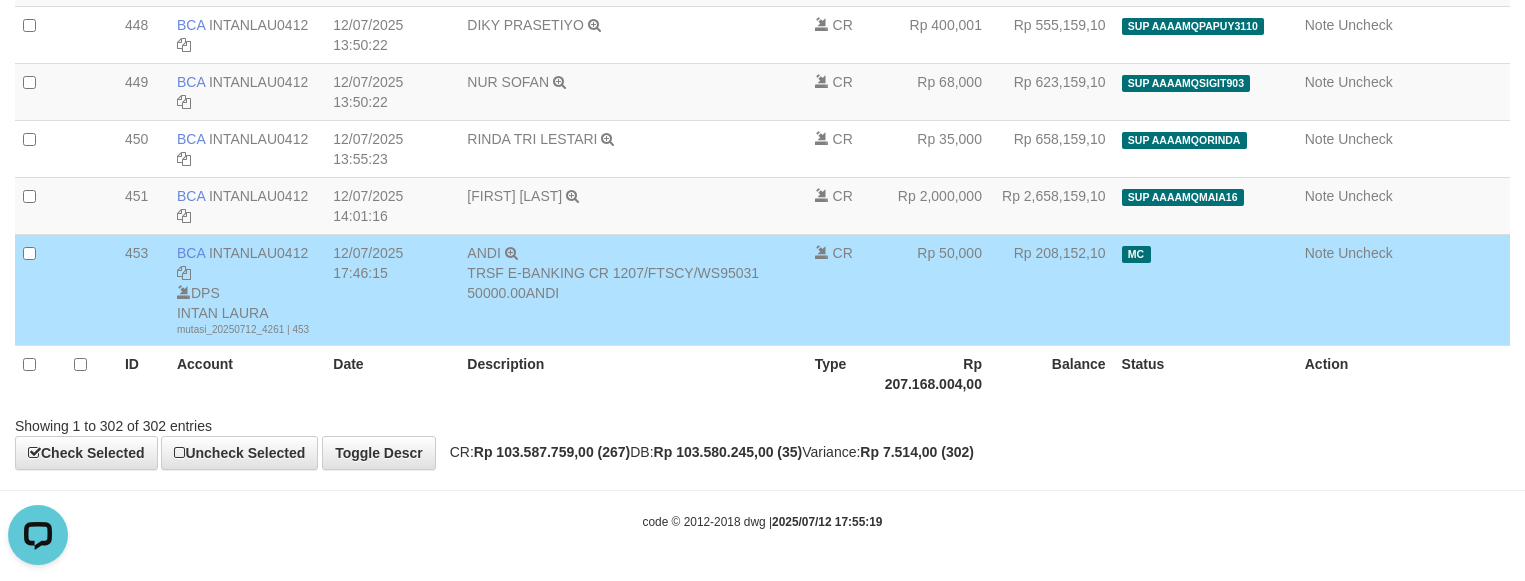 click on "MC" at bounding box center (1205, 289) 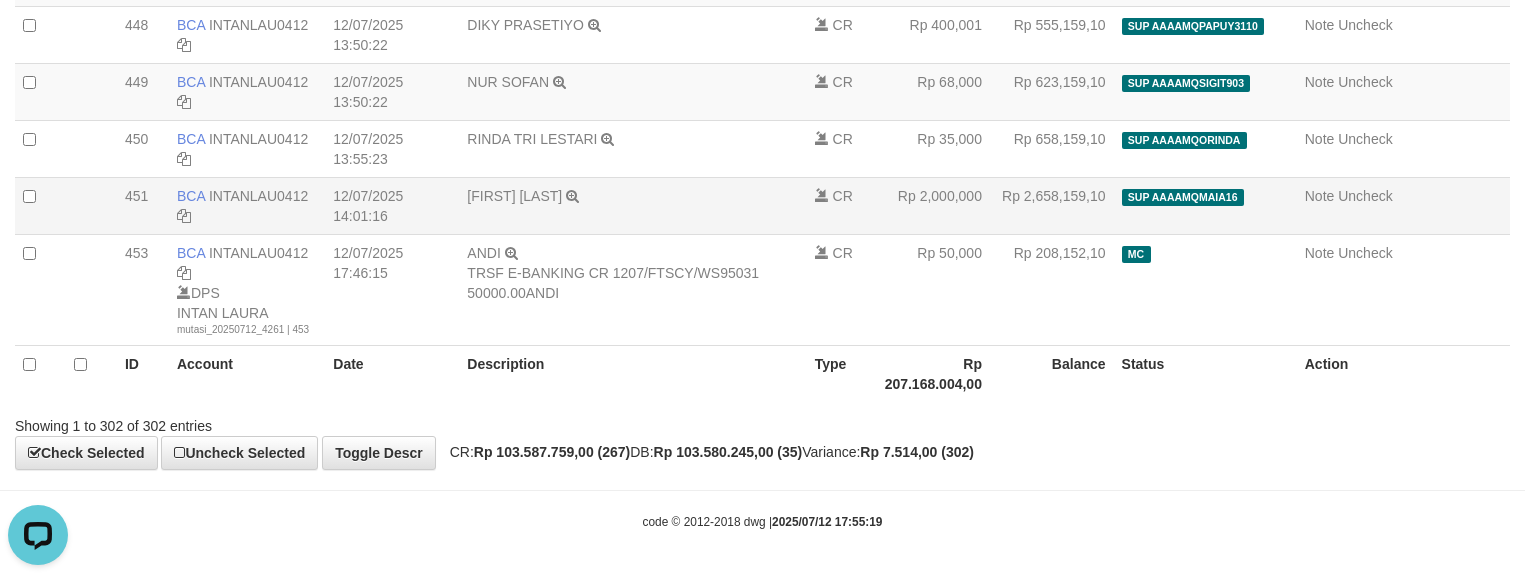 click on "KRISNA HIMAYANTI       TRSF E-BANKING CR 1207/FTSCY/WS95031
2000000.00KRISNA HIMAYANTI" at bounding box center (632, 205) 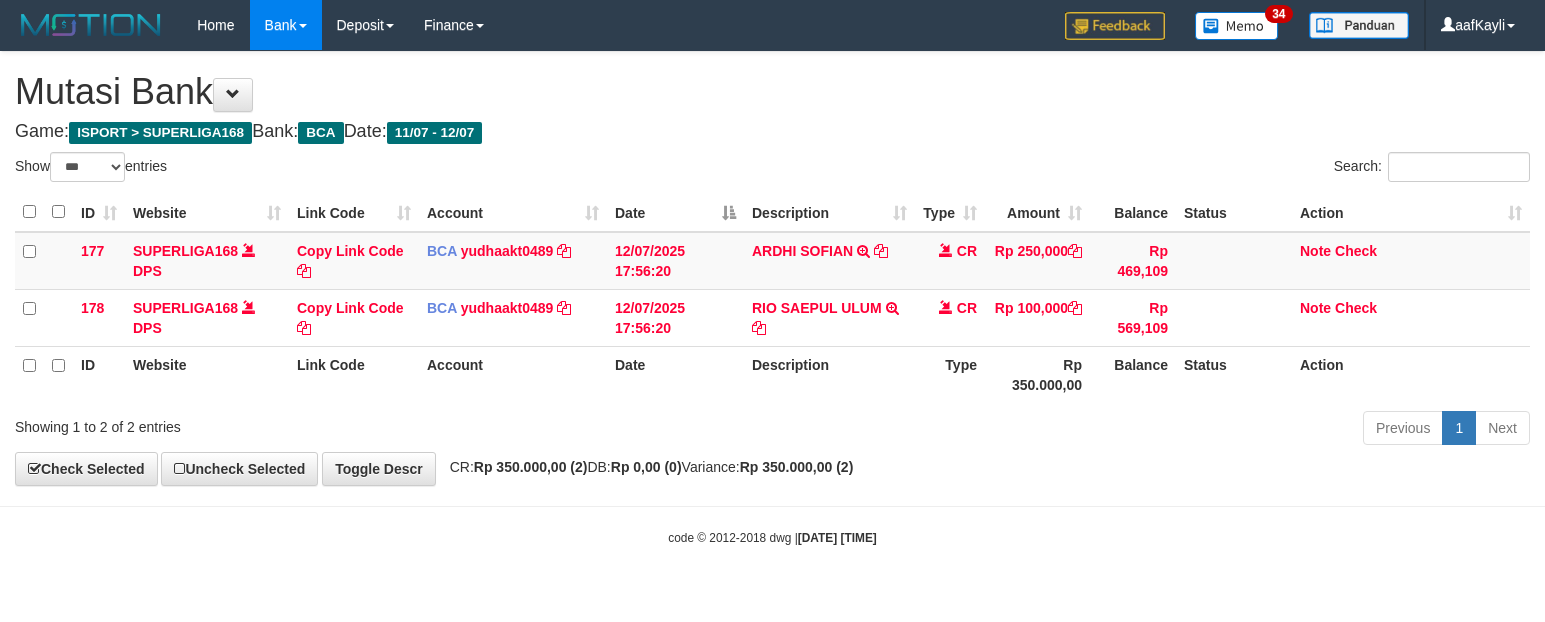 select on "***" 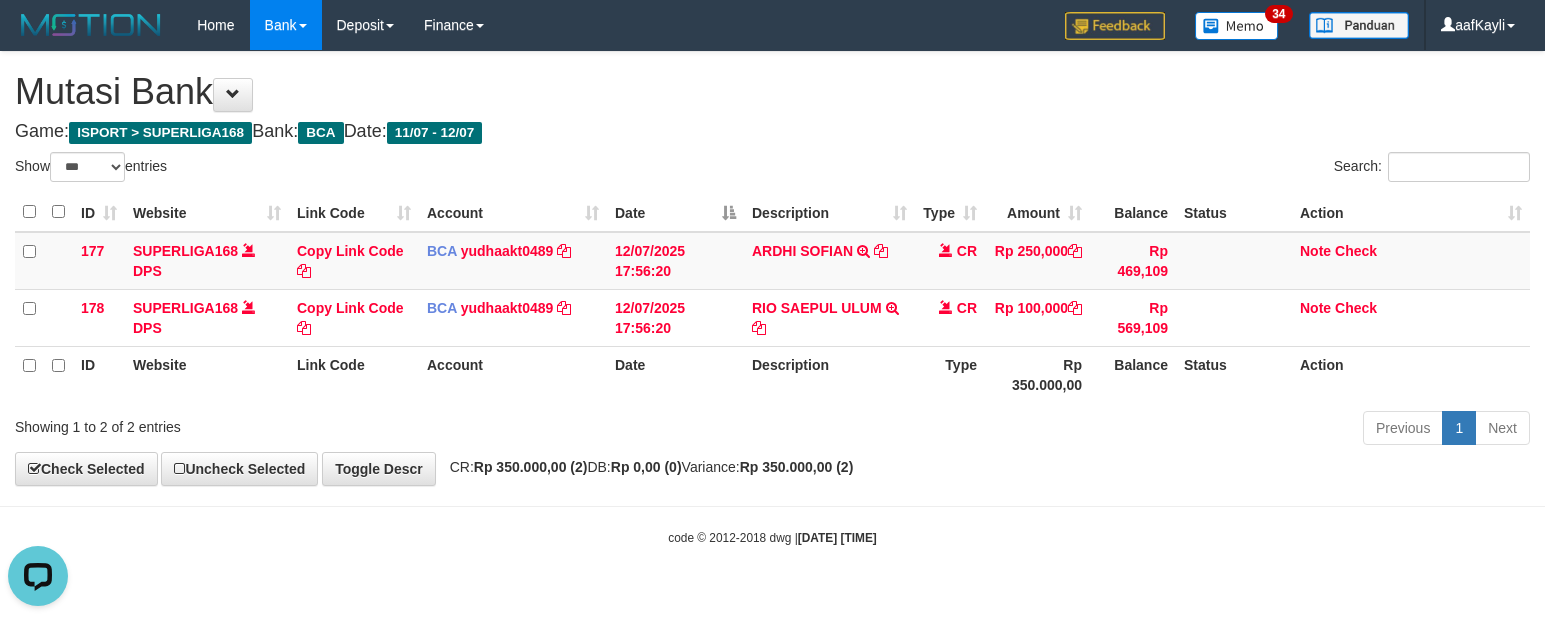scroll, scrollTop: 0, scrollLeft: 0, axis: both 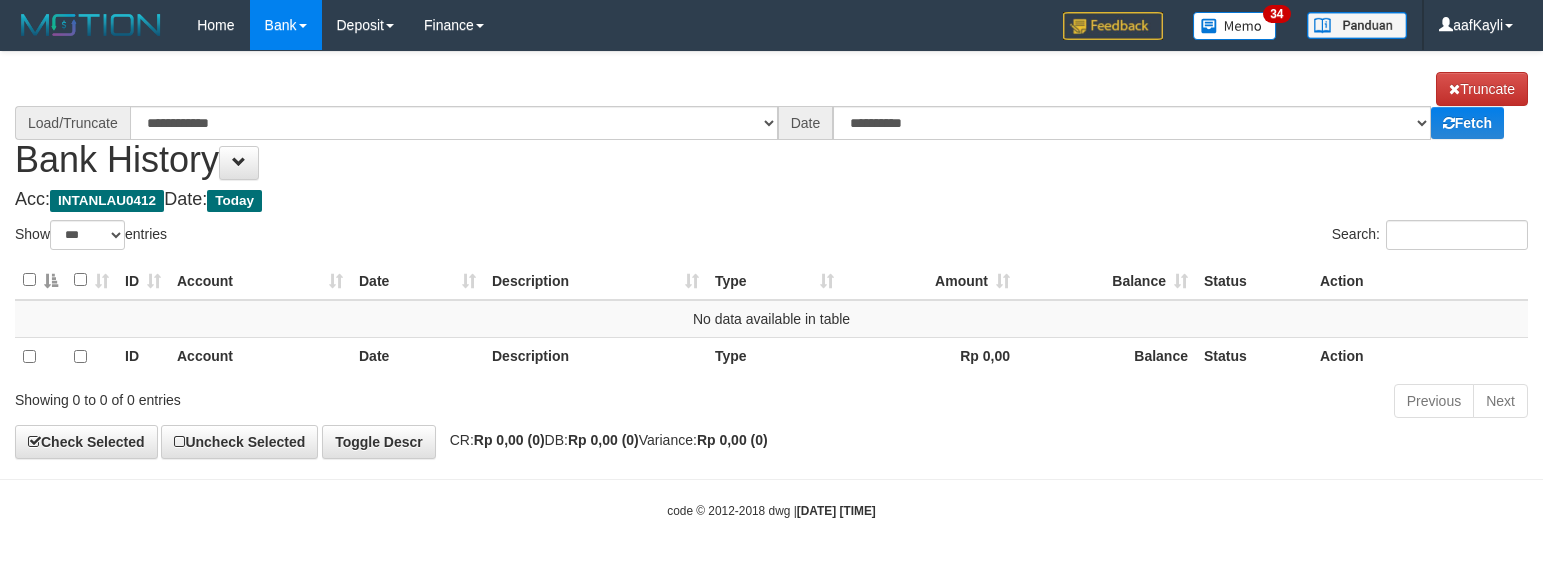 select on "***" 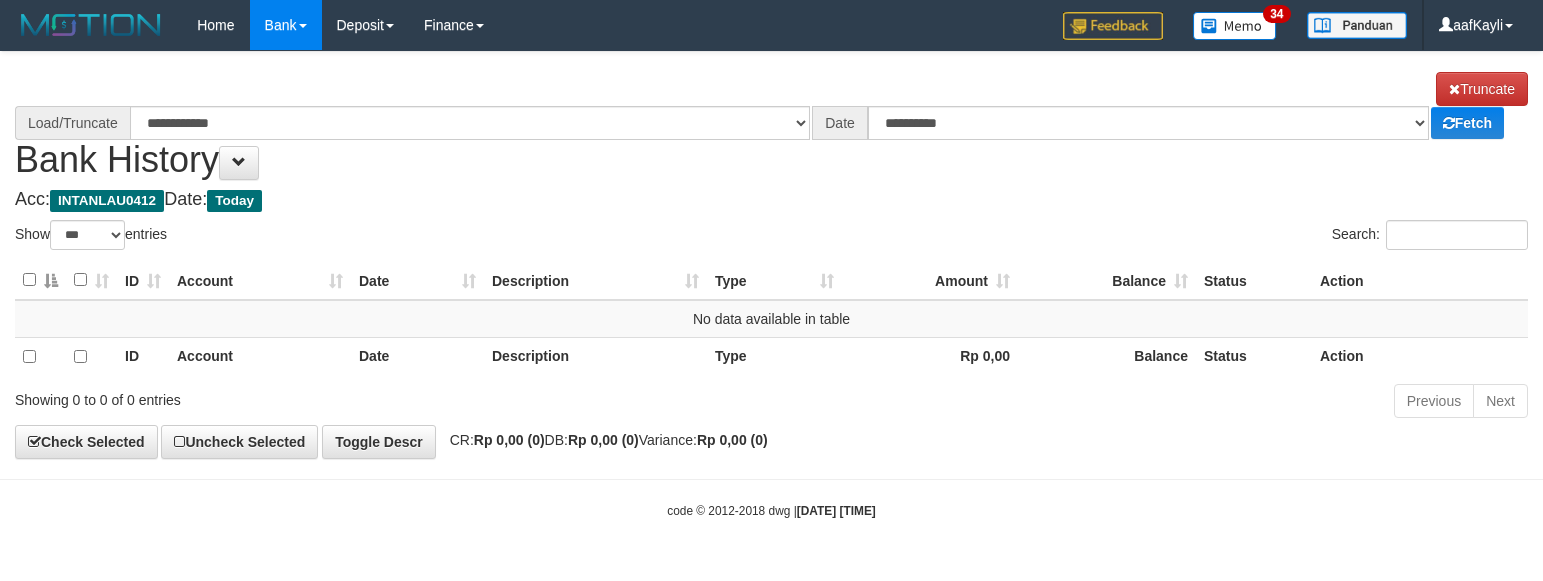 scroll, scrollTop: 0, scrollLeft: 0, axis: both 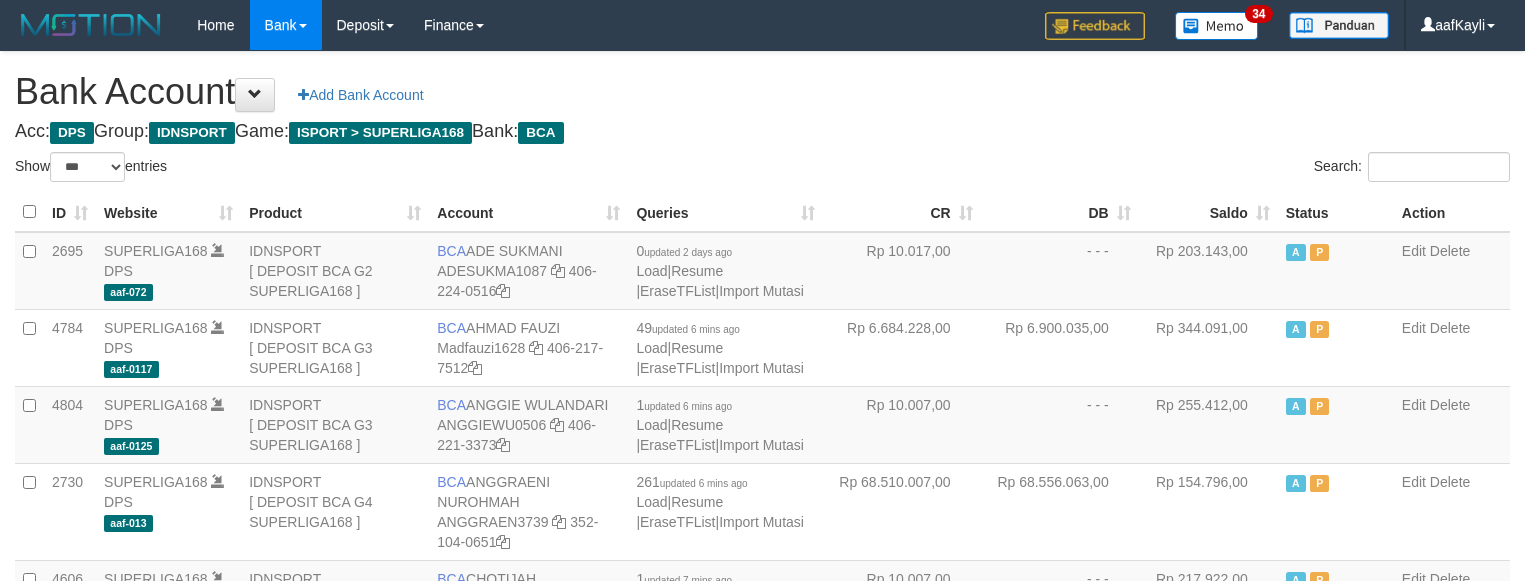 select on "***" 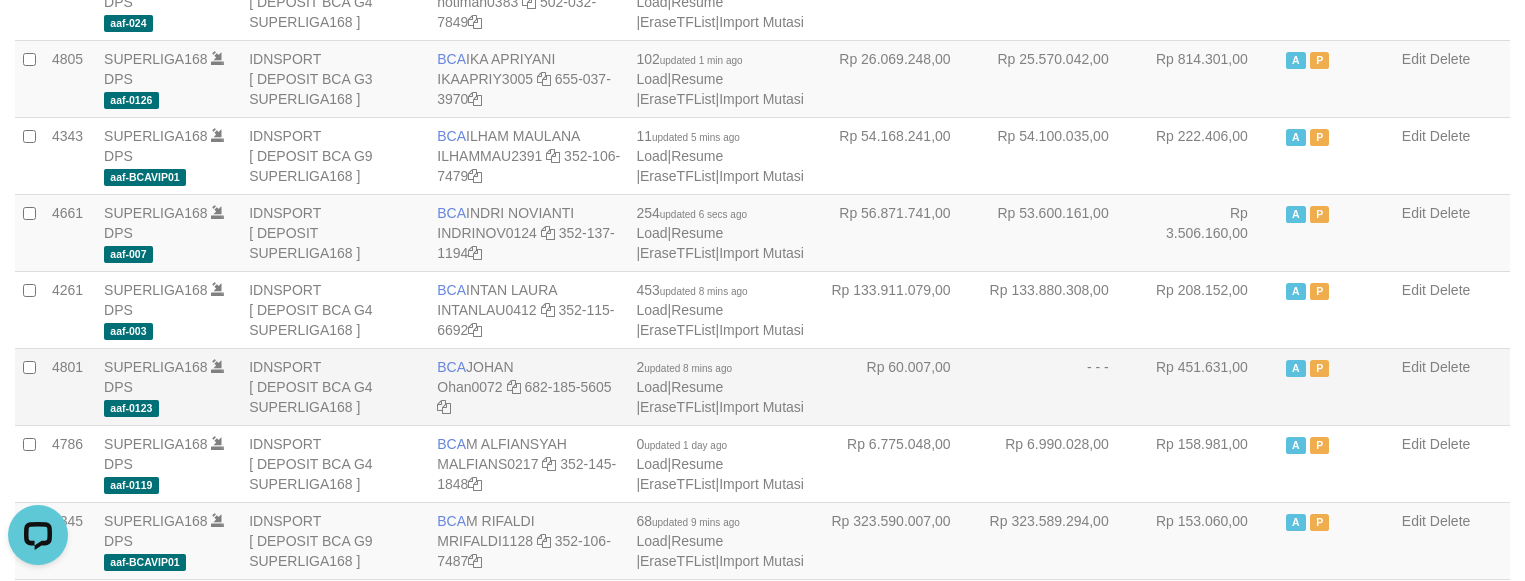 scroll, scrollTop: 0, scrollLeft: 0, axis: both 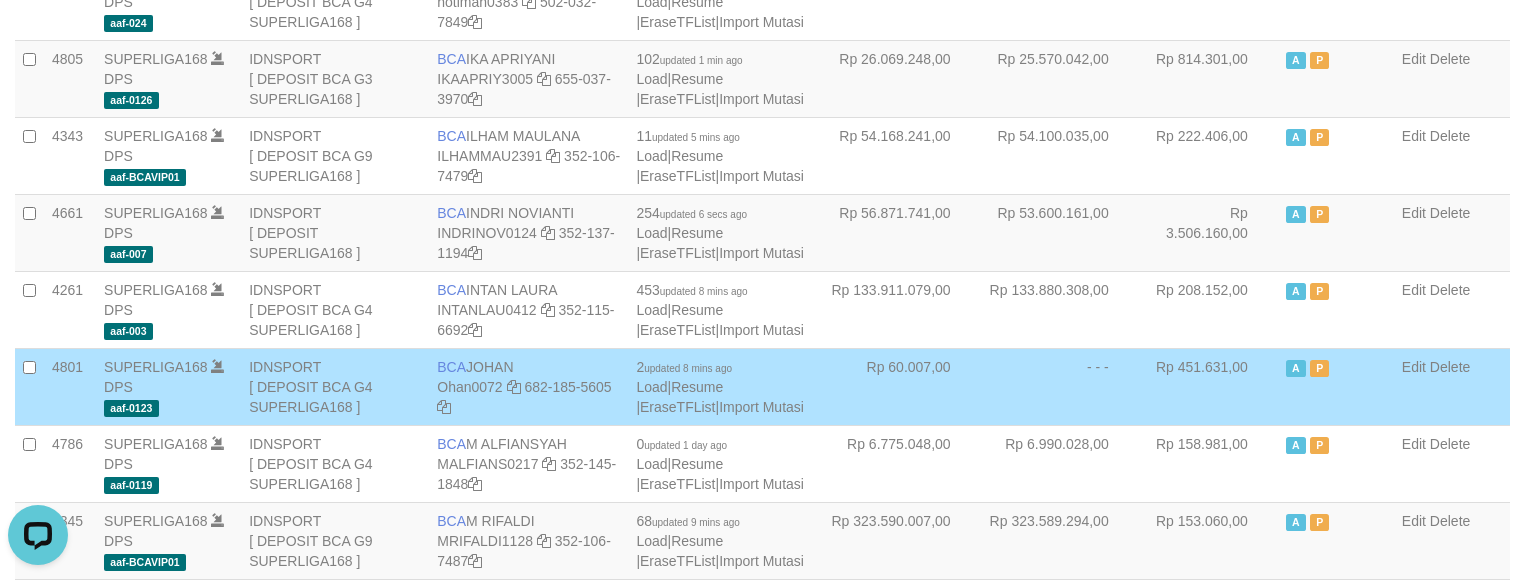 click on "- - -" at bounding box center (1060, 386) 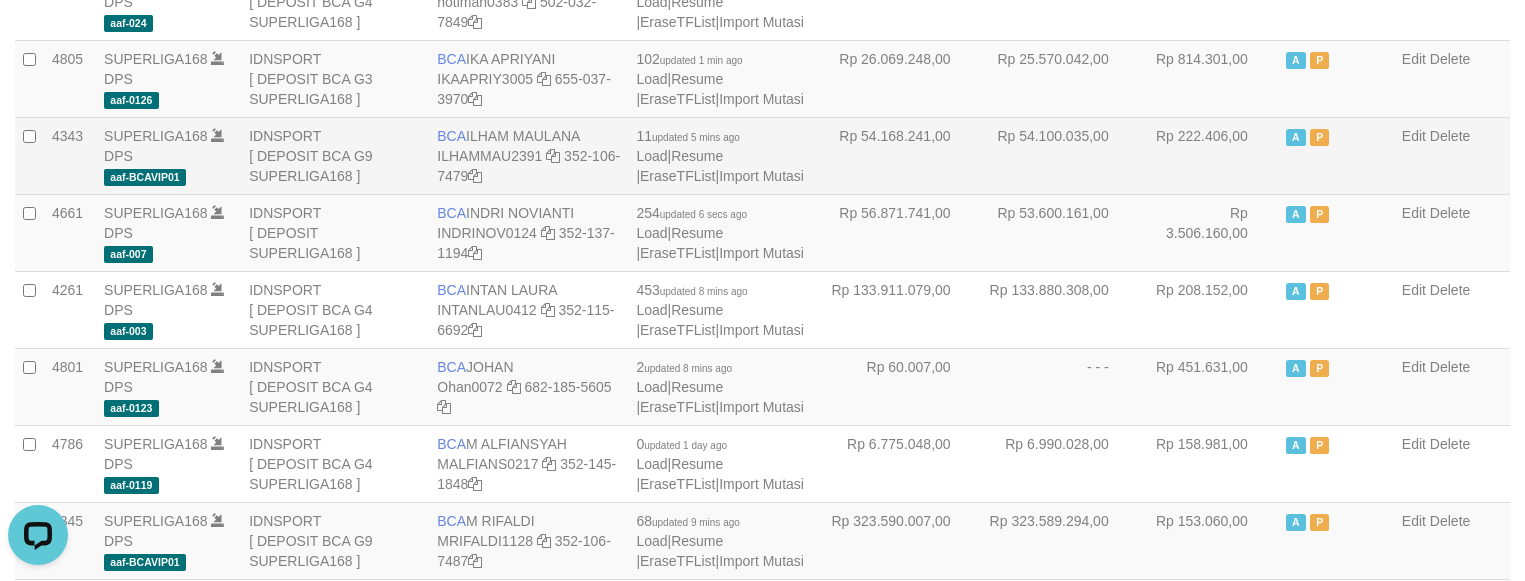 click on "Rp 3.506.160,00" at bounding box center [1208, 232] 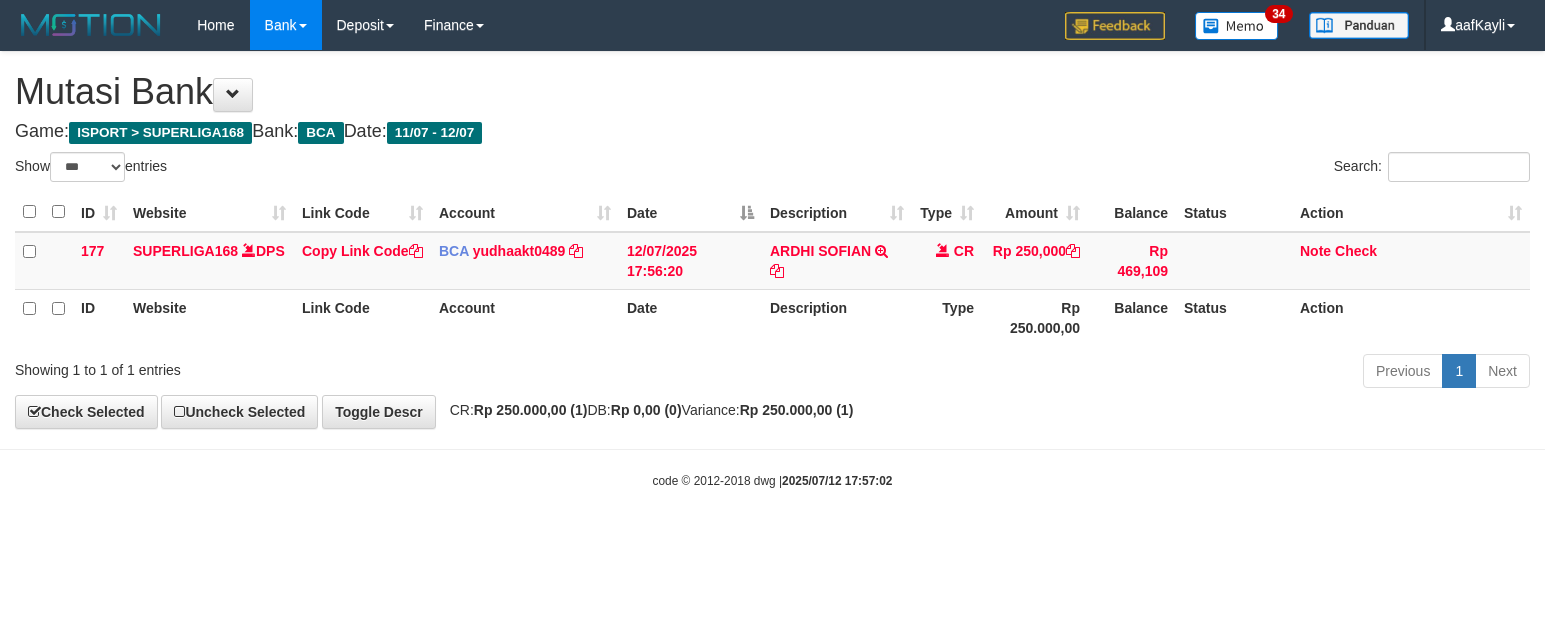 select on "***" 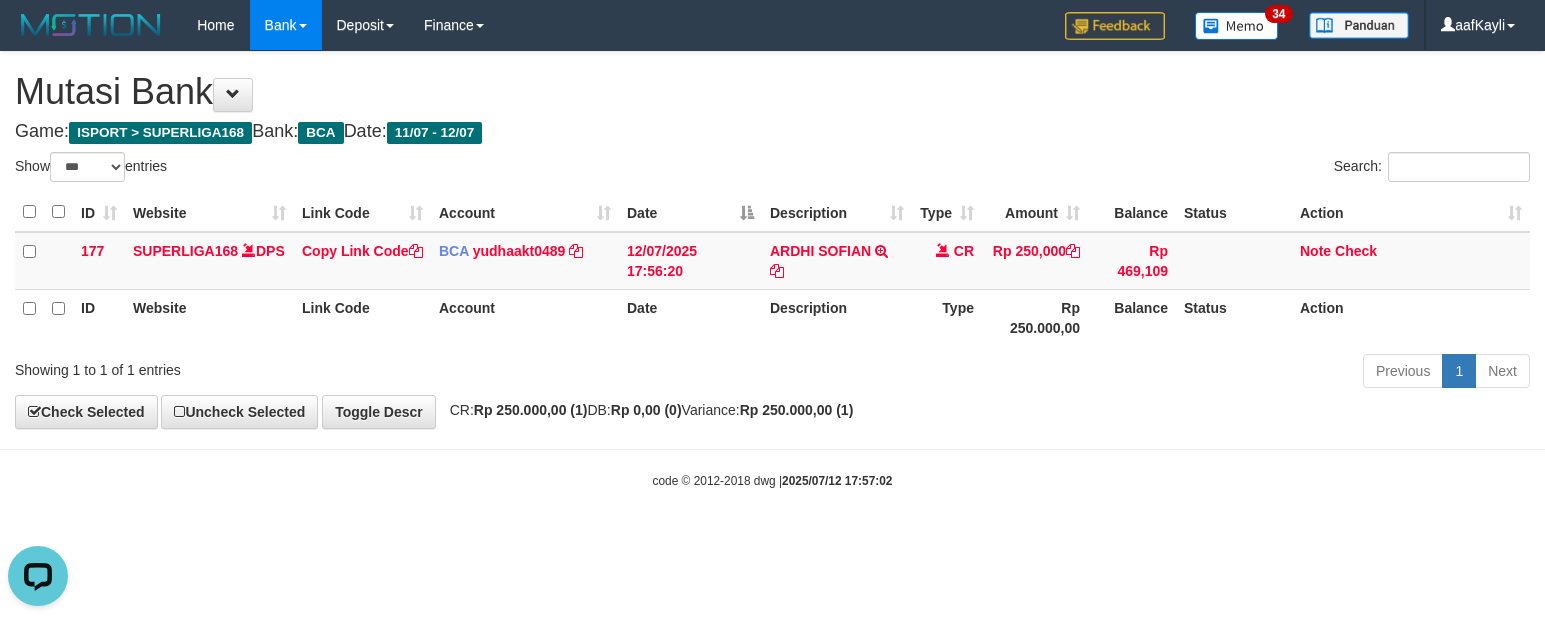 scroll, scrollTop: 0, scrollLeft: 0, axis: both 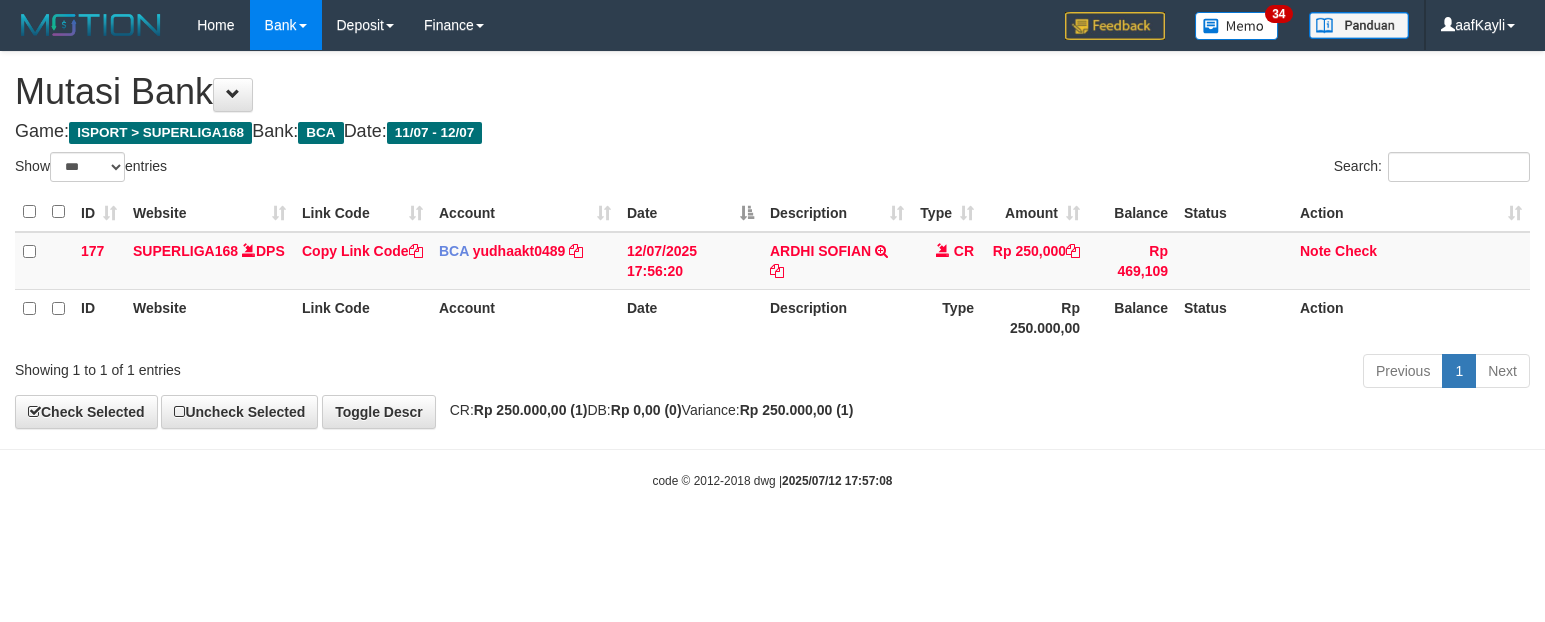 select on "***" 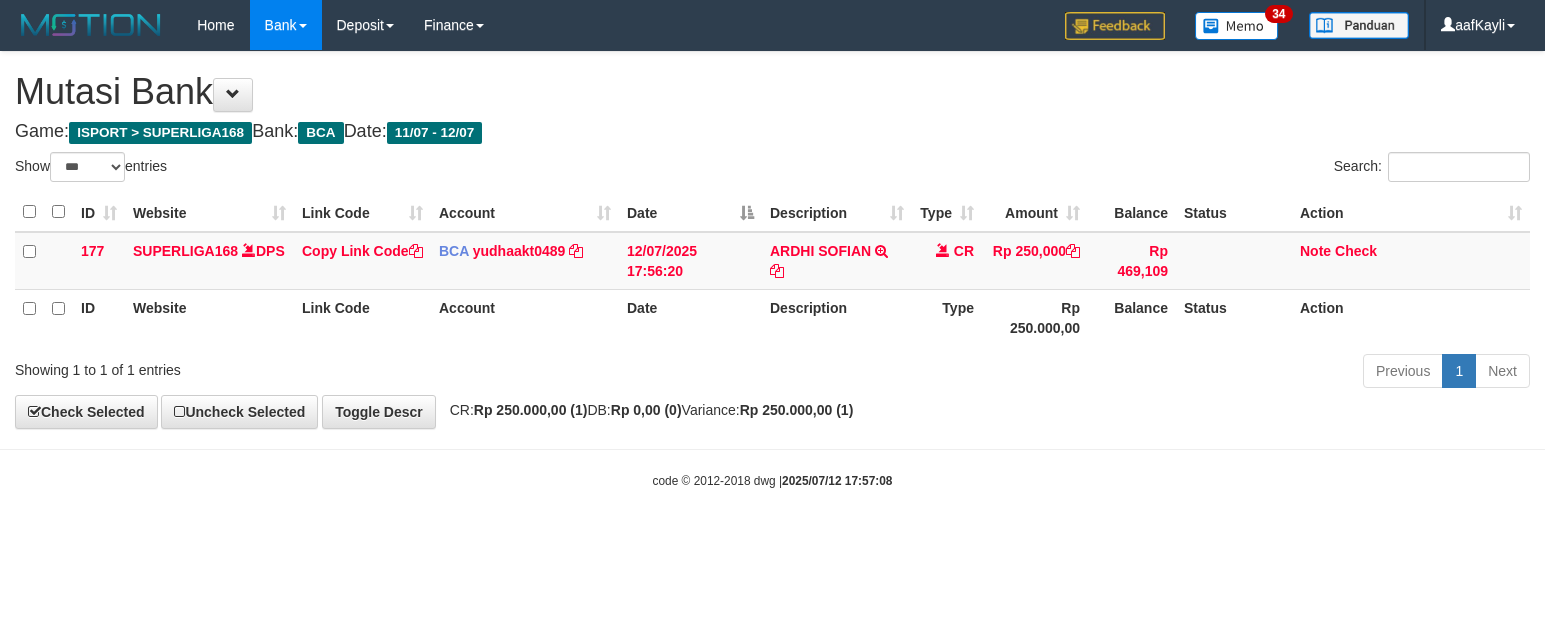 scroll, scrollTop: 0, scrollLeft: 0, axis: both 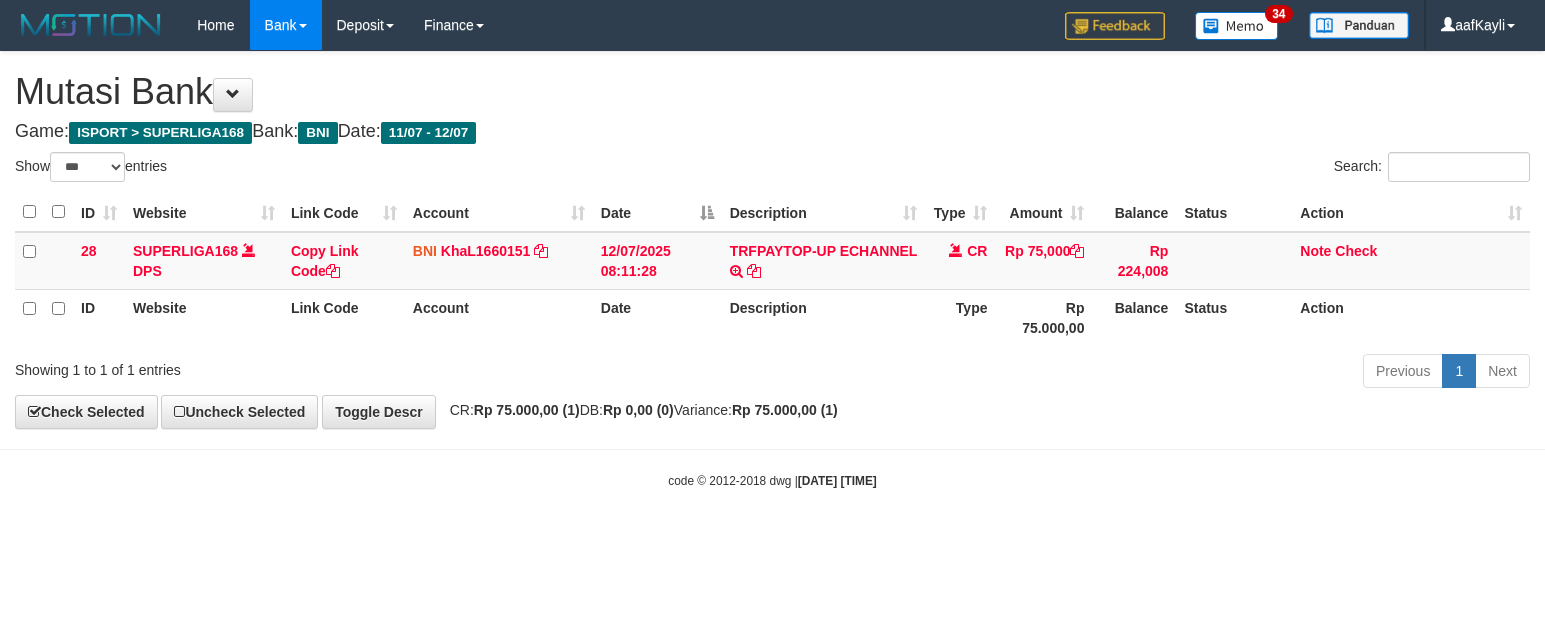 select on "***" 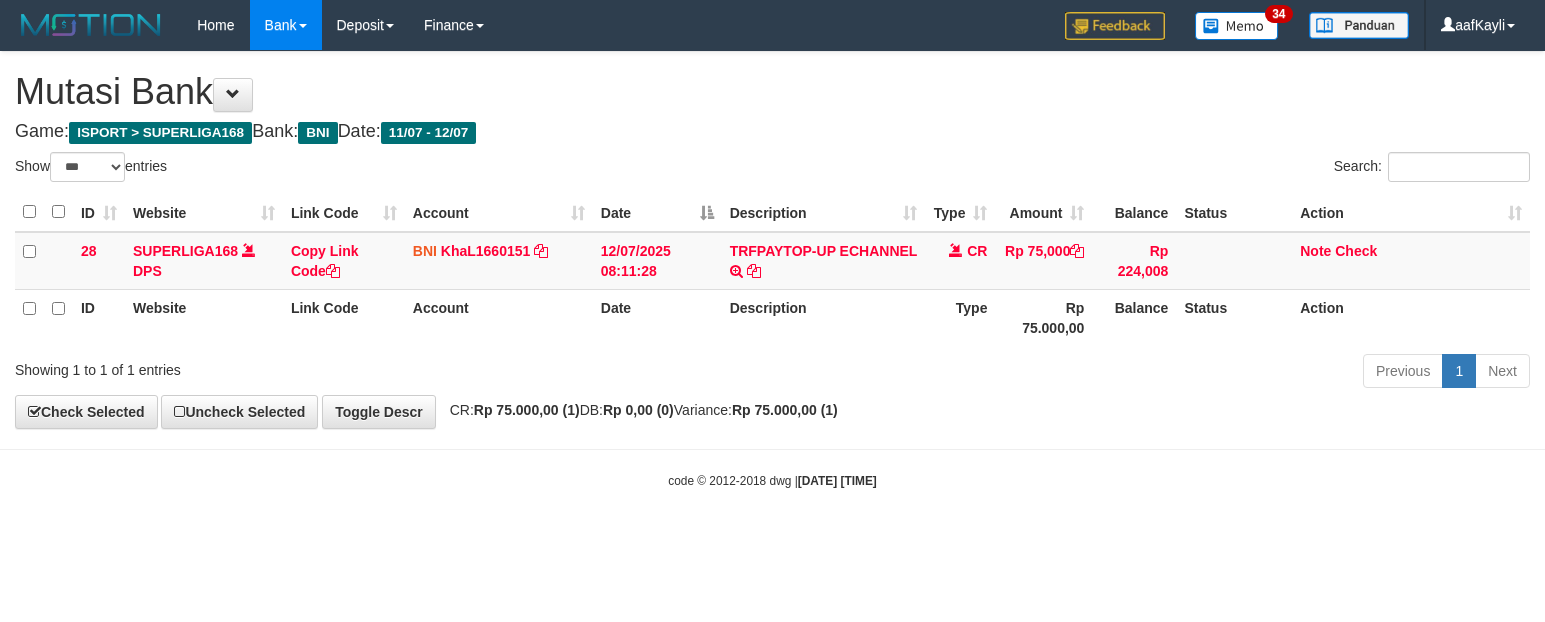 scroll, scrollTop: 0, scrollLeft: 0, axis: both 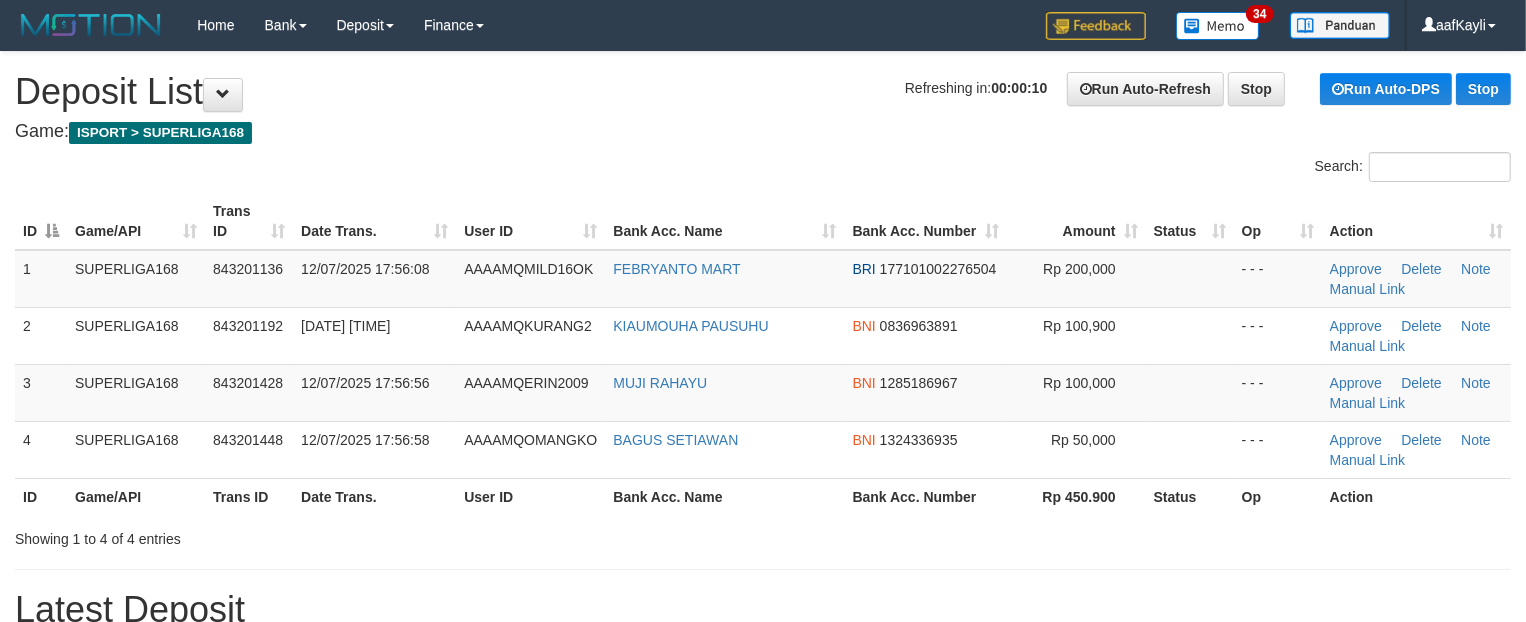 click on "Status" at bounding box center [1190, 496] 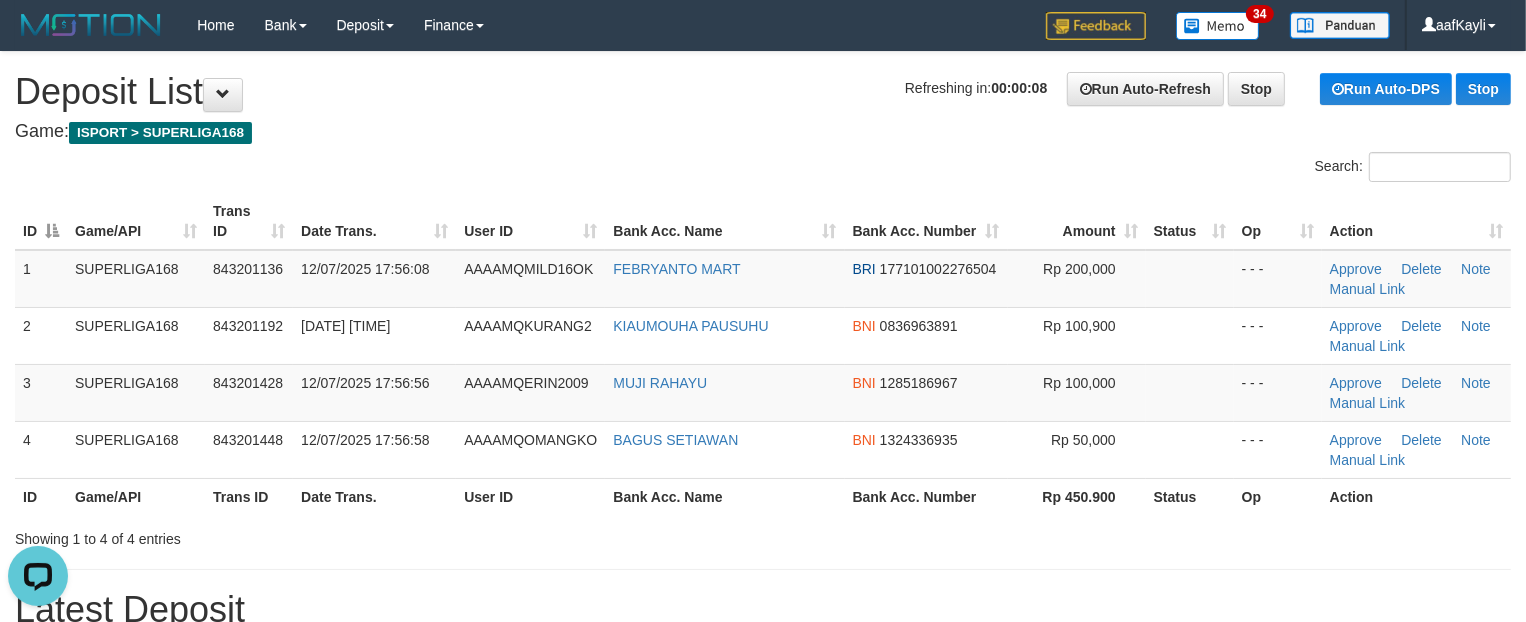 scroll, scrollTop: 0, scrollLeft: 0, axis: both 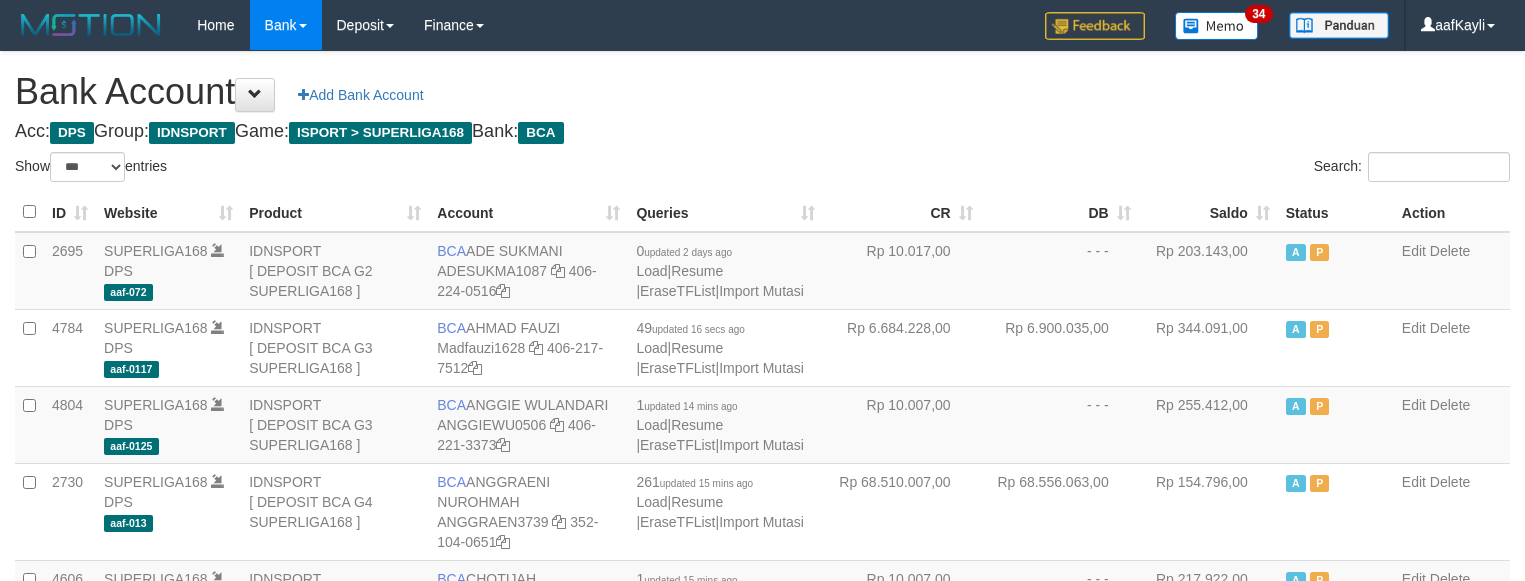 select on "***" 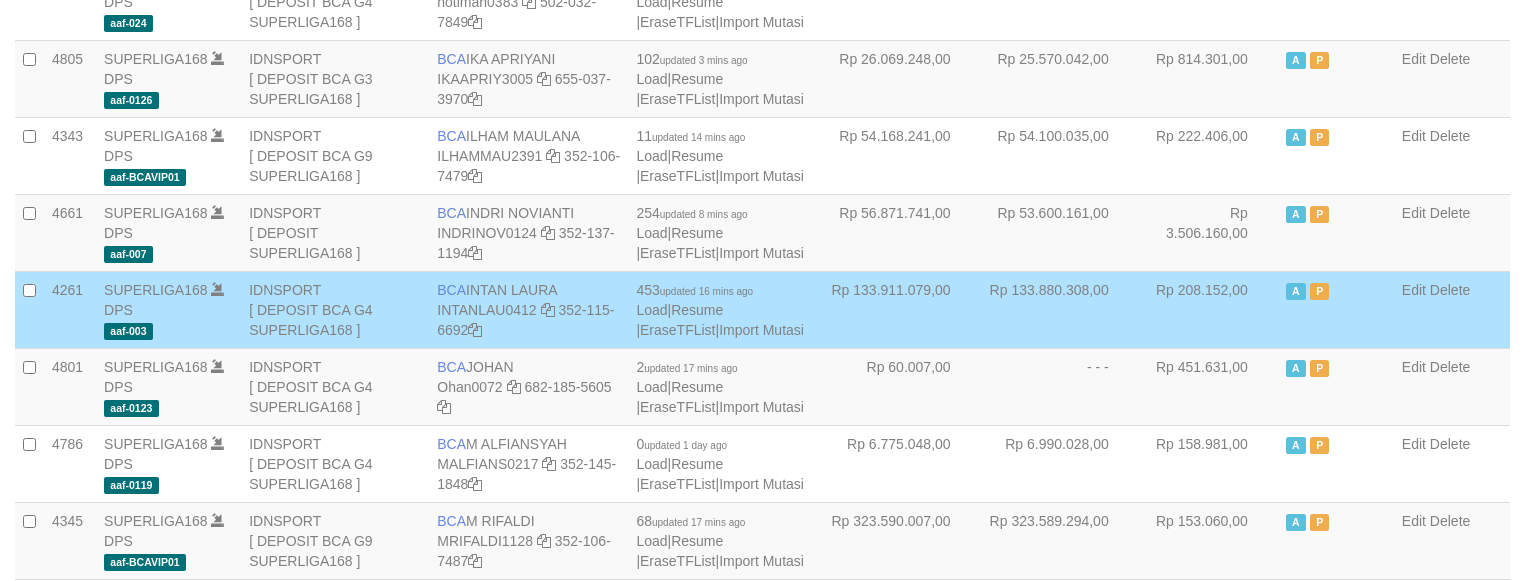 click on "Rp 133.880.308,00" at bounding box center [1060, 309] 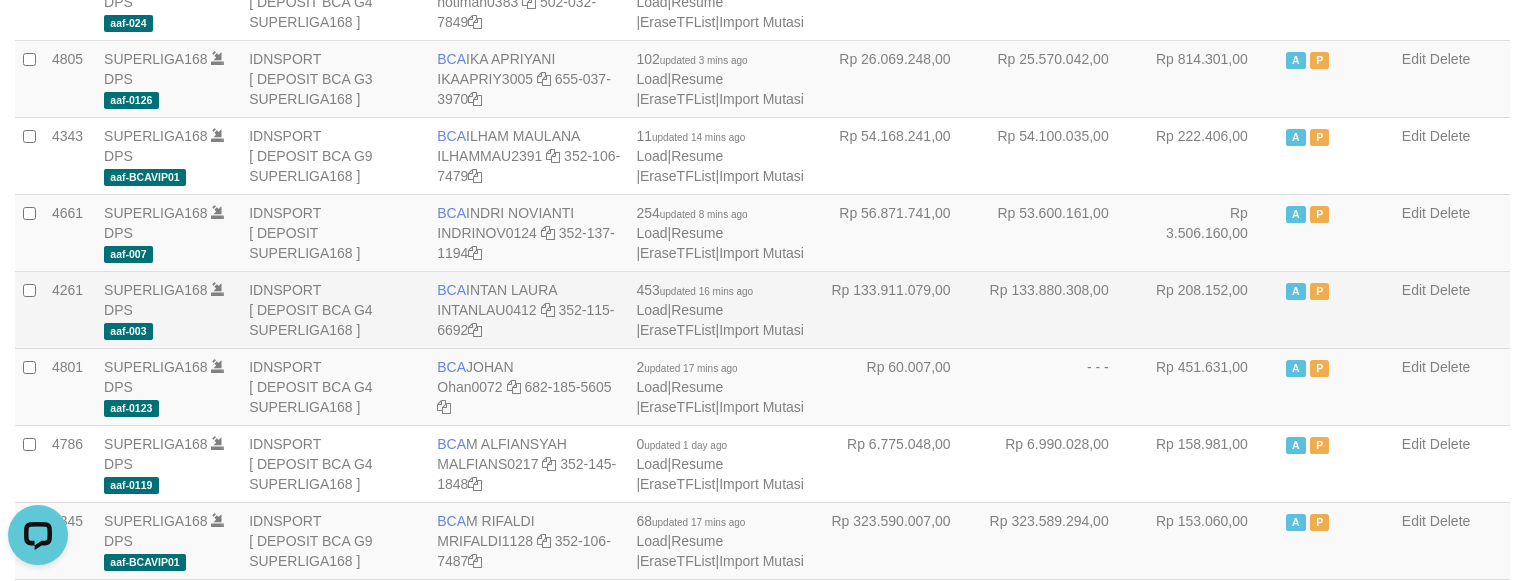 scroll, scrollTop: 0, scrollLeft: 0, axis: both 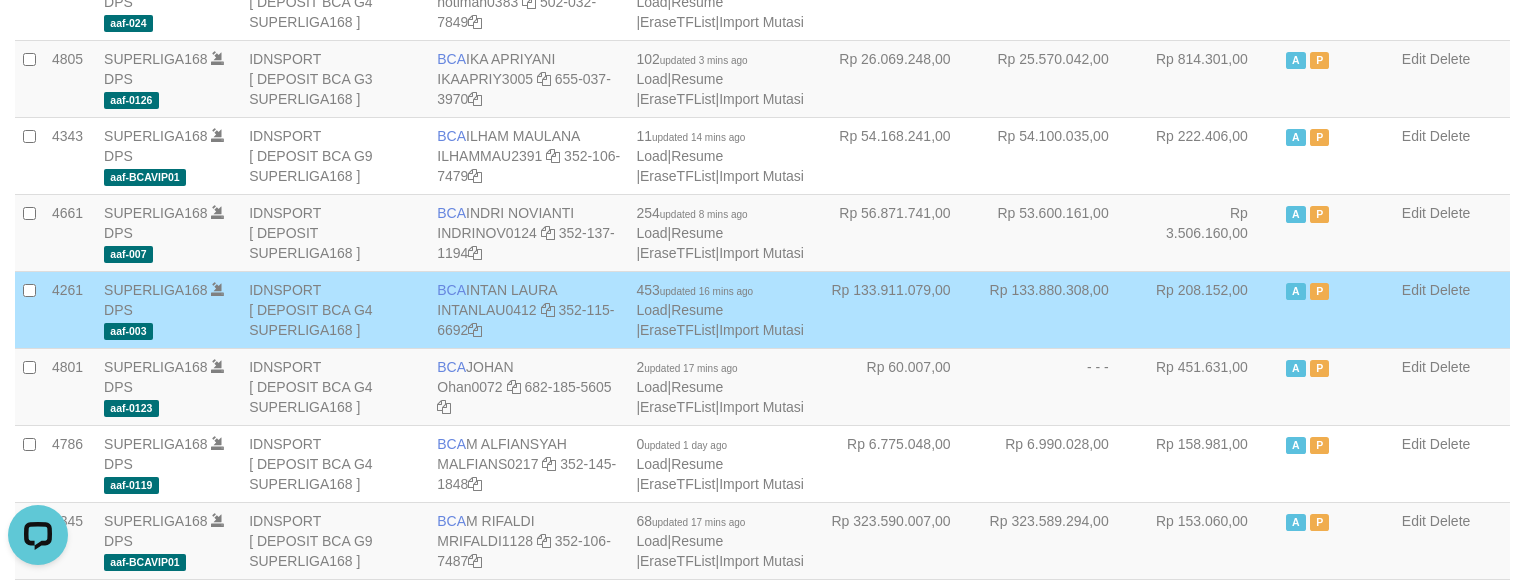 click on "Rp 133.880.308,00" at bounding box center (1060, 309) 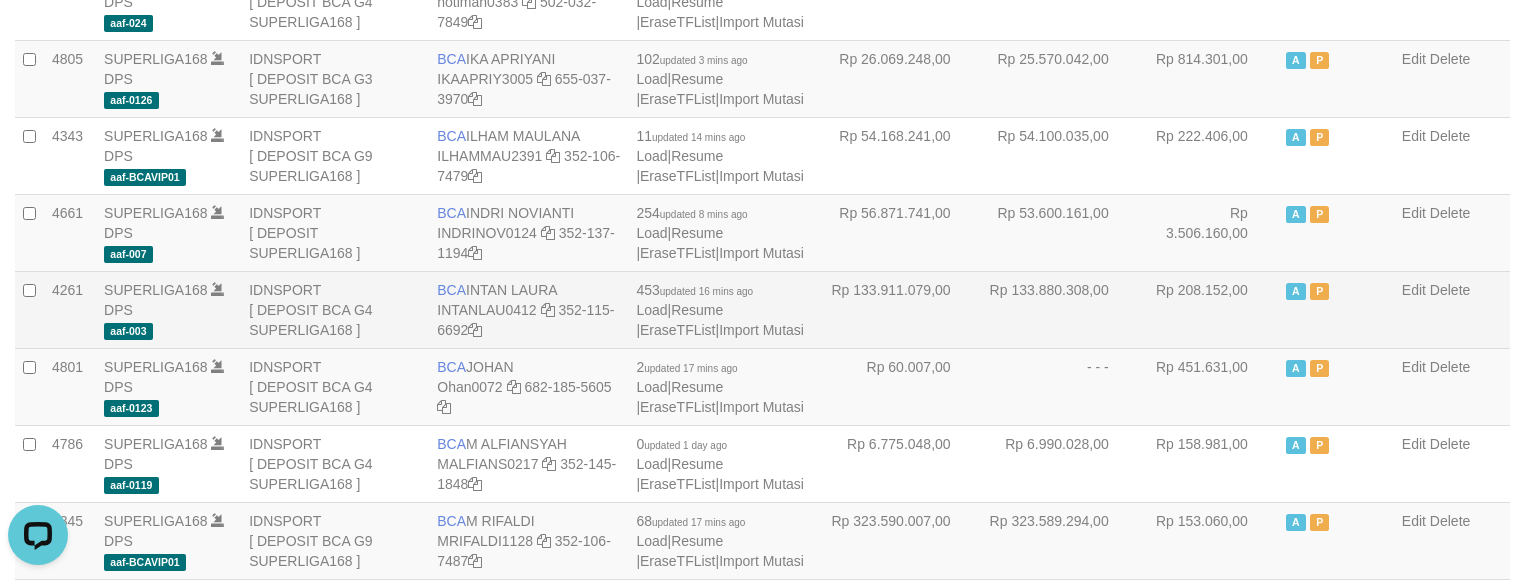 click on "Rp 133.880.308,00" at bounding box center [1060, 309] 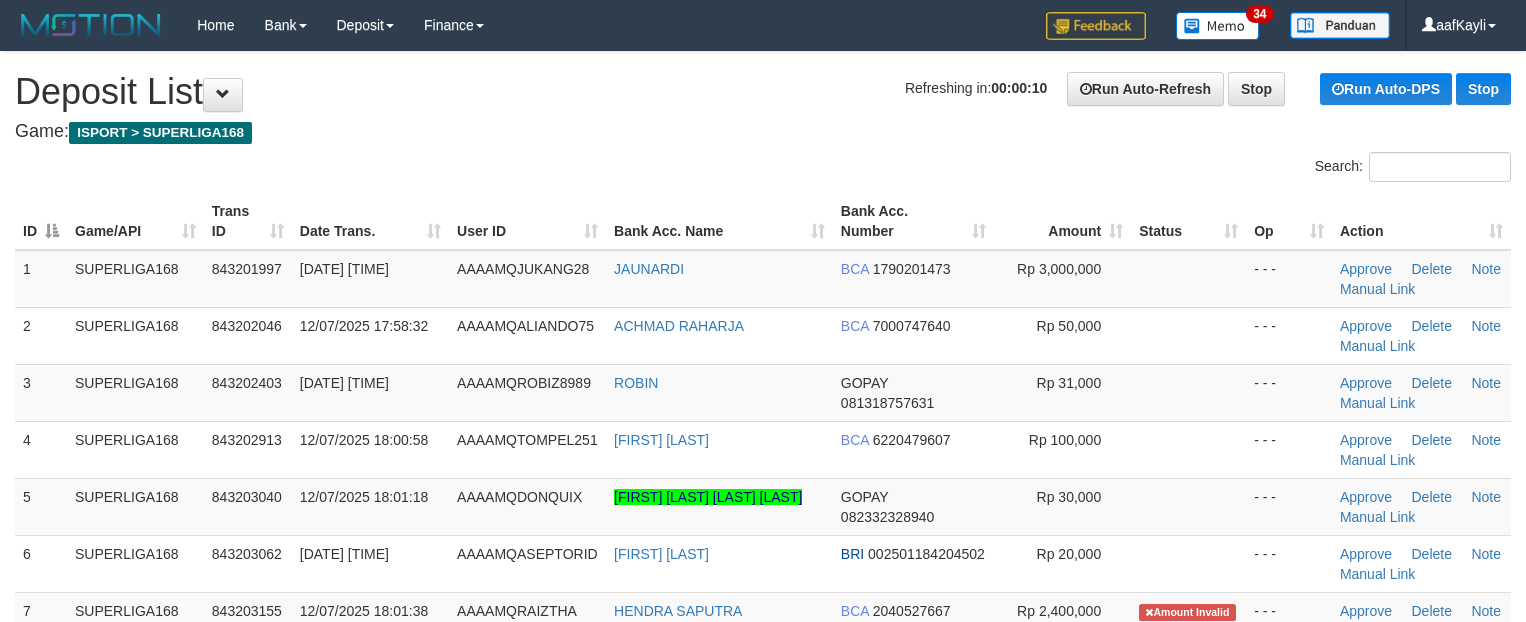scroll, scrollTop: 0, scrollLeft: 0, axis: both 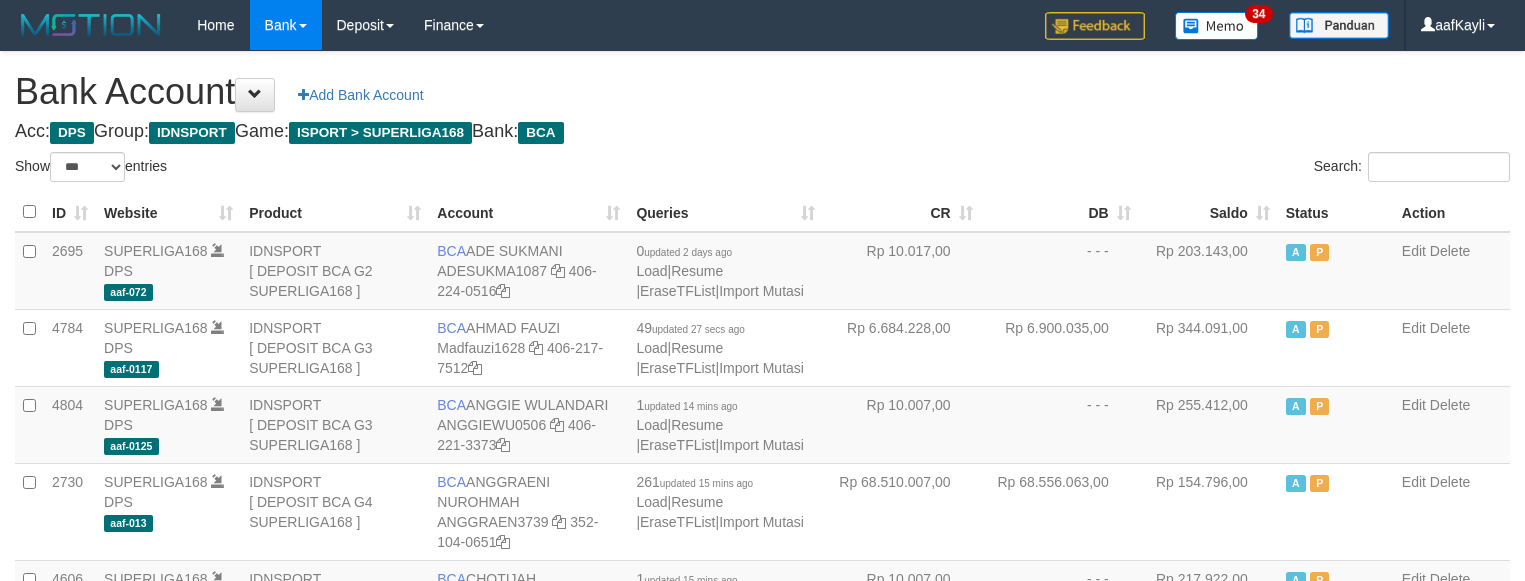 select on "***" 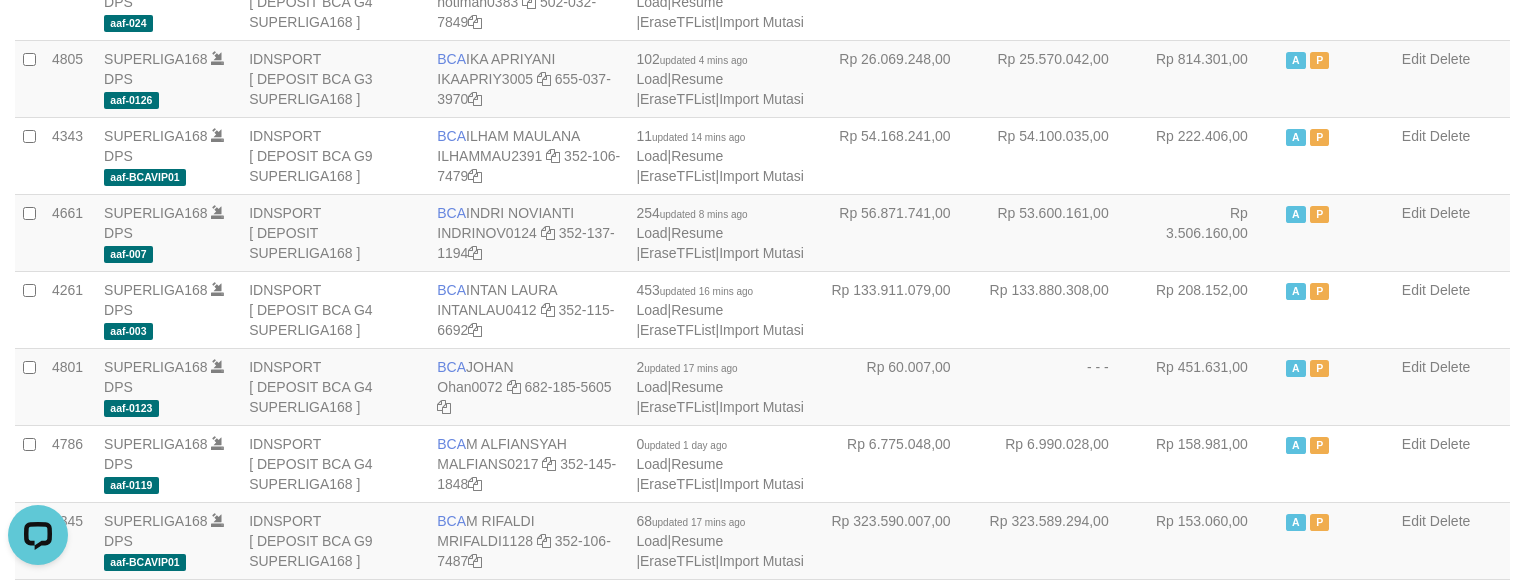 scroll, scrollTop: 0, scrollLeft: 0, axis: both 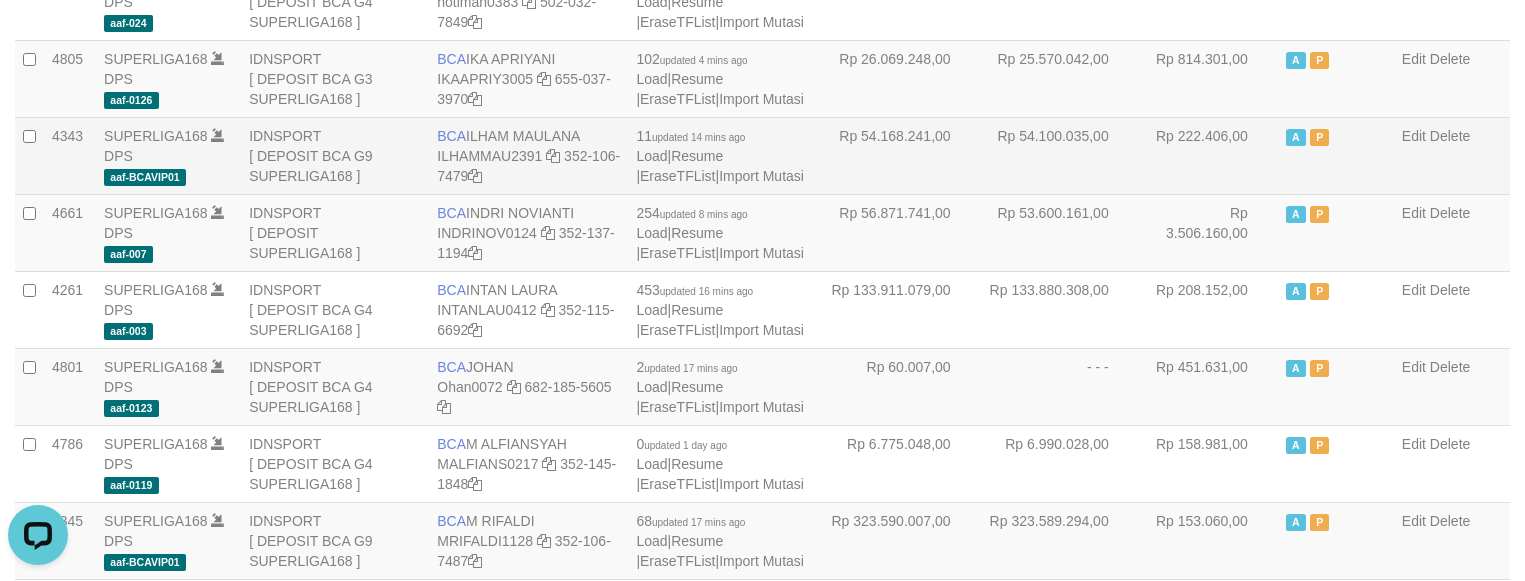 drag, startPoint x: 1243, startPoint y: 118, endPoint x: 1205, endPoint y: 0, distance: 123.967735 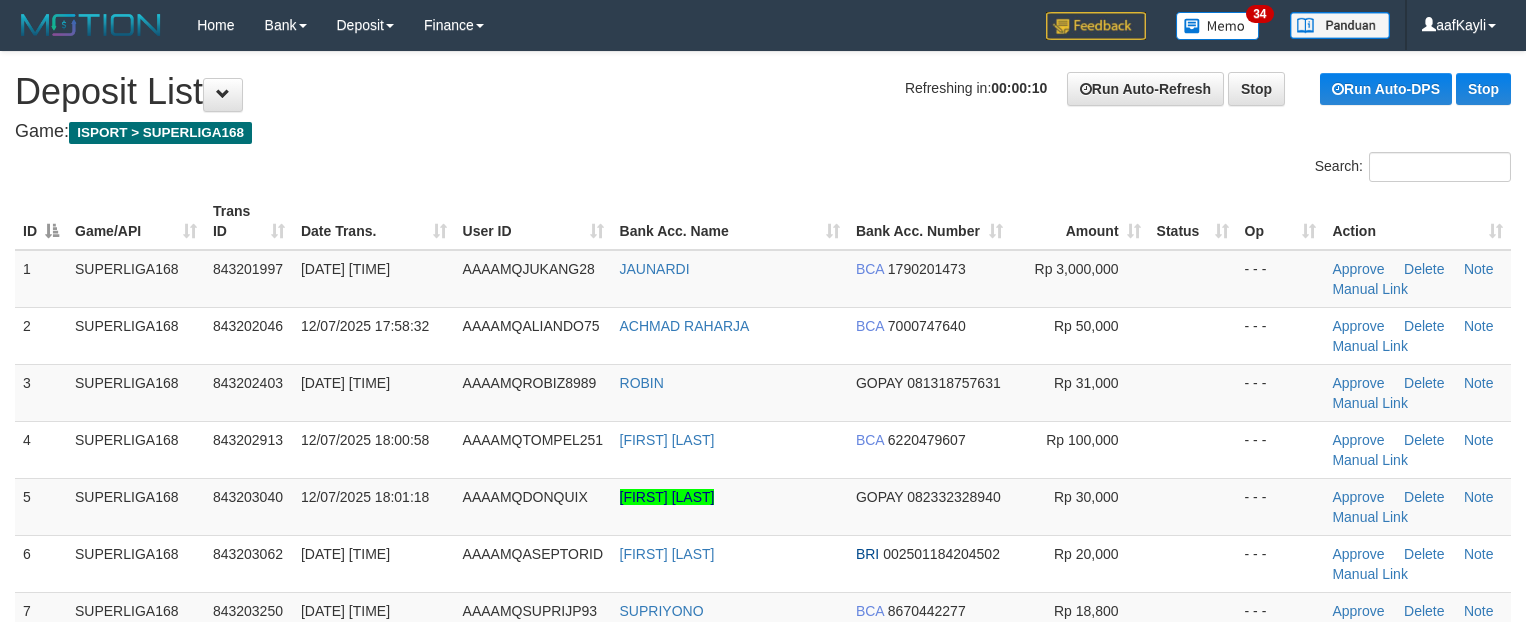 scroll, scrollTop: 0, scrollLeft: 0, axis: both 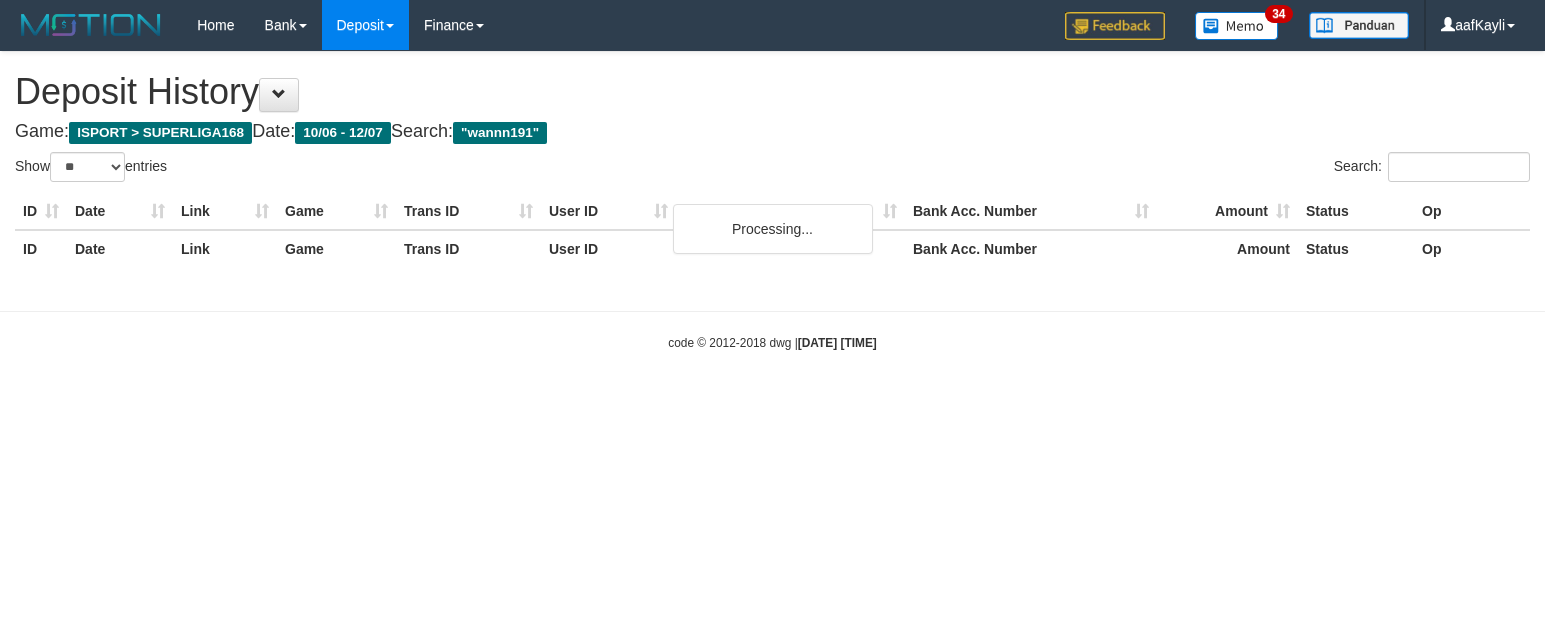 select on "**" 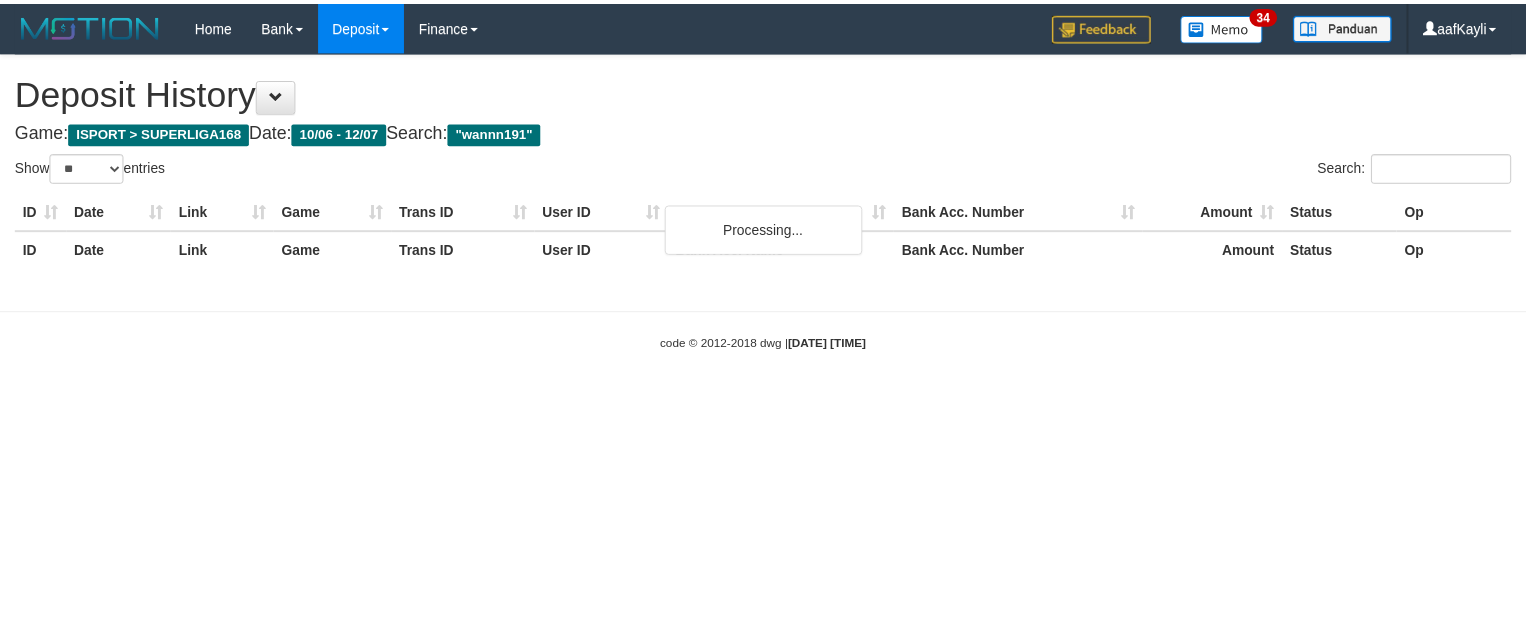 scroll, scrollTop: 0, scrollLeft: 0, axis: both 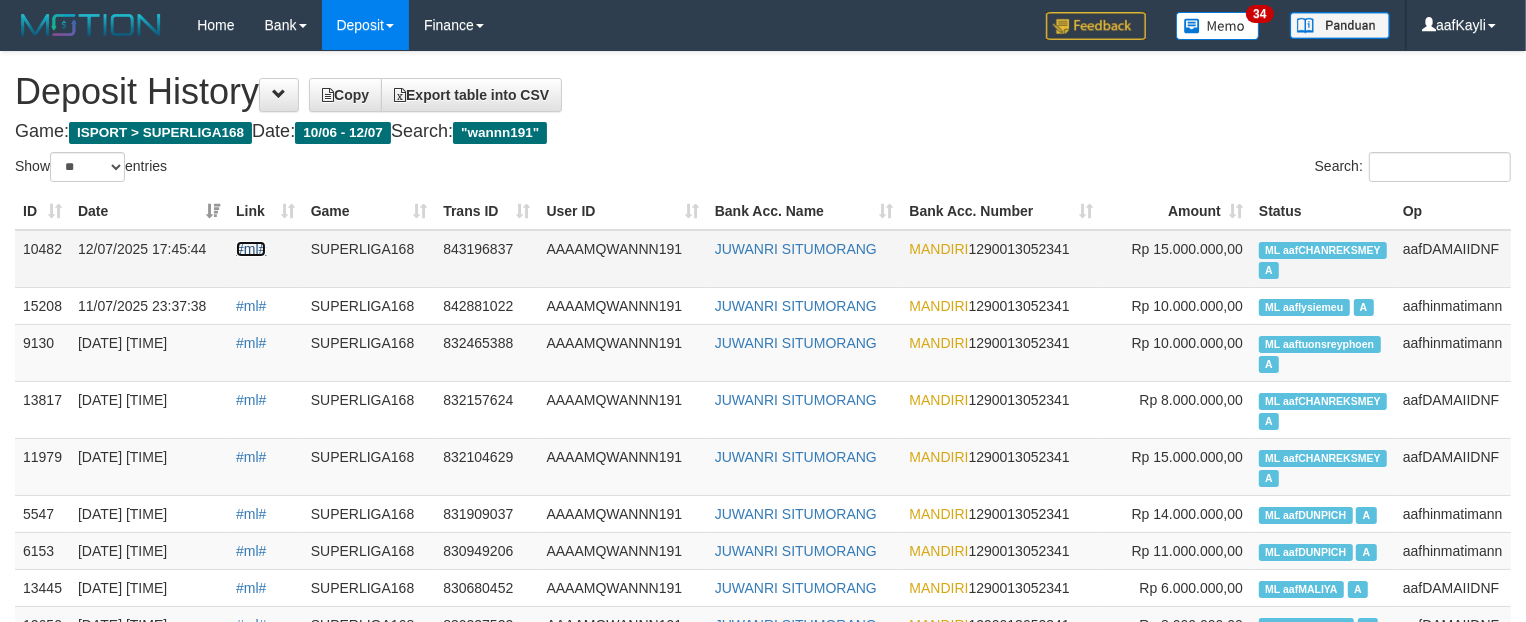 drag, startPoint x: 248, startPoint y: 246, endPoint x: 761, endPoint y: 233, distance: 513.1647 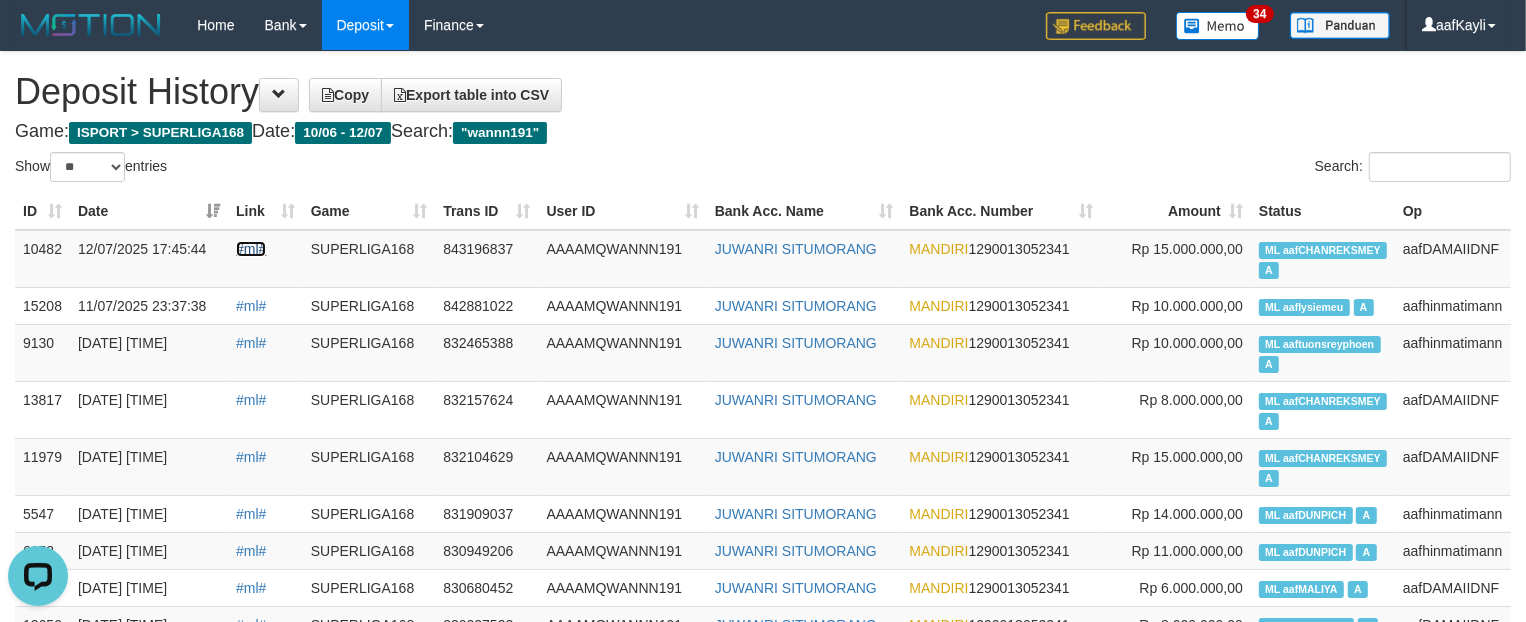 scroll, scrollTop: 0, scrollLeft: 0, axis: both 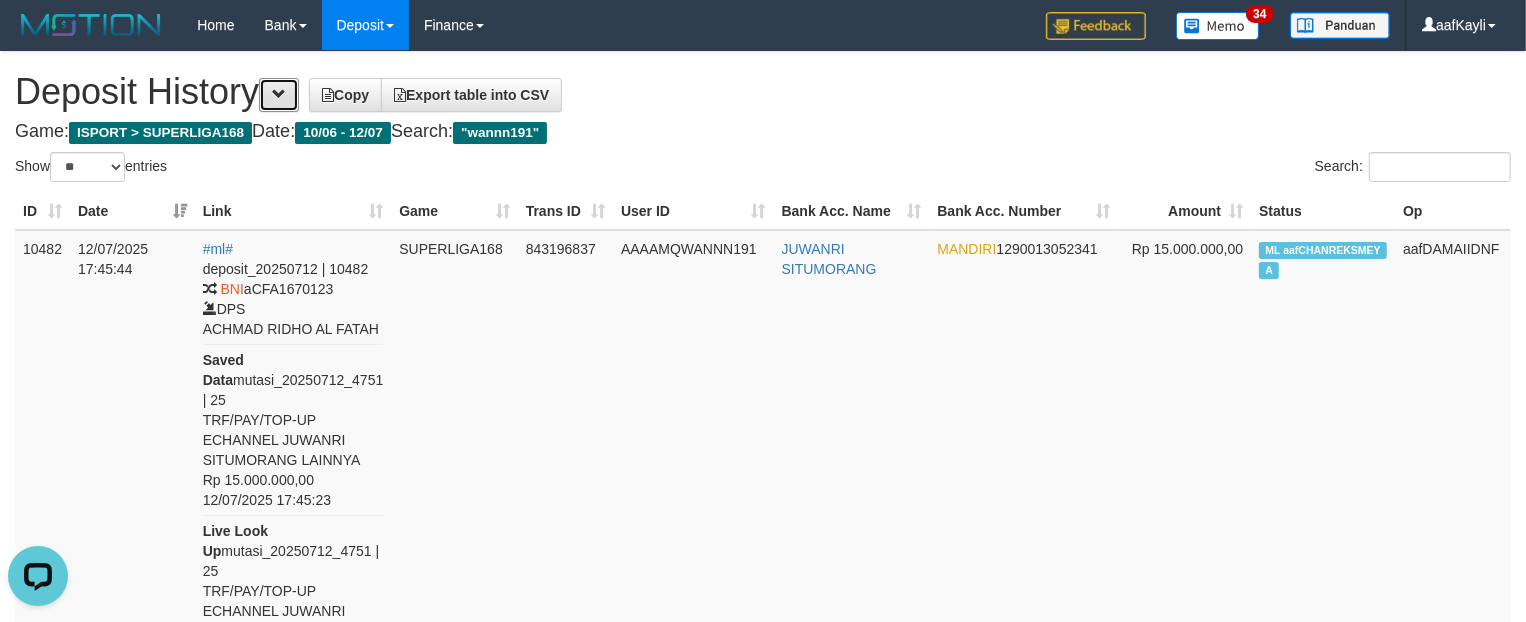 drag, startPoint x: 273, startPoint y: 85, endPoint x: 273, endPoint y: 137, distance: 52 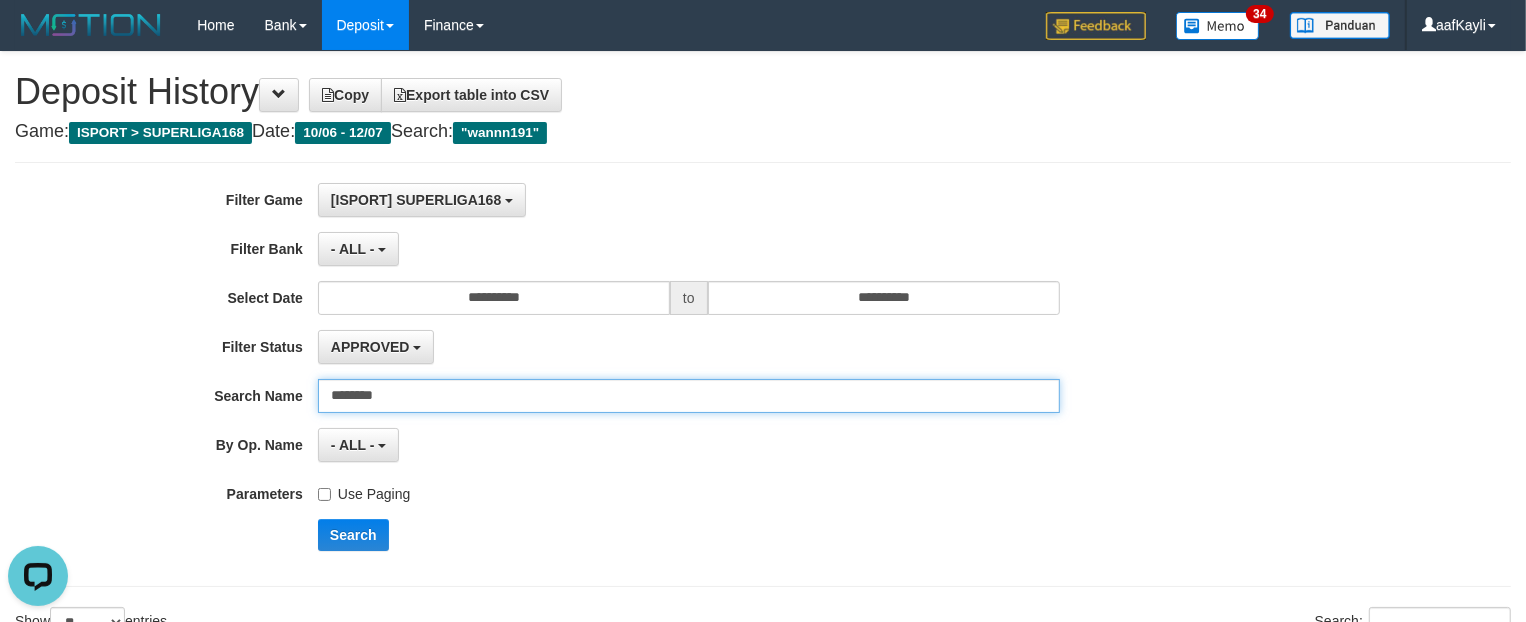 drag, startPoint x: 426, startPoint y: 401, endPoint x: 0, endPoint y: 381, distance: 426.46924 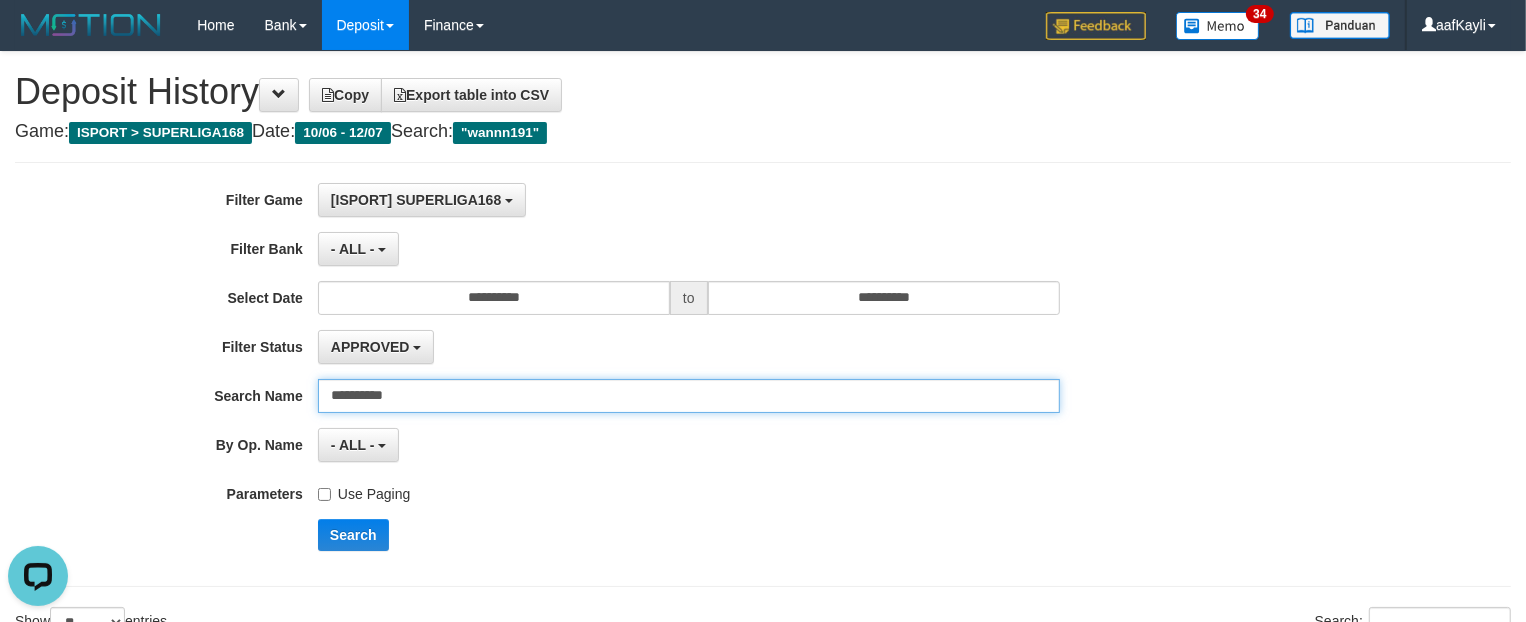 type on "**********" 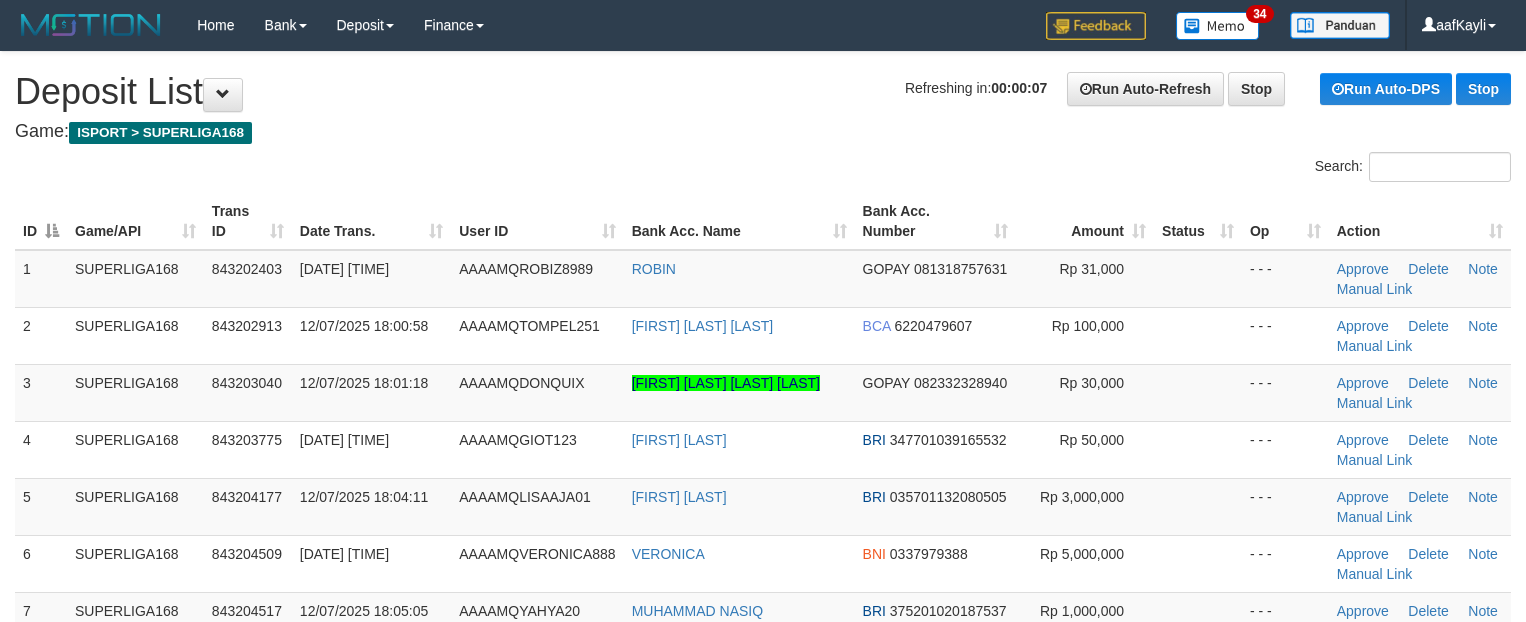 scroll, scrollTop: 0, scrollLeft: 0, axis: both 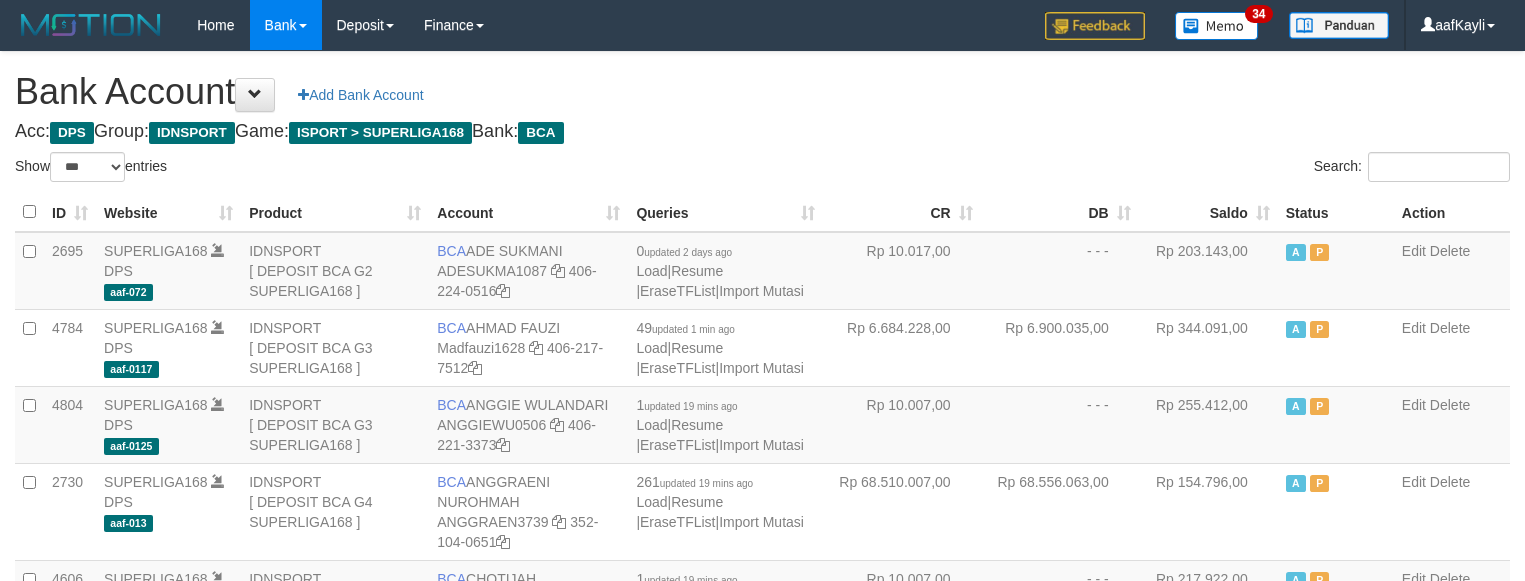 select on "***" 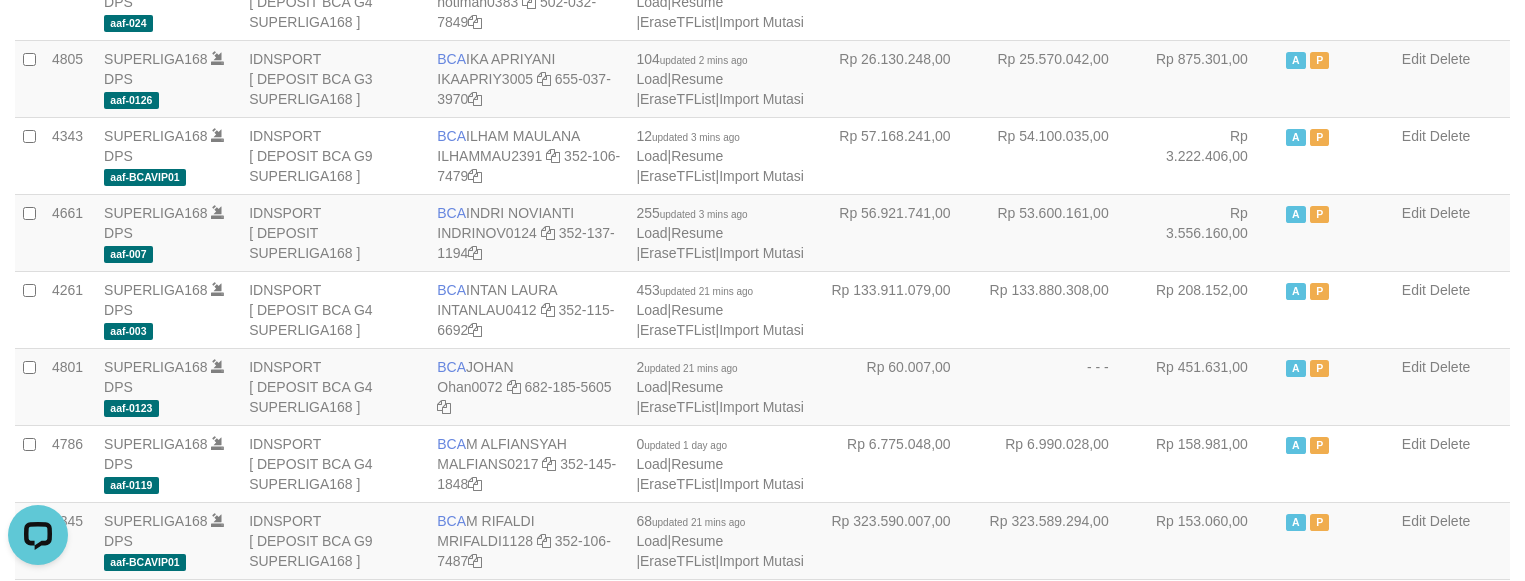 scroll, scrollTop: 0, scrollLeft: 0, axis: both 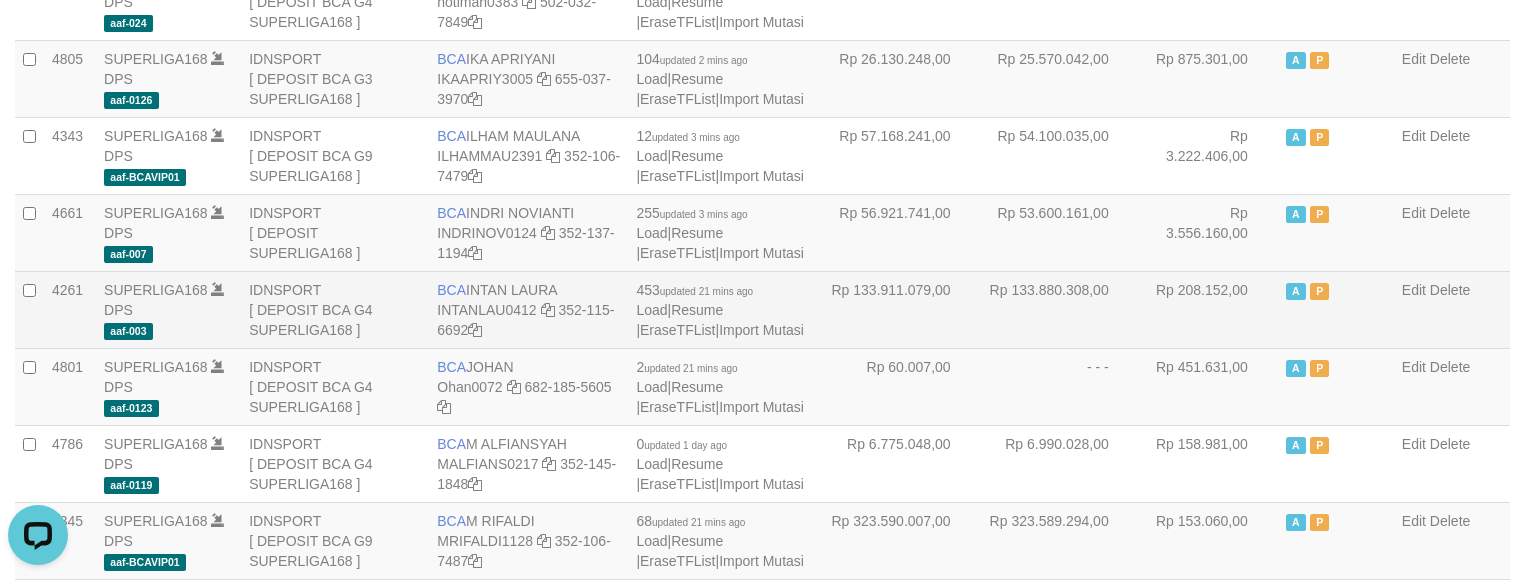 click on "Rp 208.152,00" at bounding box center (1208, 309) 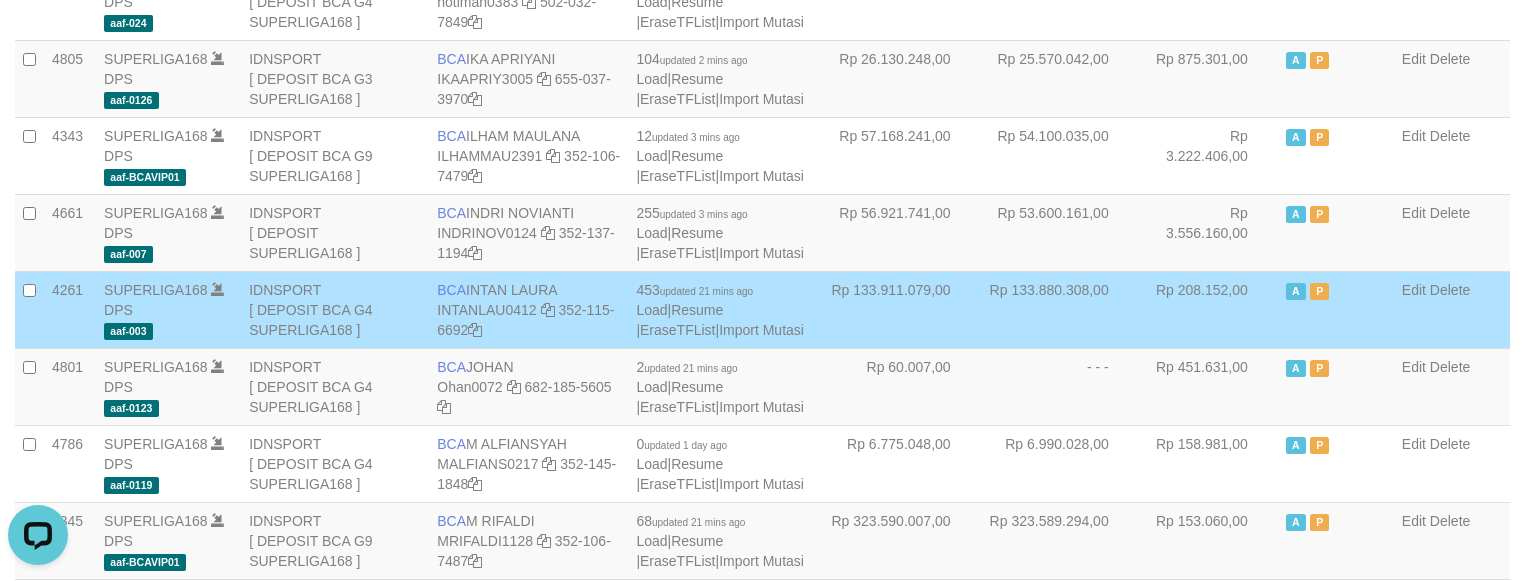 scroll, scrollTop: 1641, scrollLeft: 0, axis: vertical 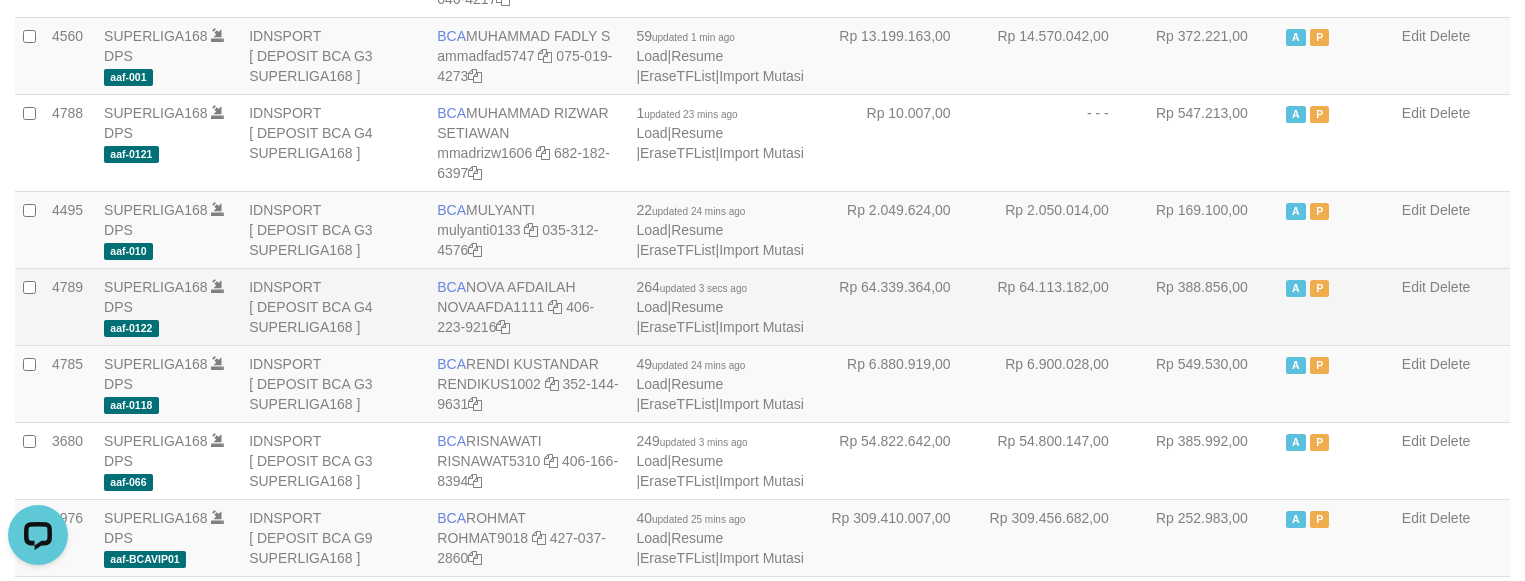 click on "Rp 64.113.182,00" at bounding box center [1060, 306] 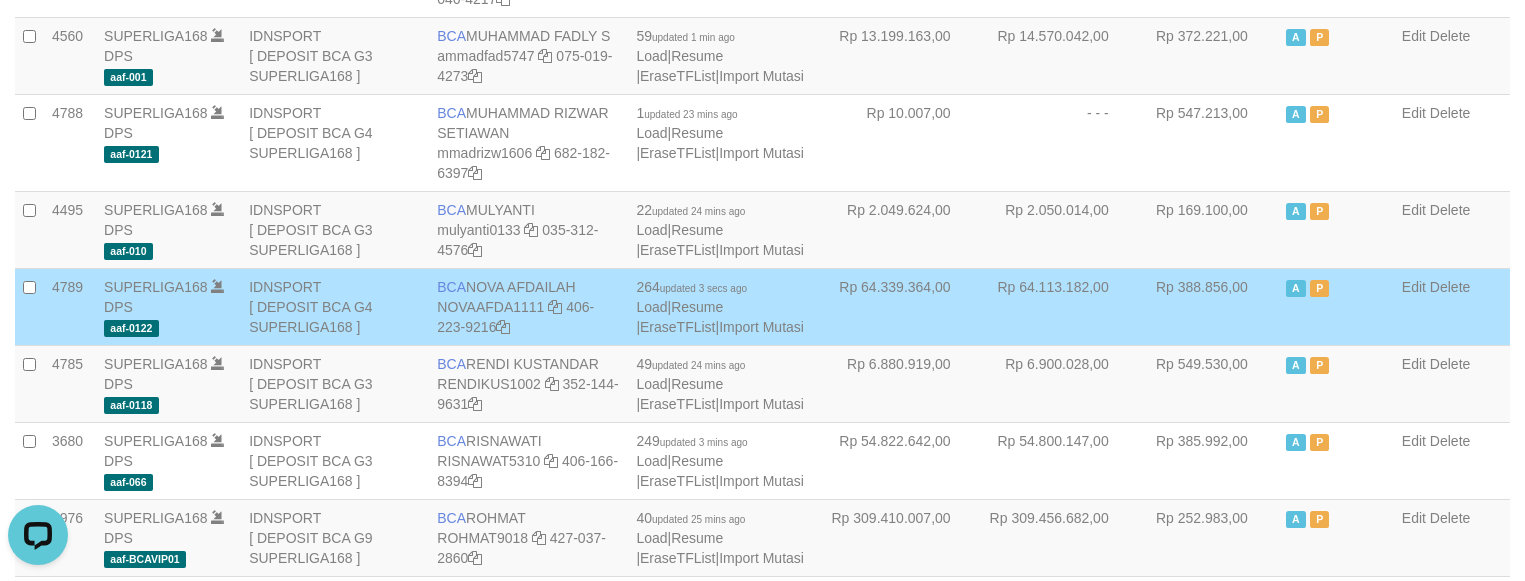 click on "Rp 64.113.182,00" at bounding box center (1060, 306) 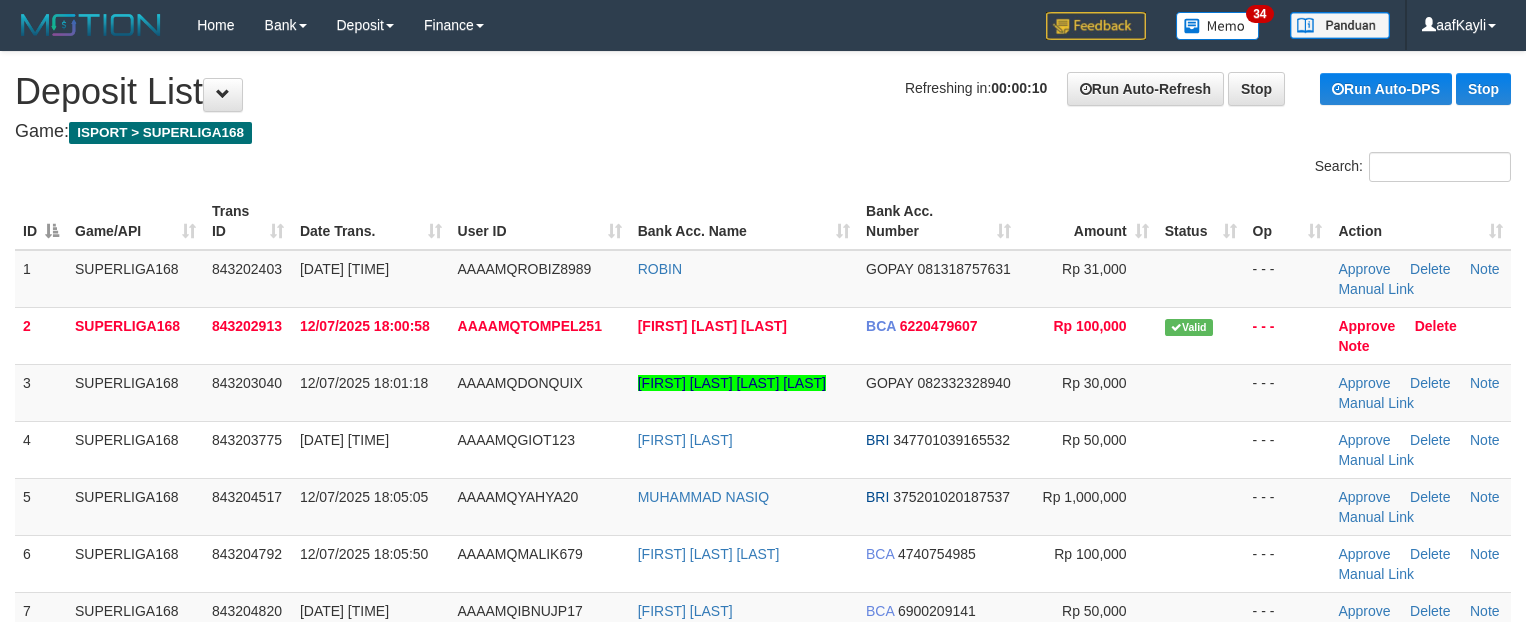 scroll, scrollTop: 0, scrollLeft: 0, axis: both 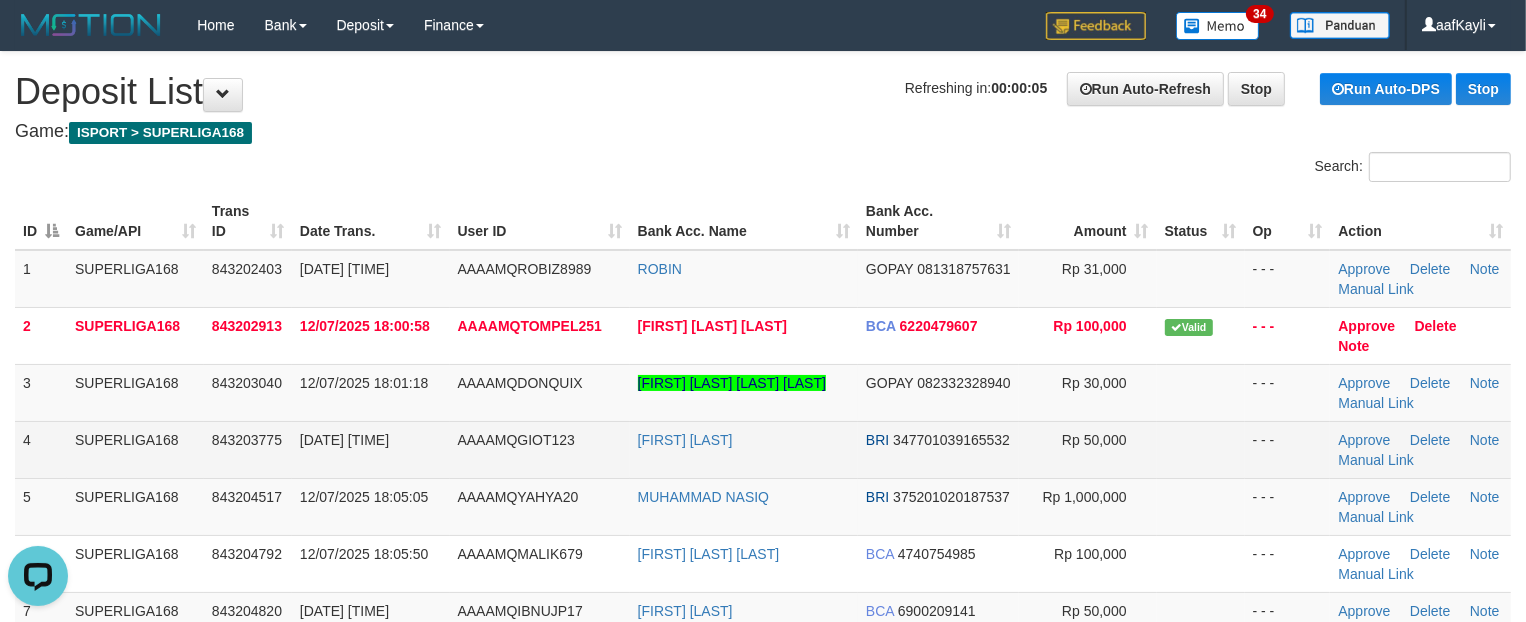 drag, startPoint x: 1151, startPoint y: 431, endPoint x: 1140, endPoint y: 421, distance: 14.866069 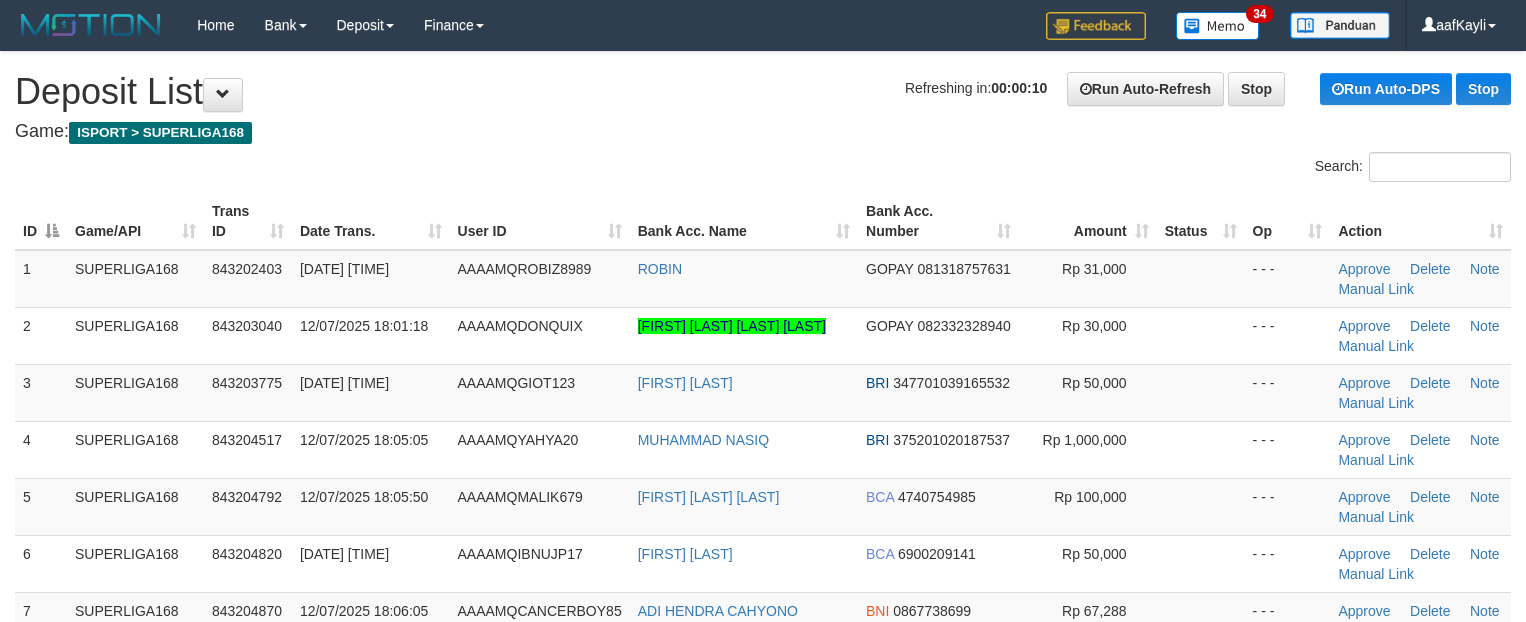 scroll, scrollTop: 0, scrollLeft: 0, axis: both 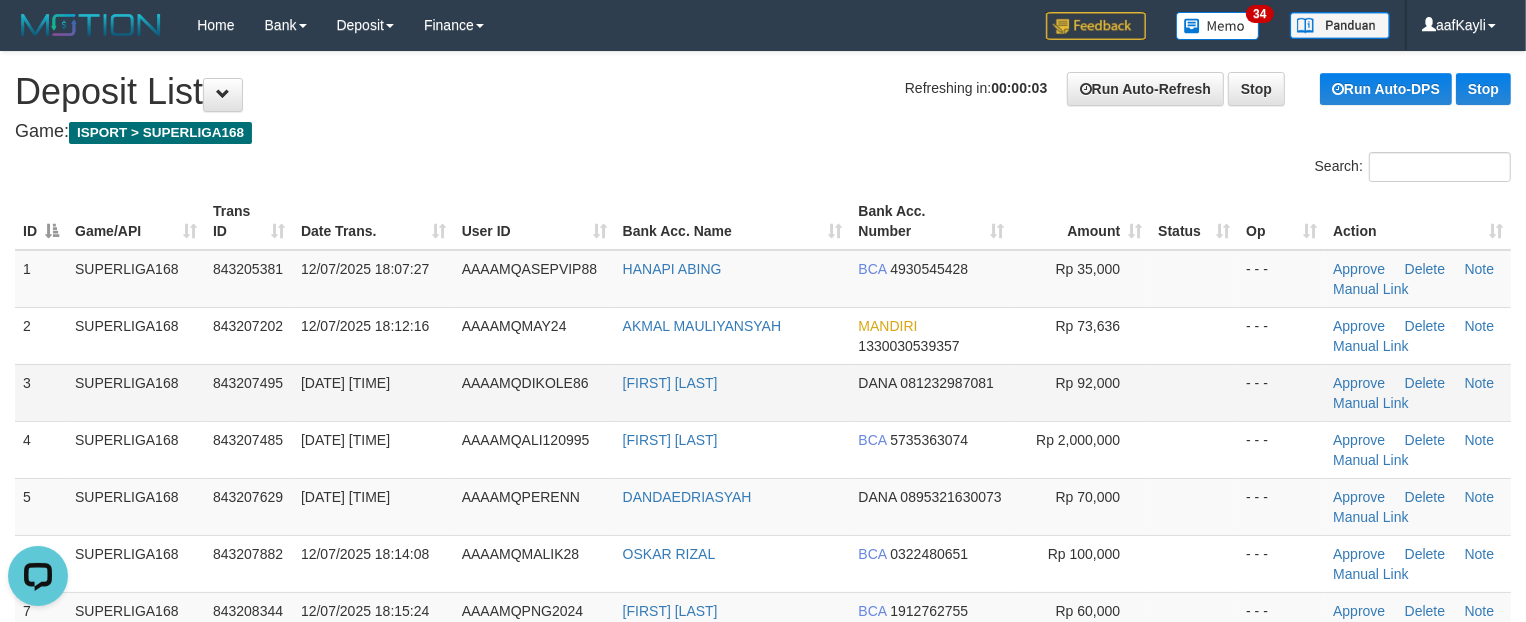 click at bounding box center [1194, 392] 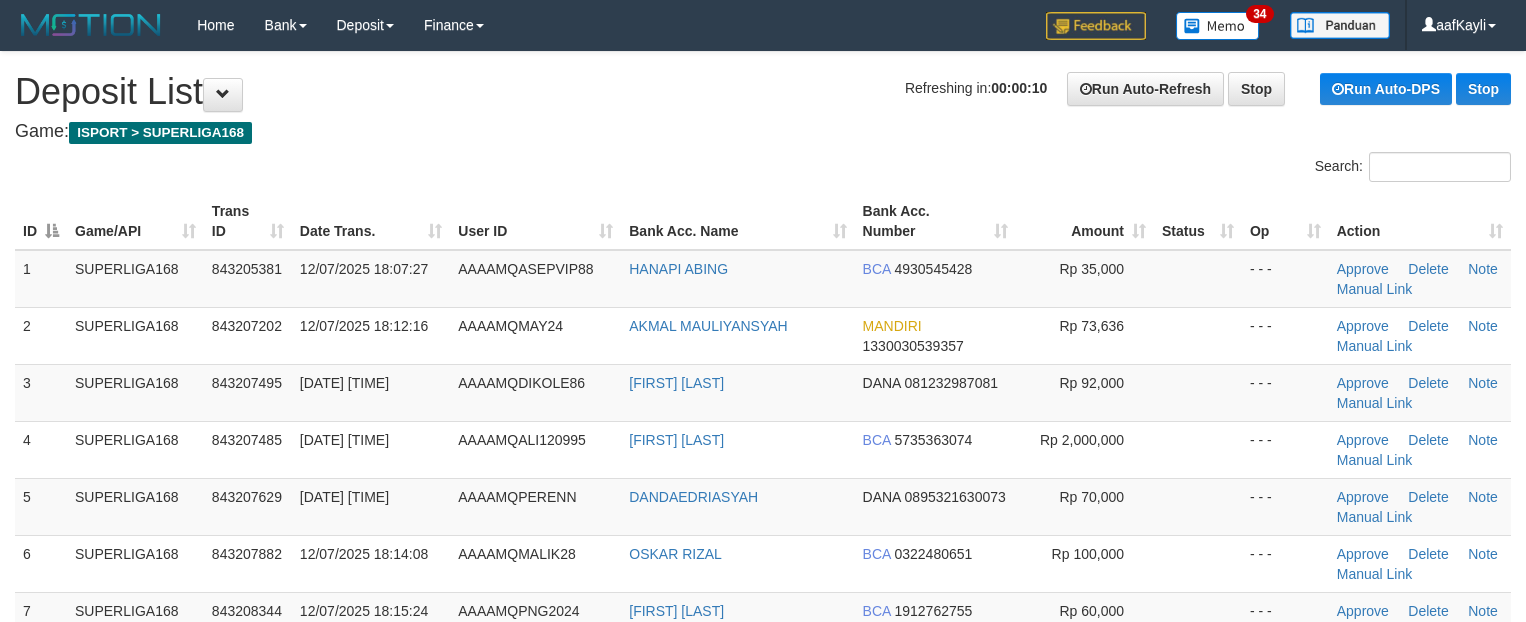 scroll, scrollTop: 0, scrollLeft: 0, axis: both 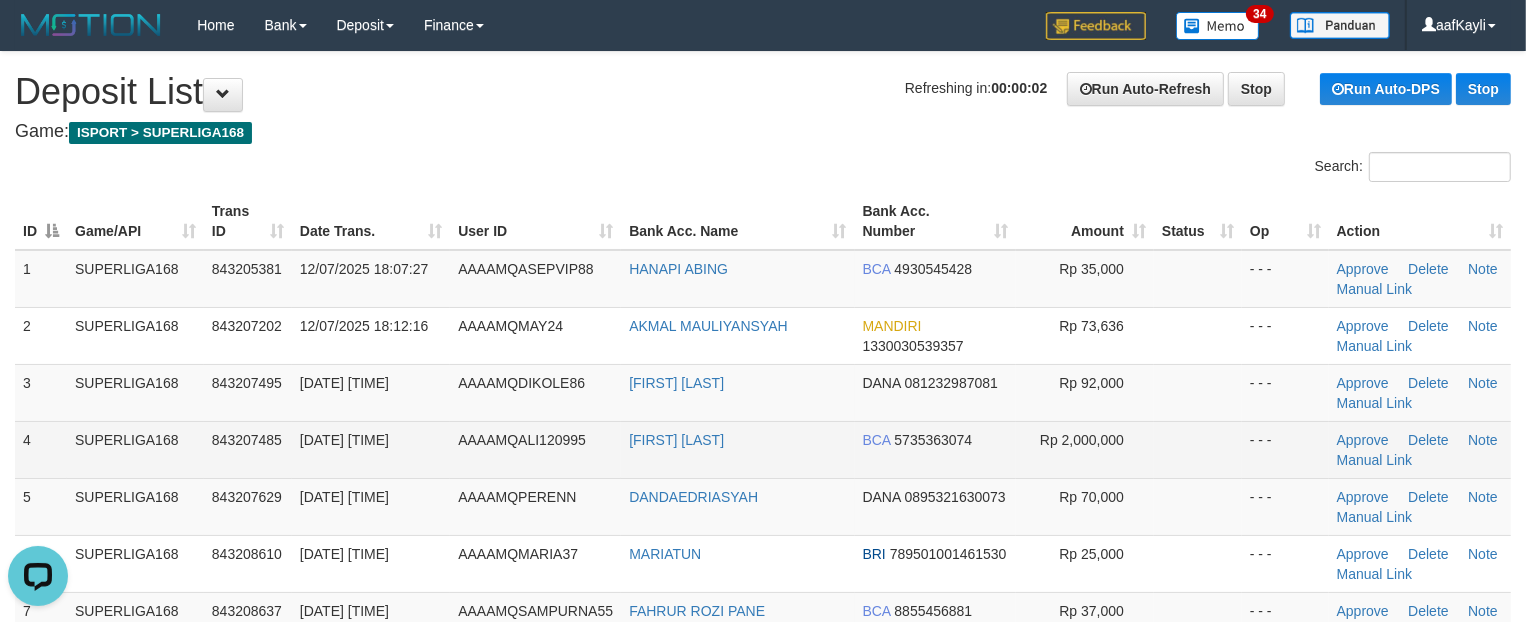 click at bounding box center [1198, 449] 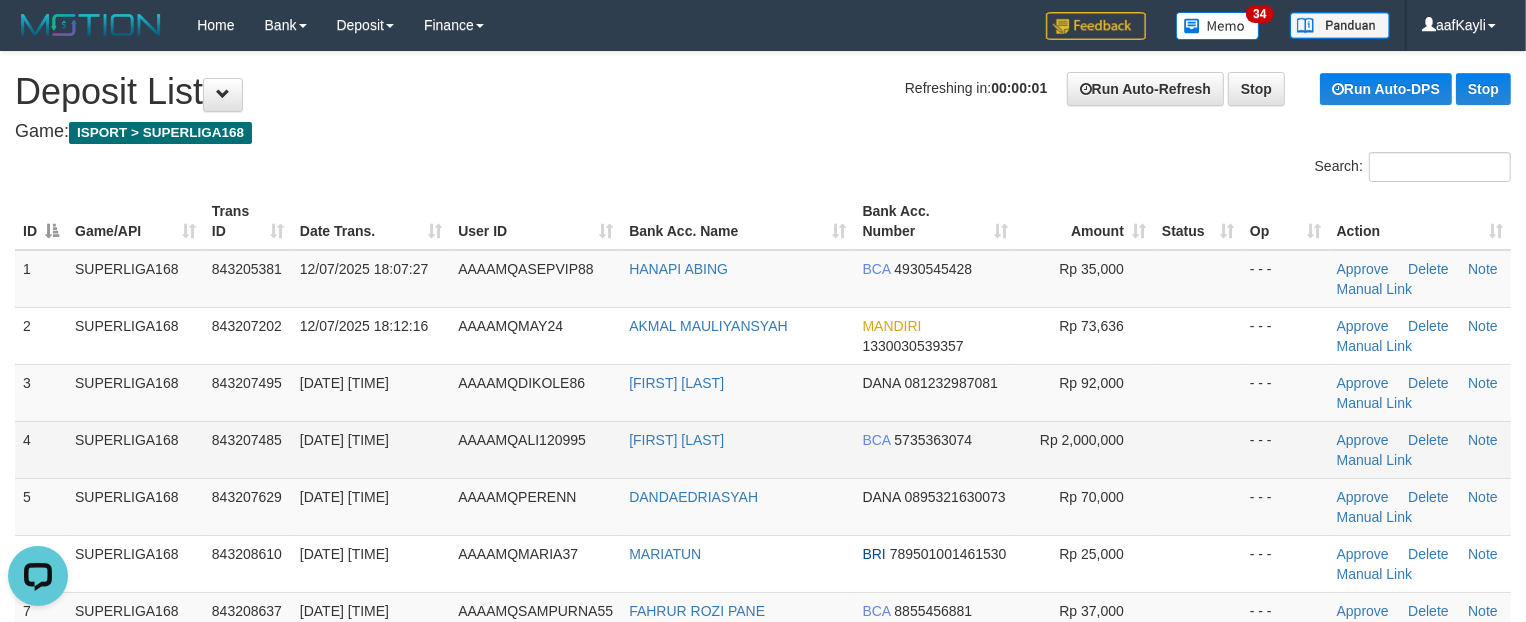 click at bounding box center [1198, 449] 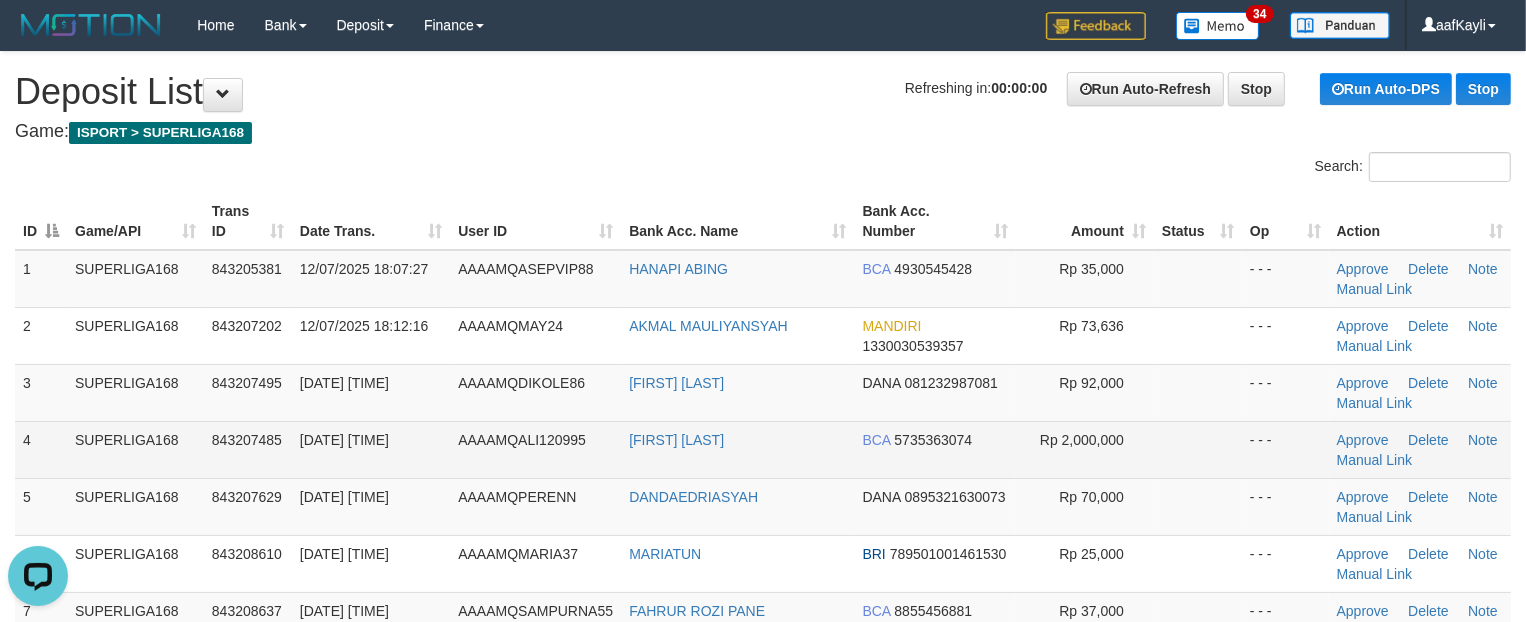 click at bounding box center [1198, 449] 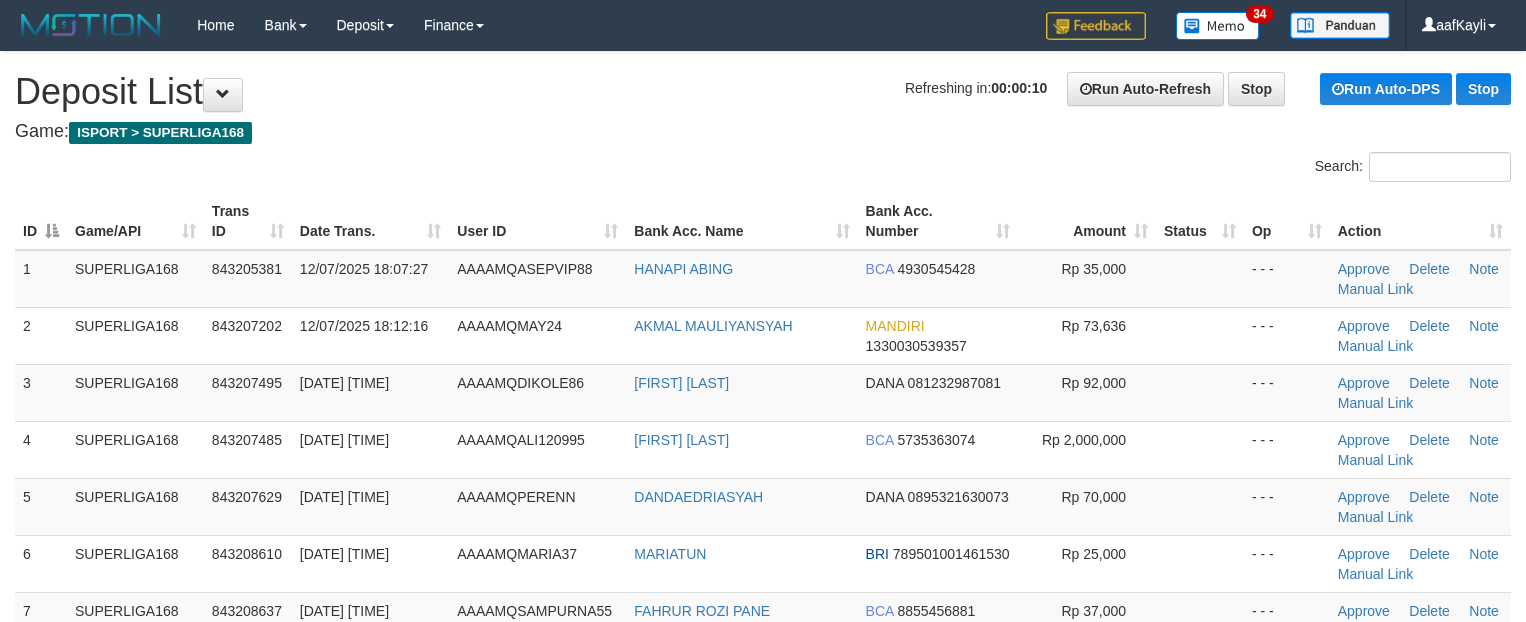 scroll, scrollTop: 0, scrollLeft: 0, axis: both 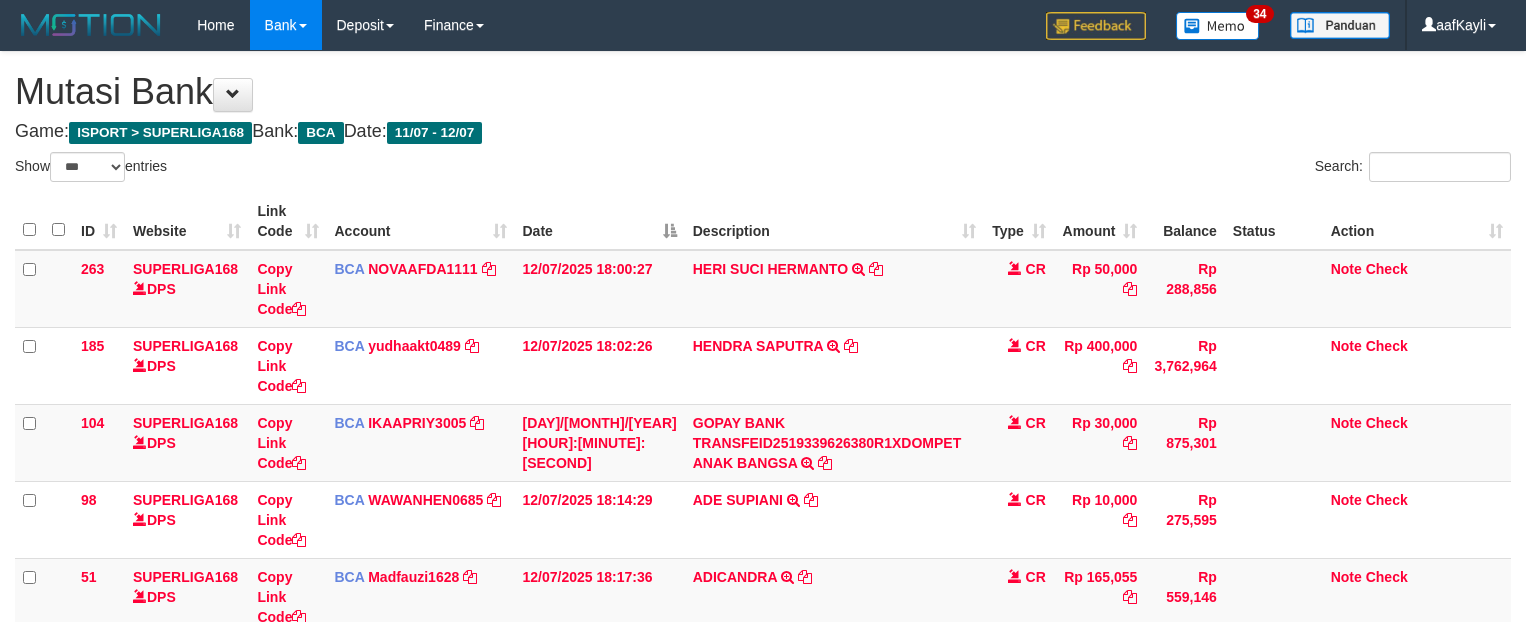 select on "***" 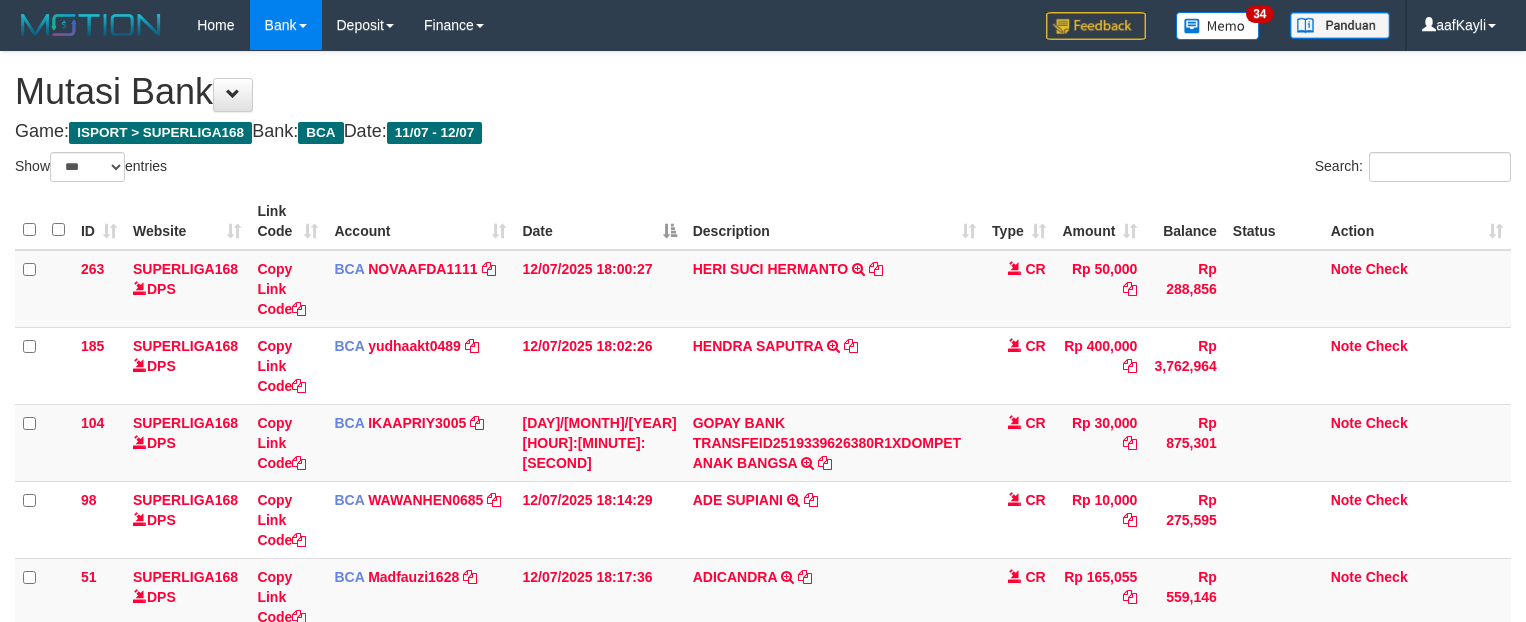 scroll, scrollTop: 0, scrollLeft: 0, axis: both 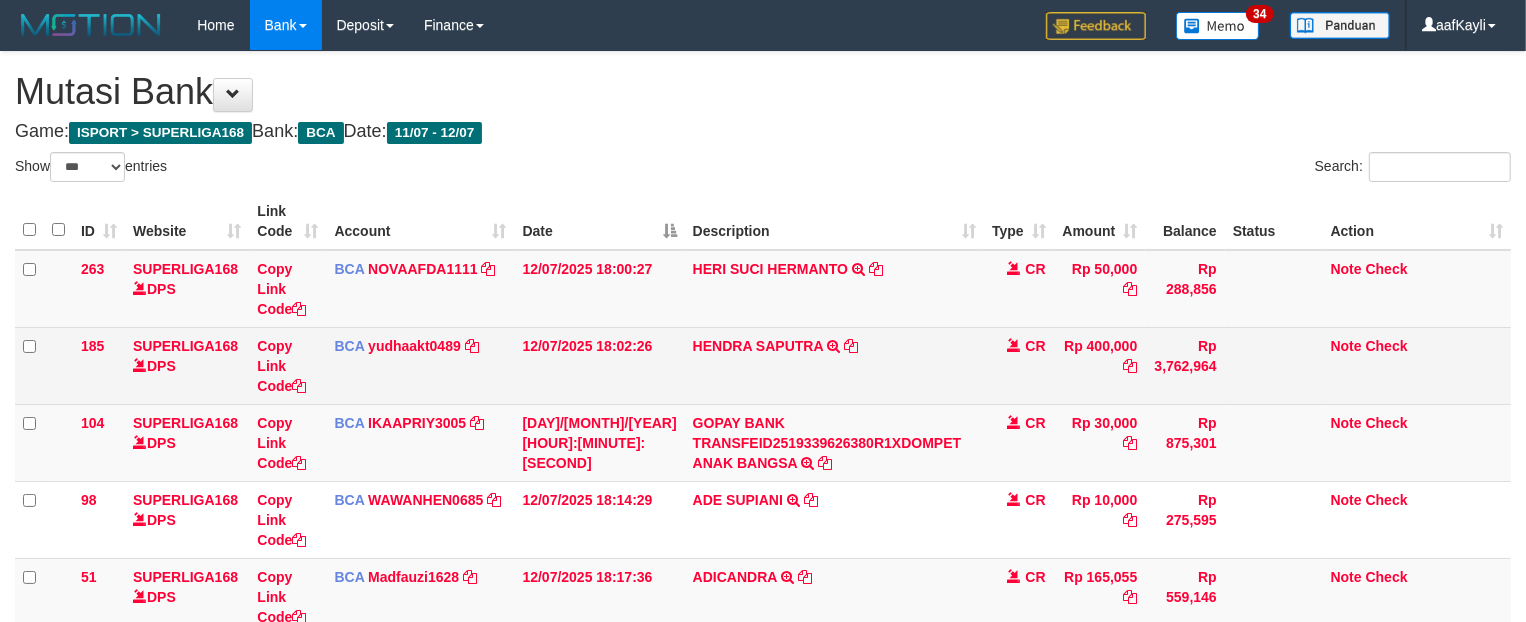 click on "[FIRST] [LAST]         TRSF E-BANKING CR 1207/FTSCY/WS95031
400000.00[FIRST] [LAST]" at bounding box center [834, 365] 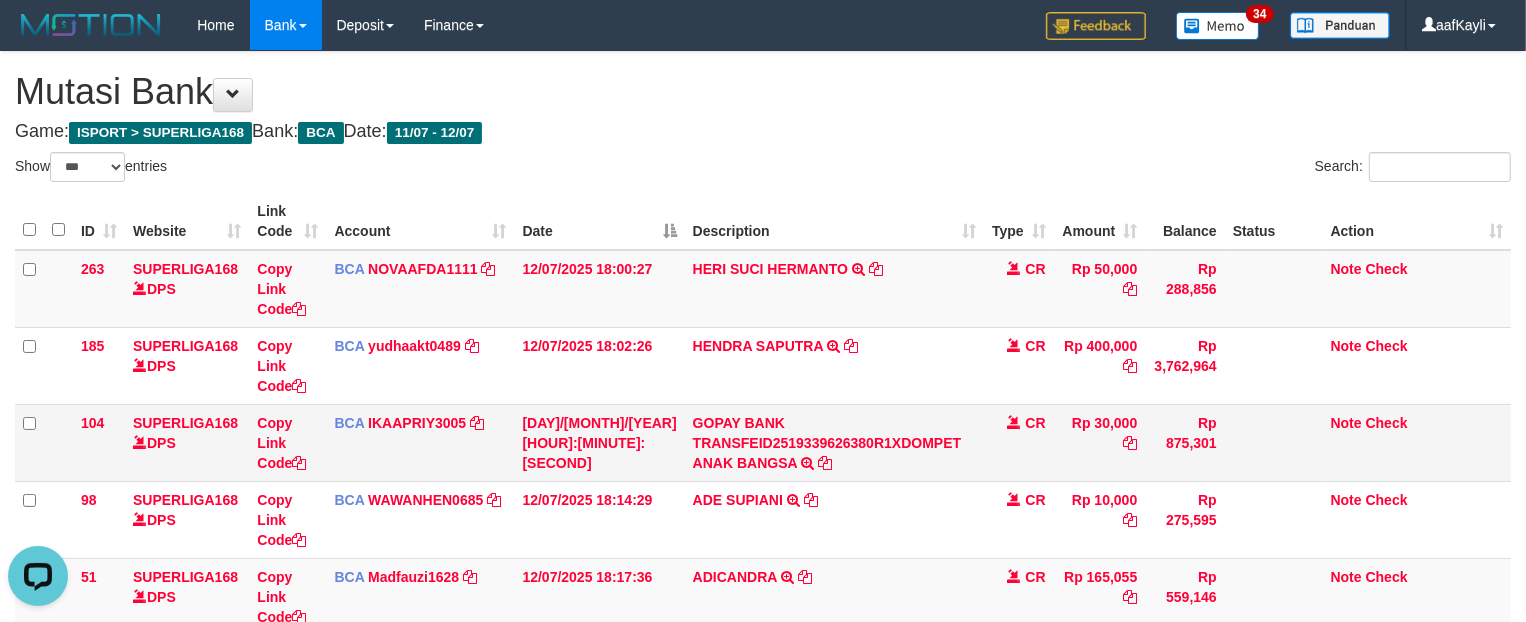 scroll, scrollTop: 0, scrollLeft: 0, axis: both 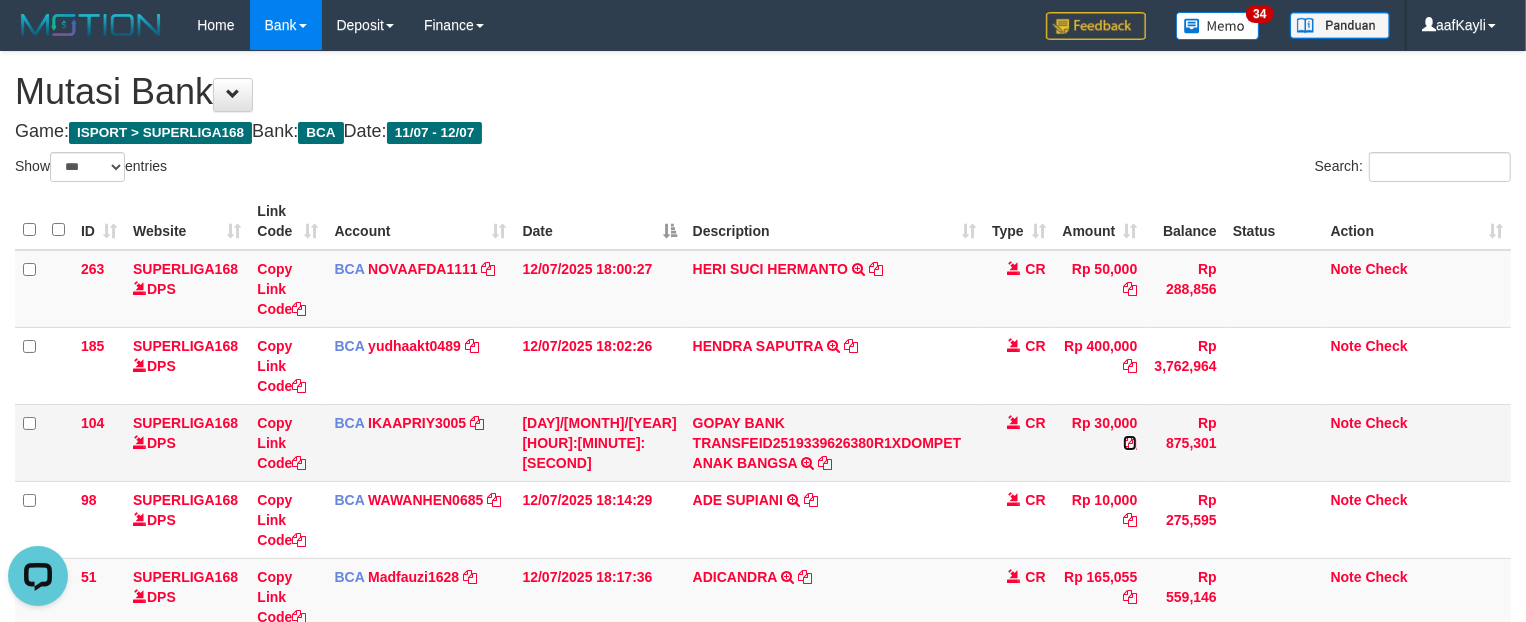 click at bounding box center [1130, 443] 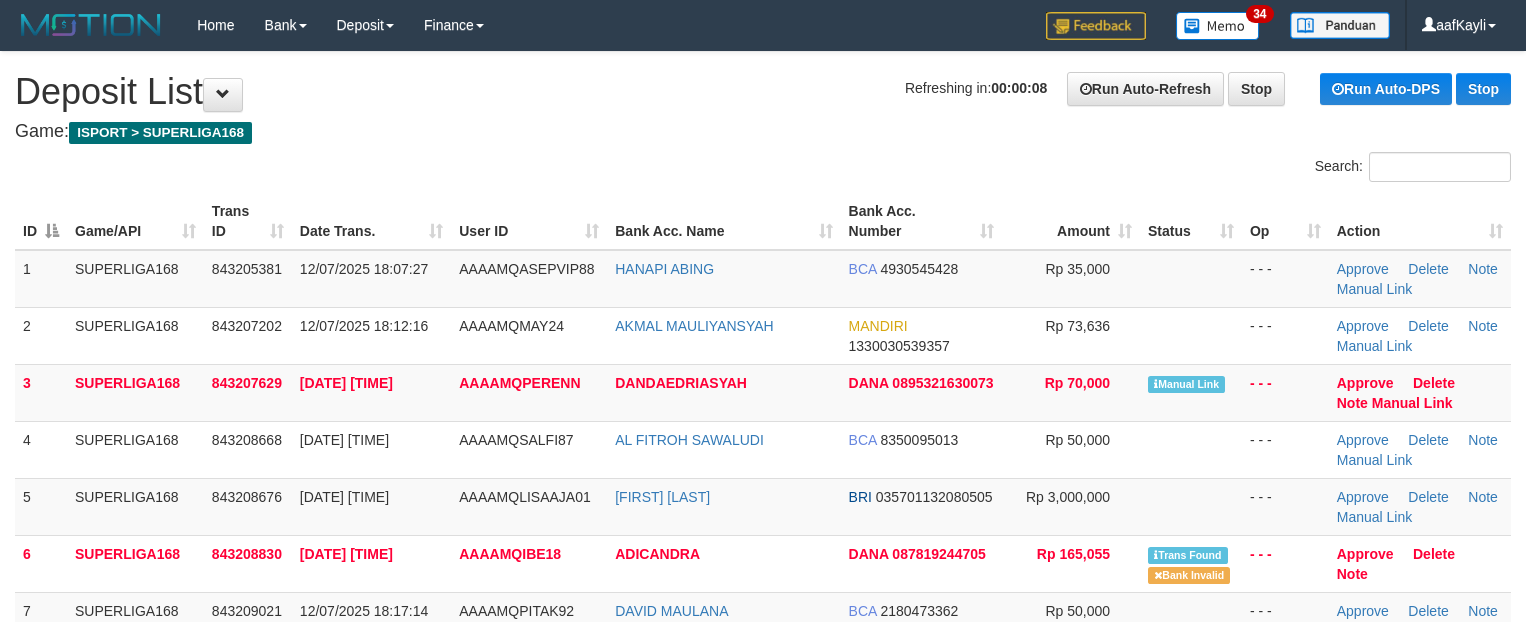 scroll, scrollTop: 0, scrollLeft: 0, axis: both 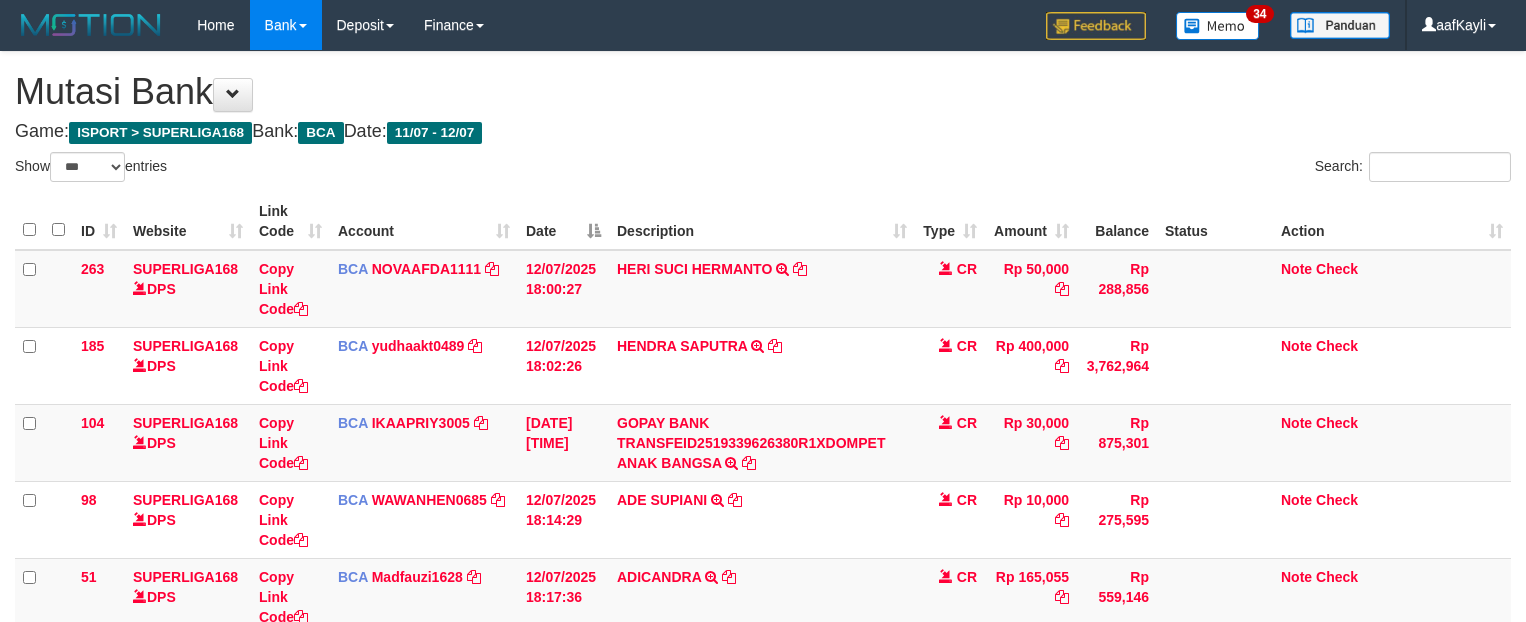 select on "***" 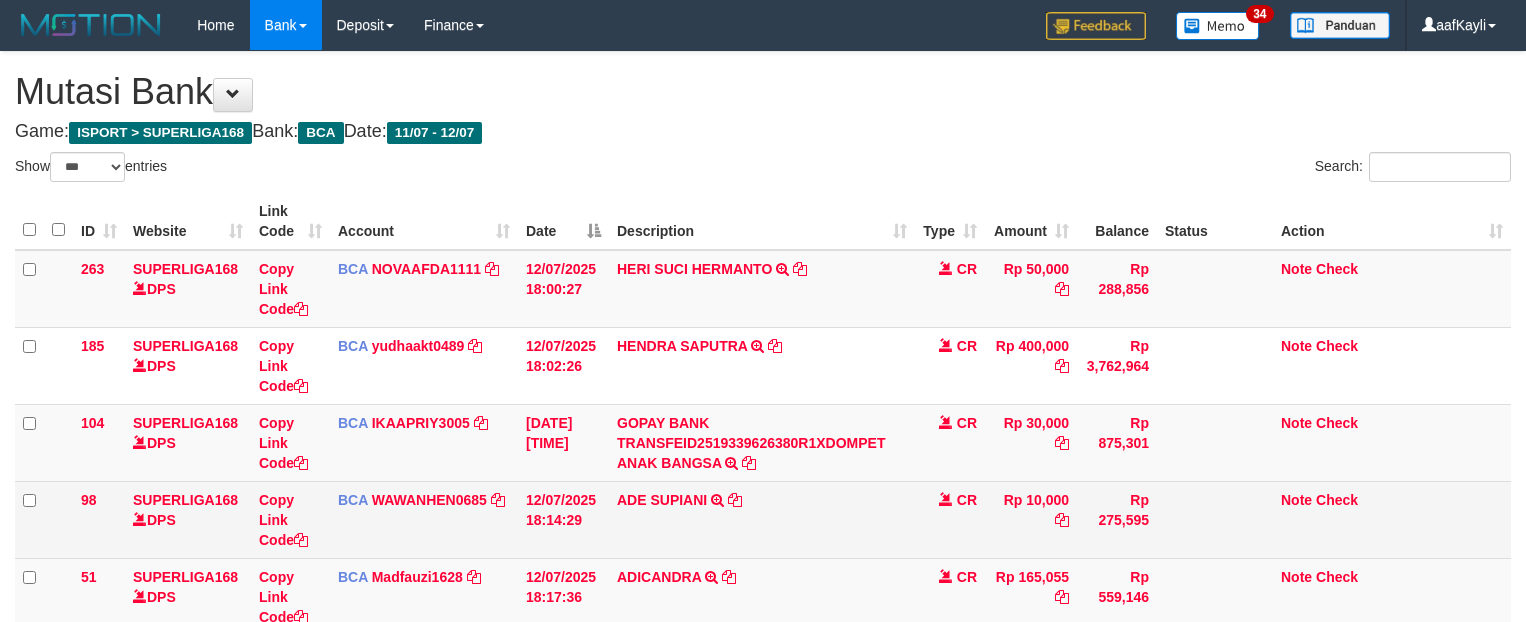 scroll, scrollTop: 0, scrollLeft: 0, axis: both 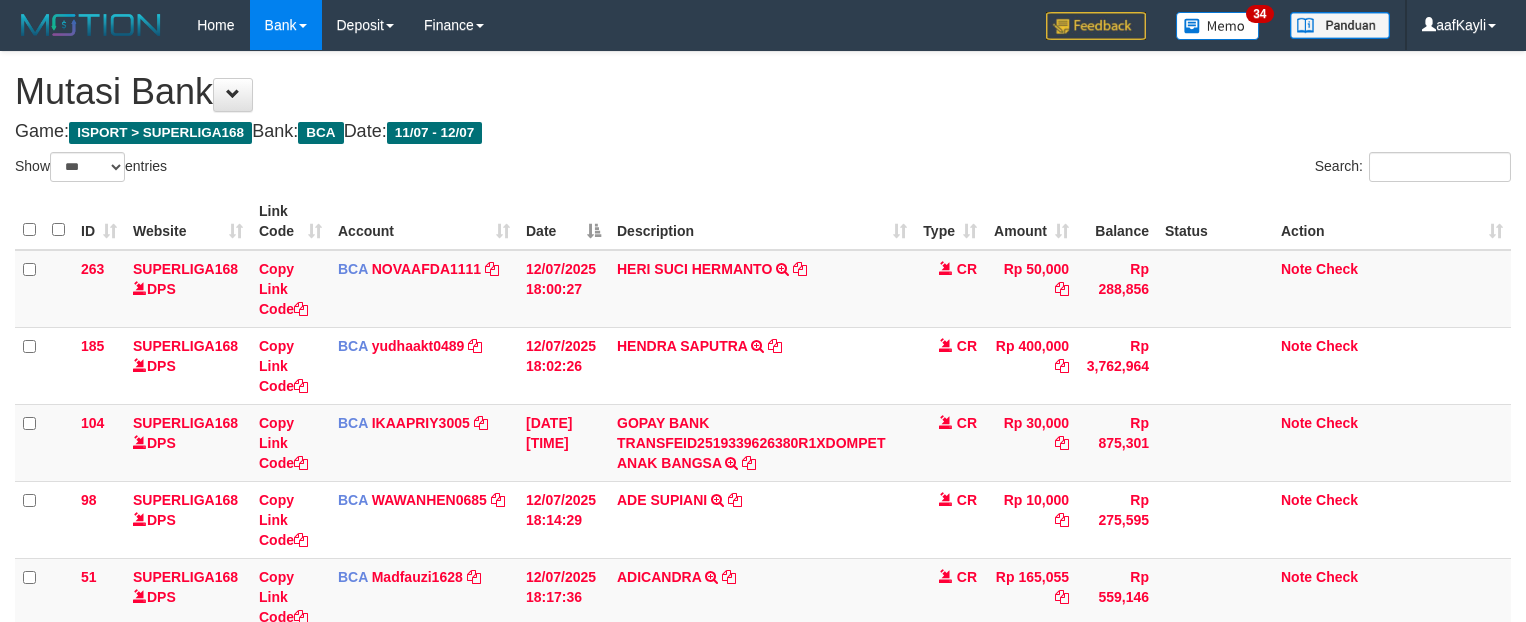 select on "***" 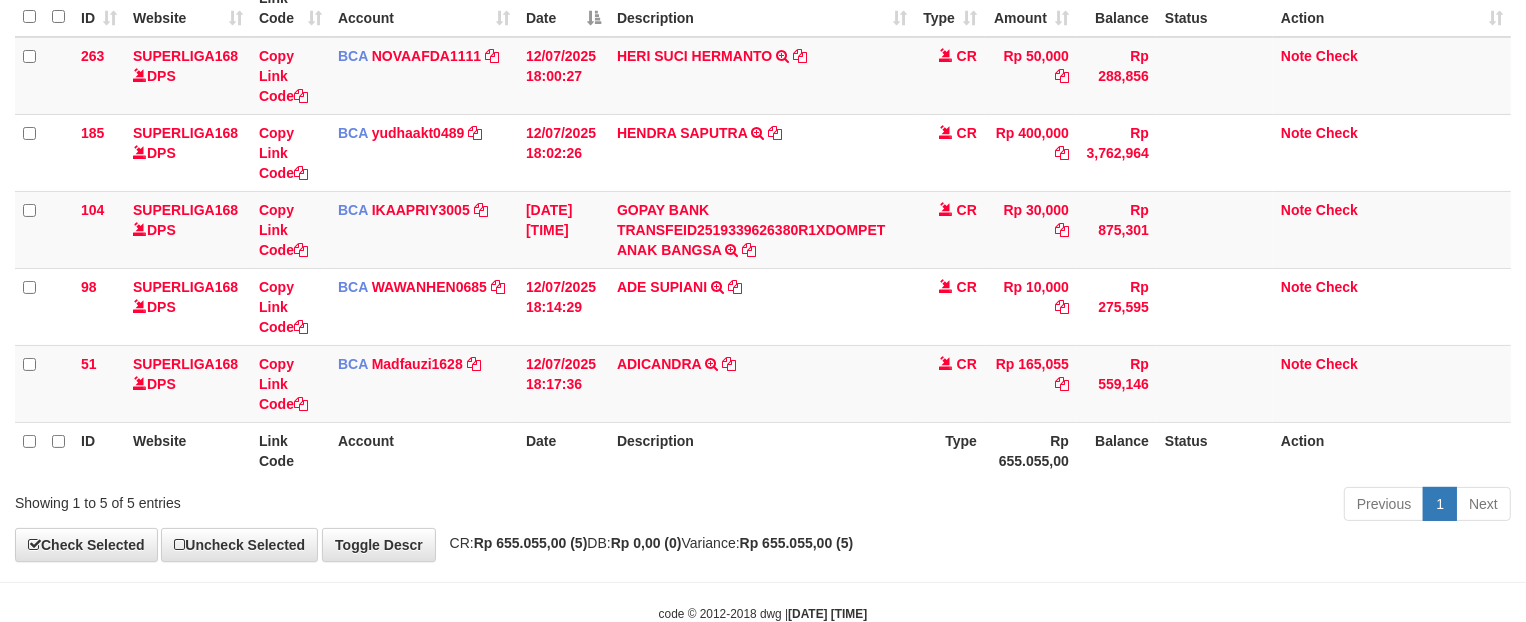 scroll, scrollTop: 217, scrollLeft: 0, axis: vertical 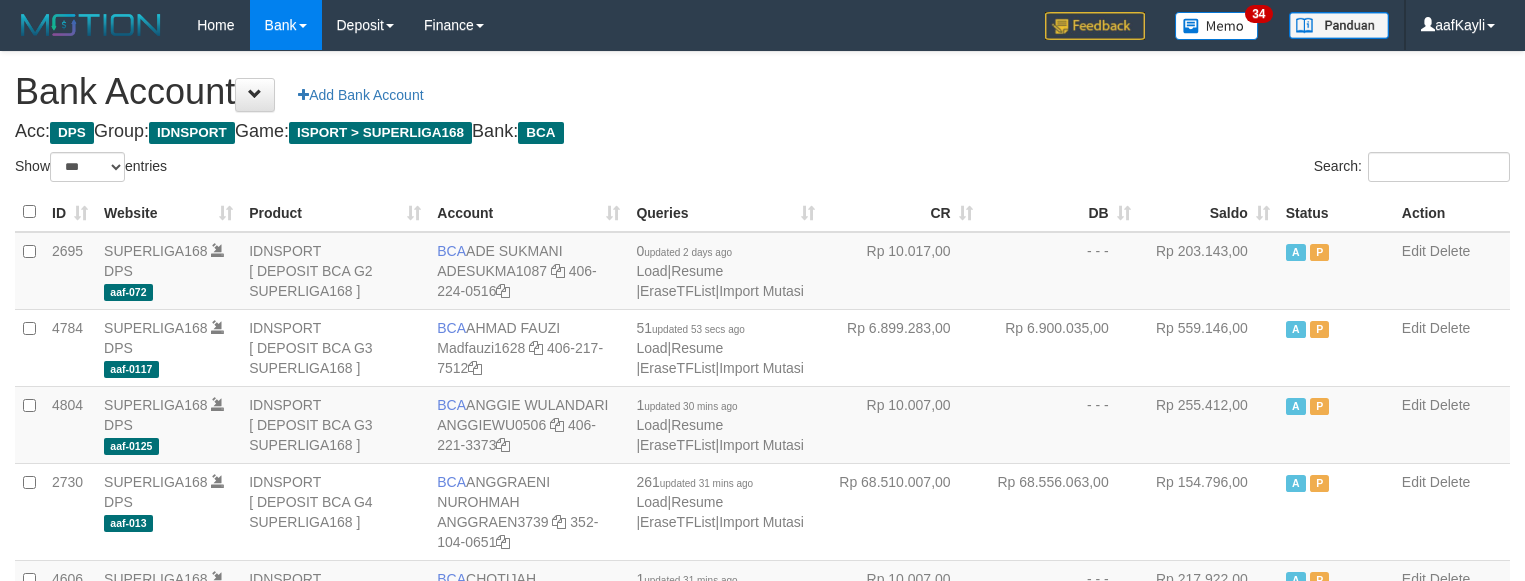 select on "***" 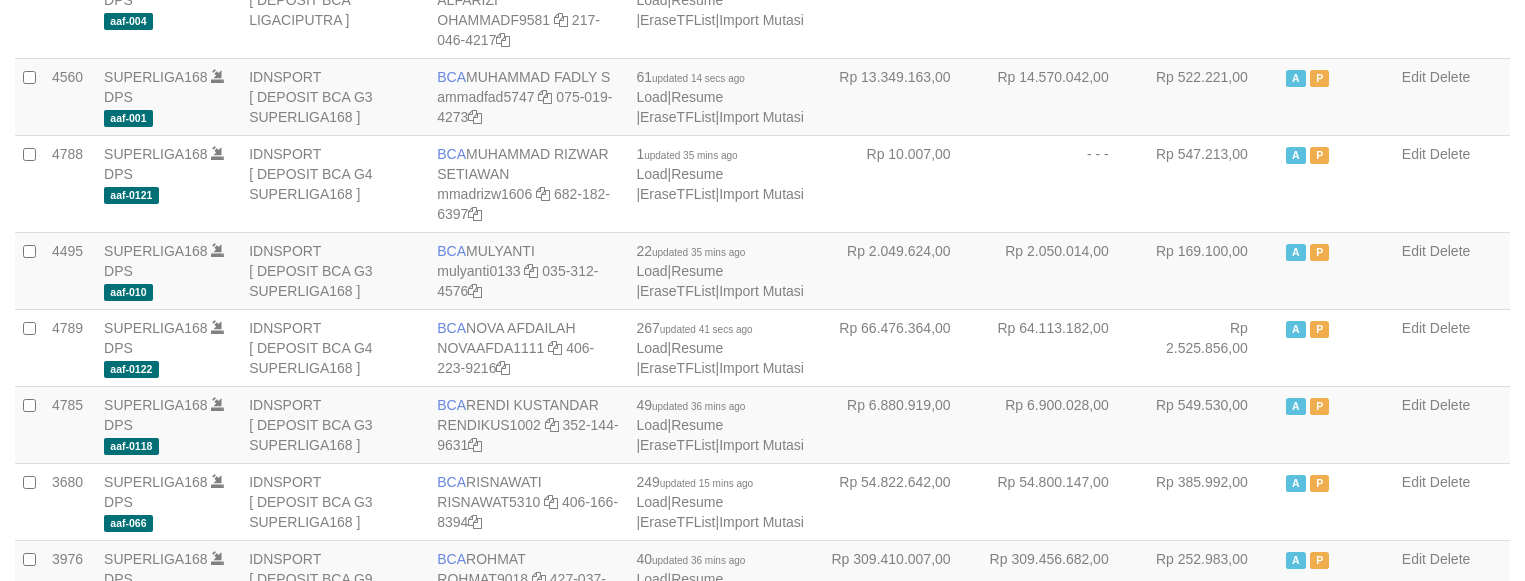 scroll, scrollTop: 1641, scrollLeft: 0, axis: vertical 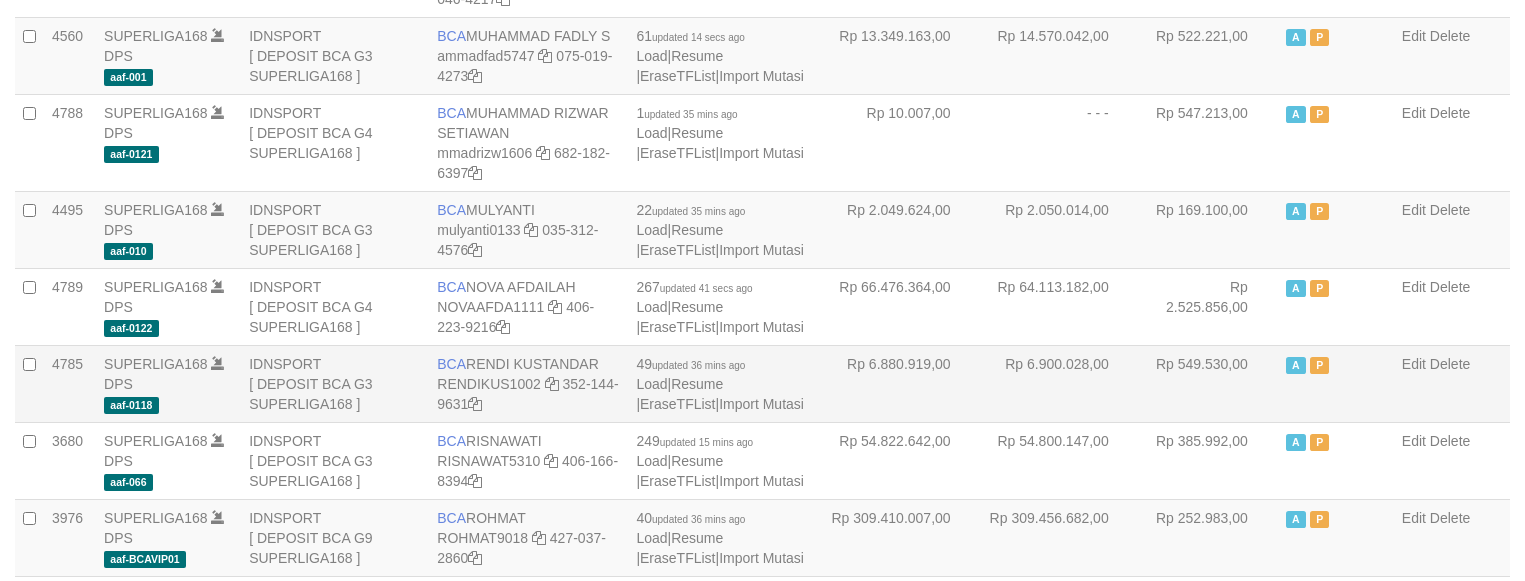drag, startPoint x: 0, startPoint y: 0, endPoint x: 1028, endPoint y: 403, distance: 1104.1708 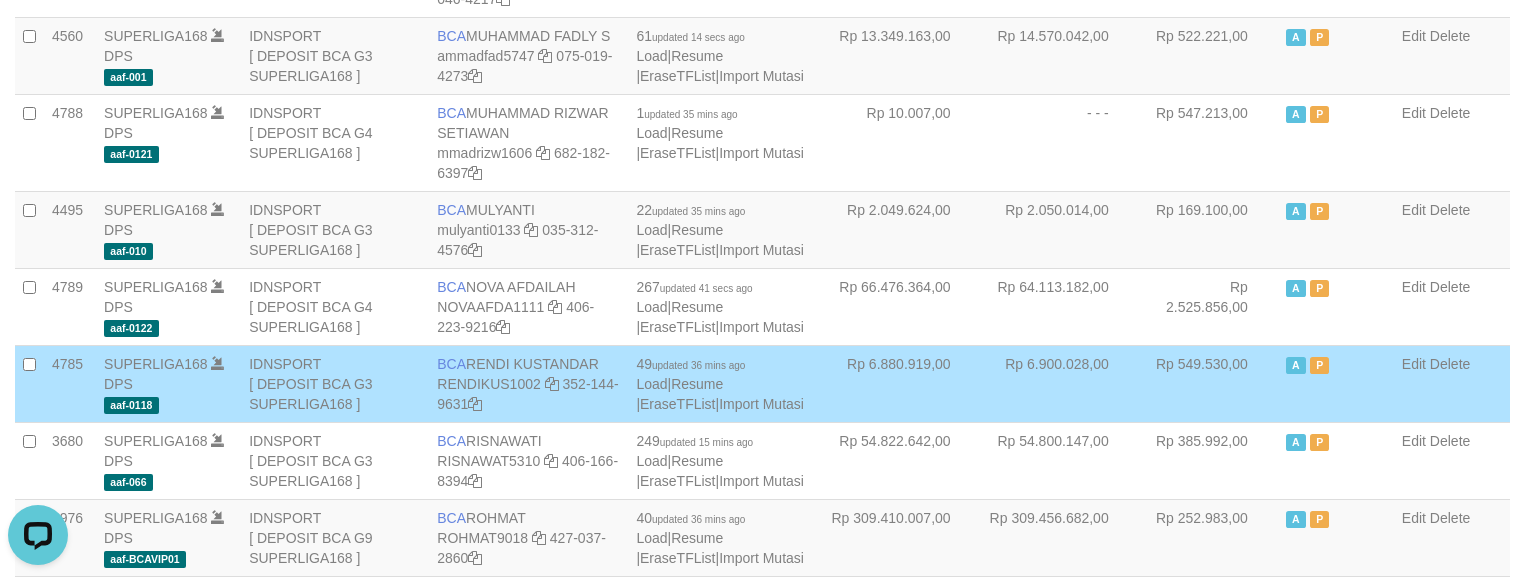 scroll, scrollTop: 0, scrollLeft: 0, axis: both 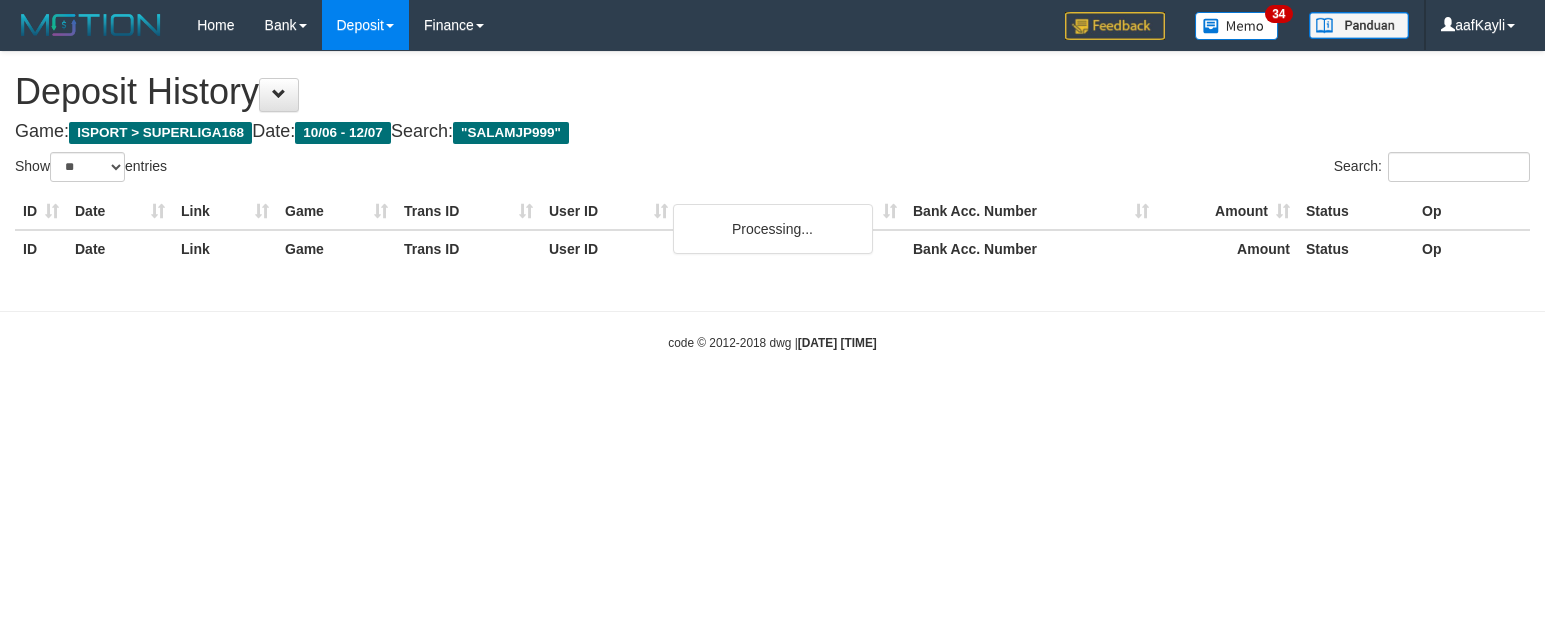 select on "**" 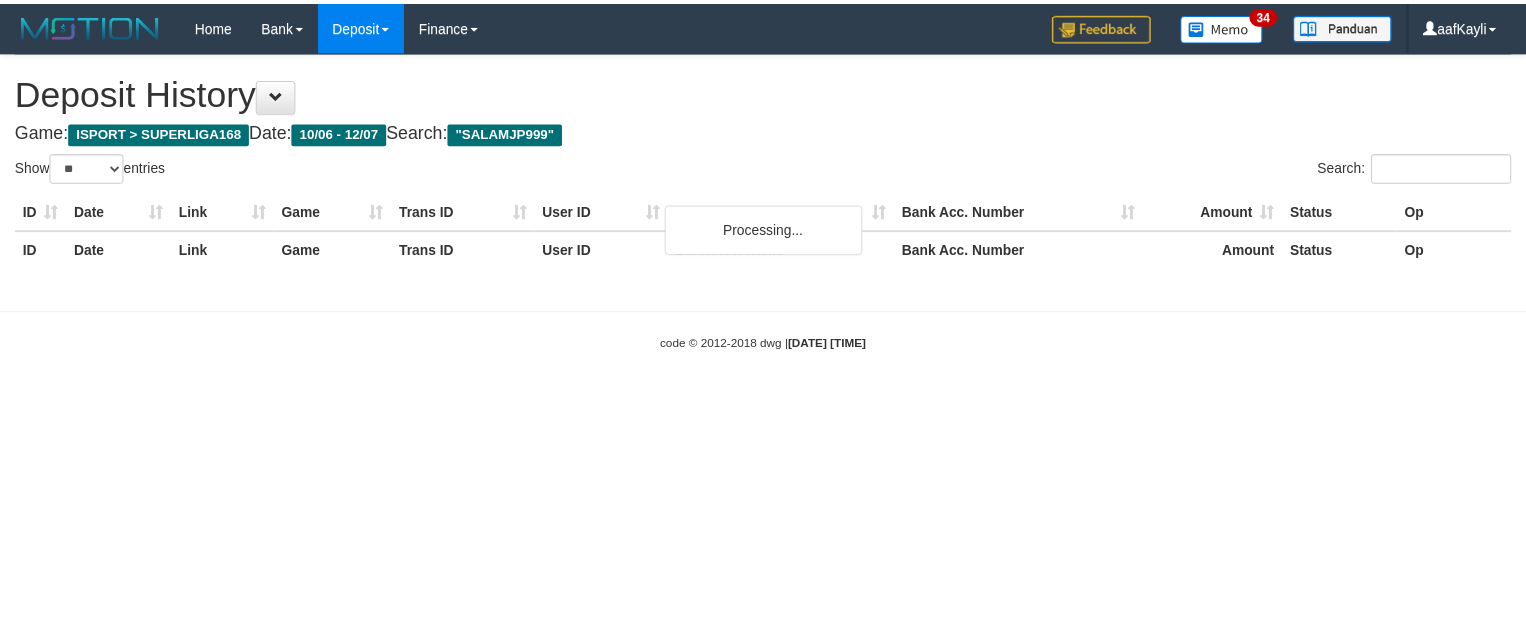 scroll, scrollTop: 0, scrollLeft: 0, axis: both 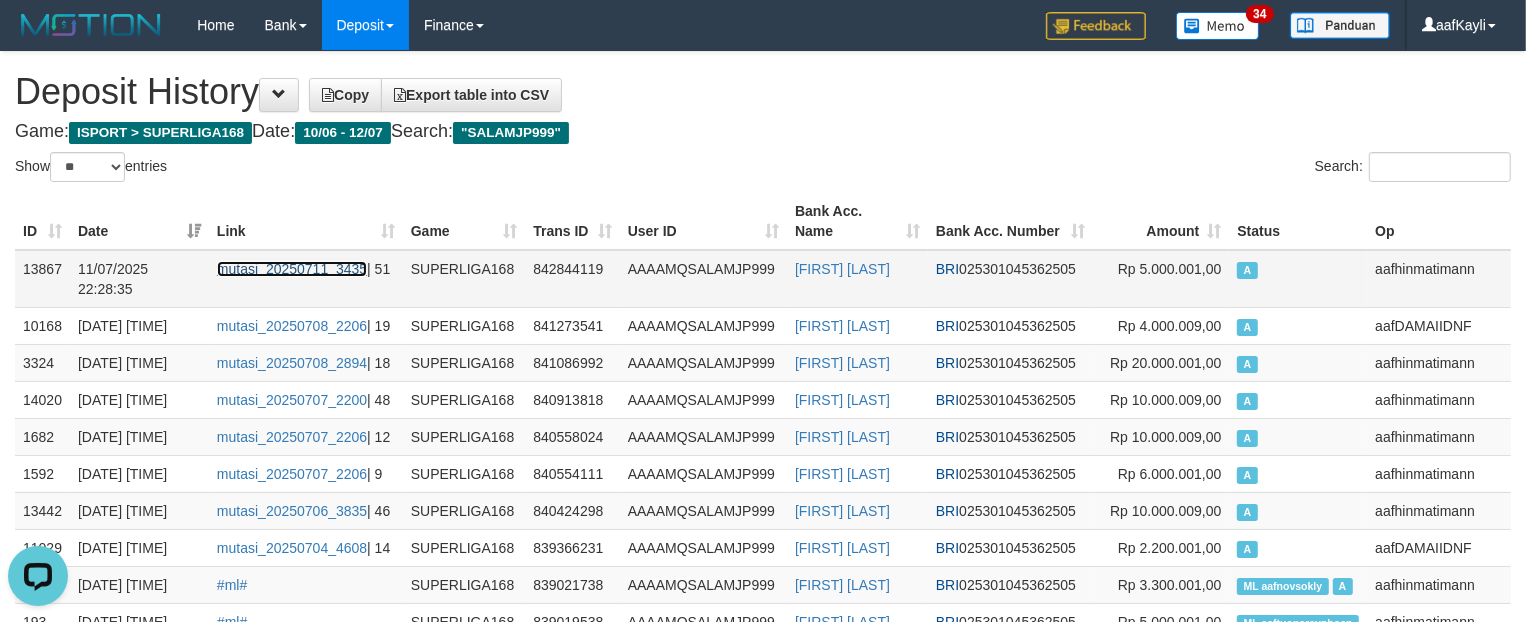 click on "mutasi_20250711_3435" at bounding box center [292, 269] 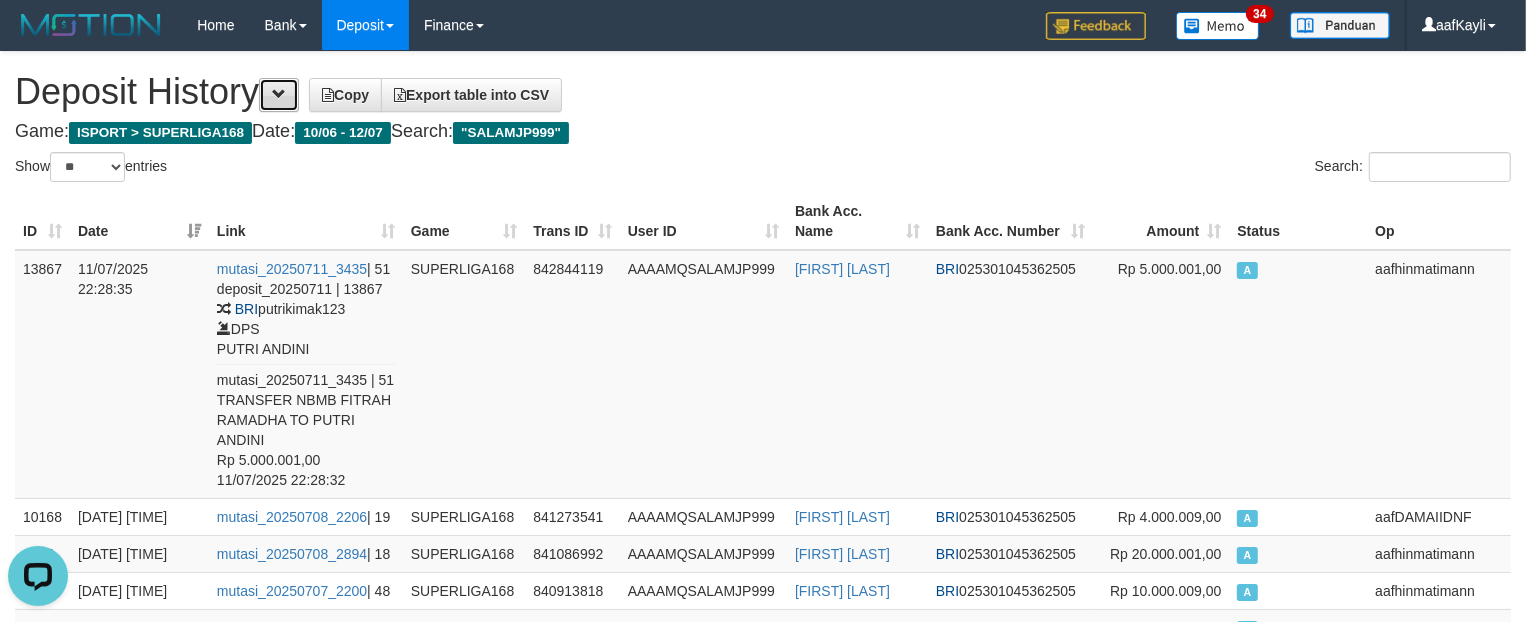 click at bounding box center [279, 94] 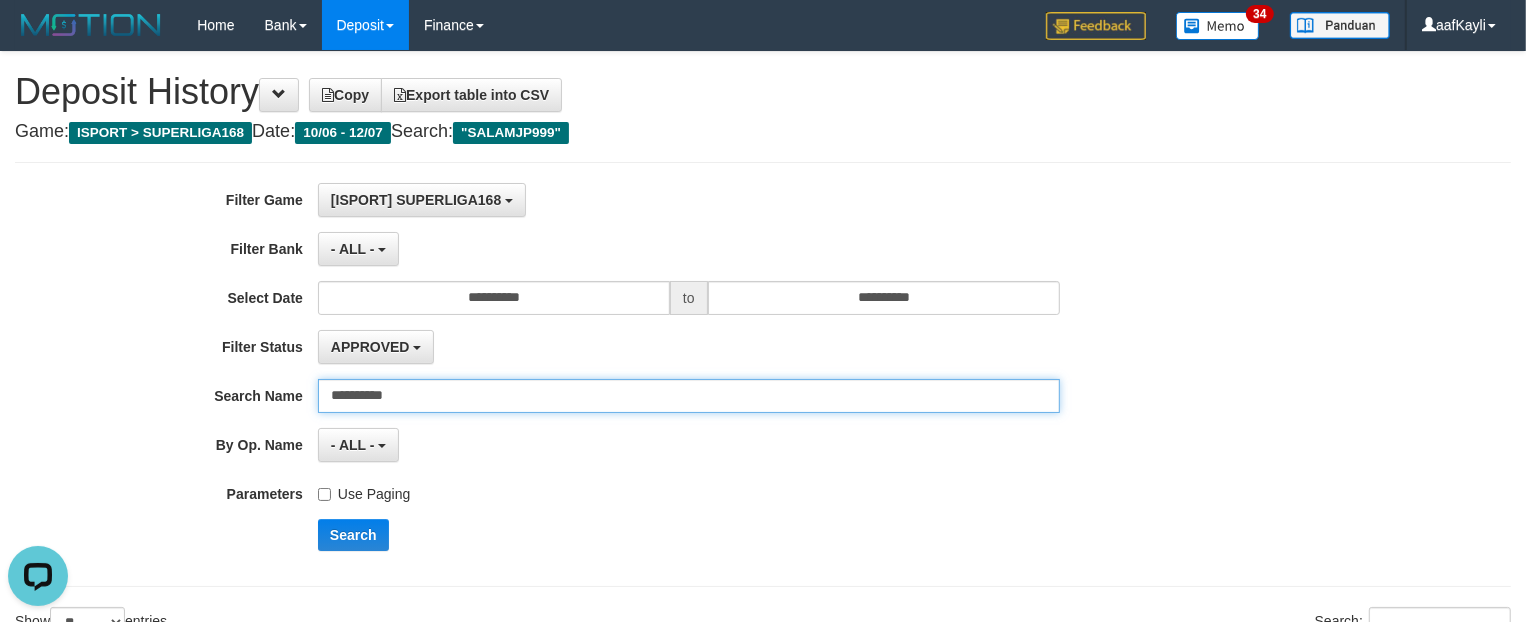 drag, startPoint x: 421, startPoint y: 380, endPoint x: 181, endPoint y: 373, distance: 240.10207 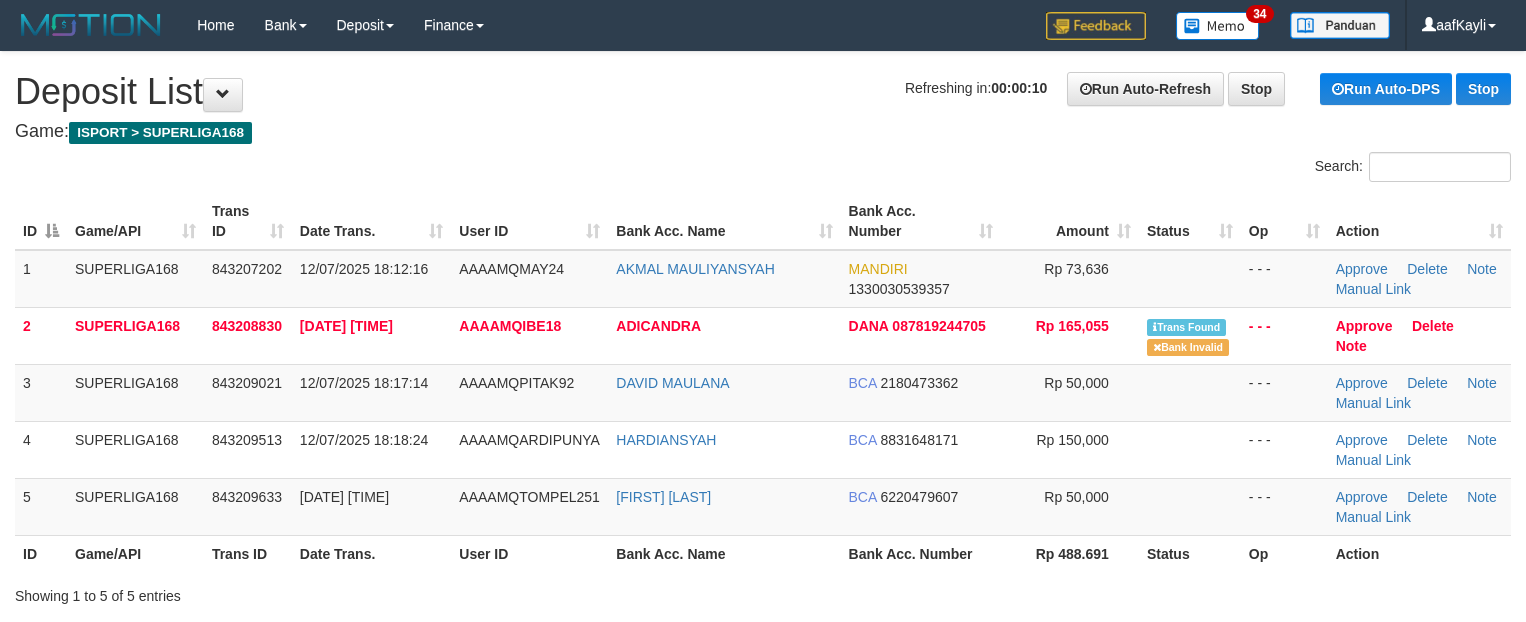 scroll, scrollTop: 0, scrollLeft: 0, axis: both 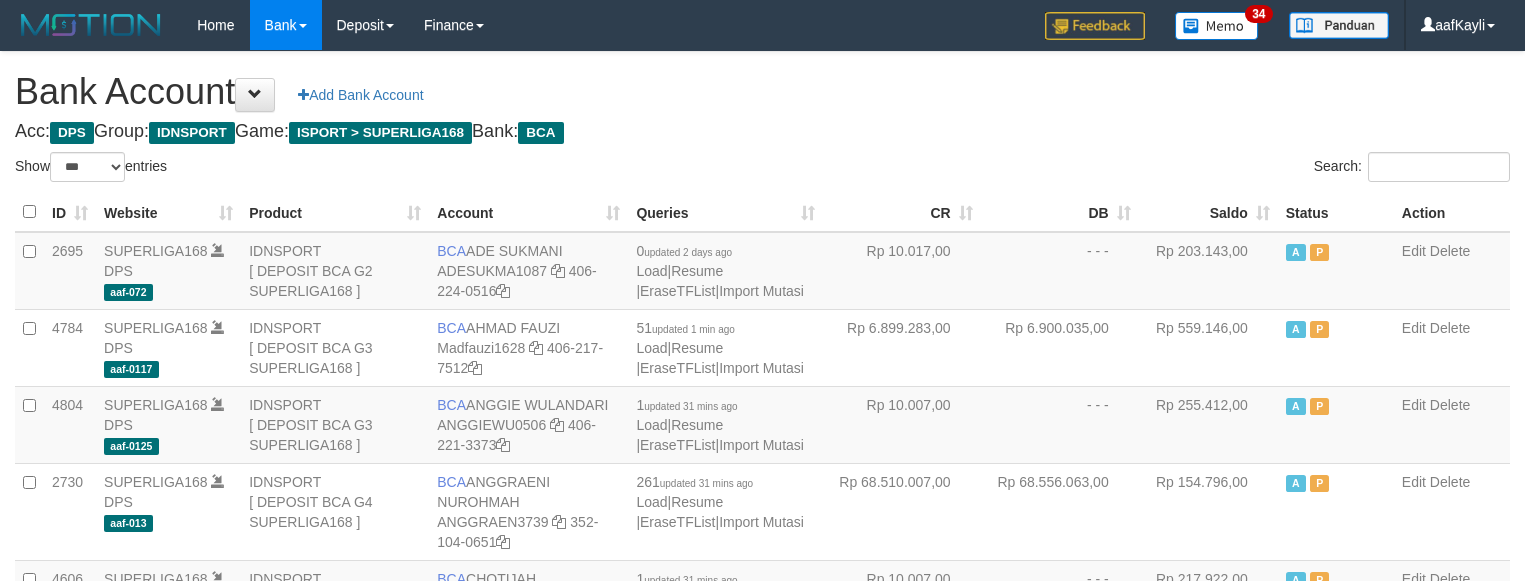 select on "***" 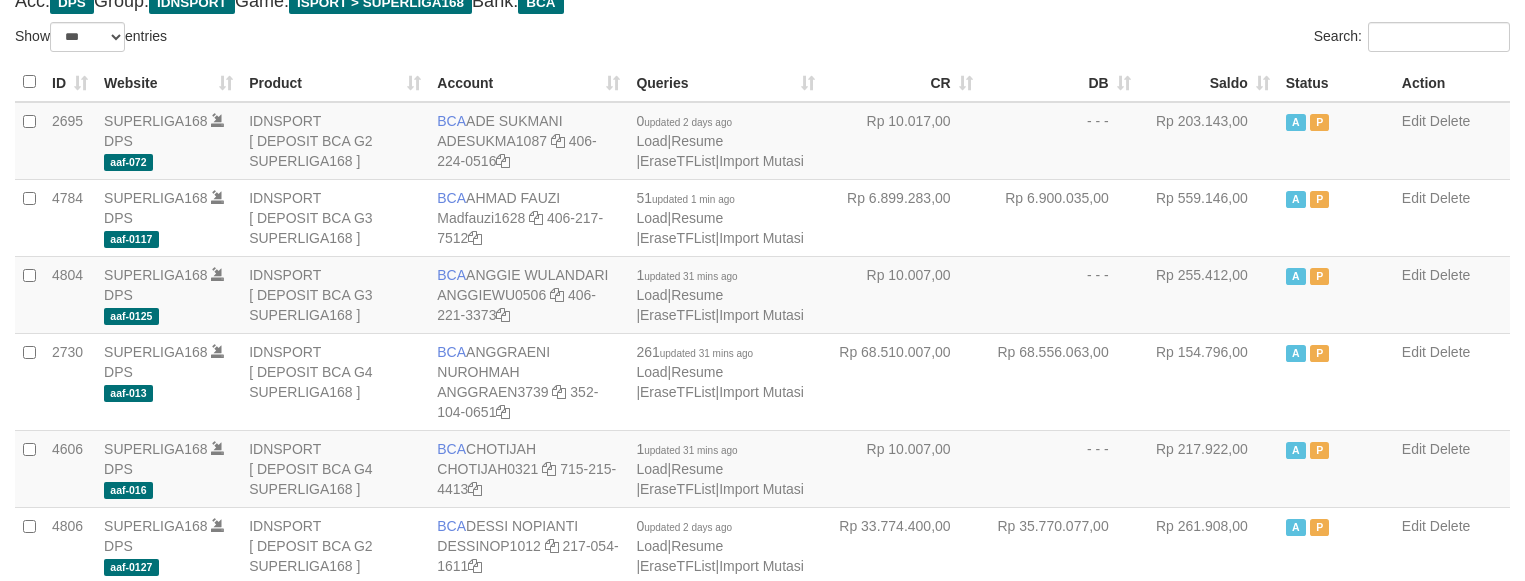 scroll, scrollTop: 0, scrollLeft: 0, axis: both 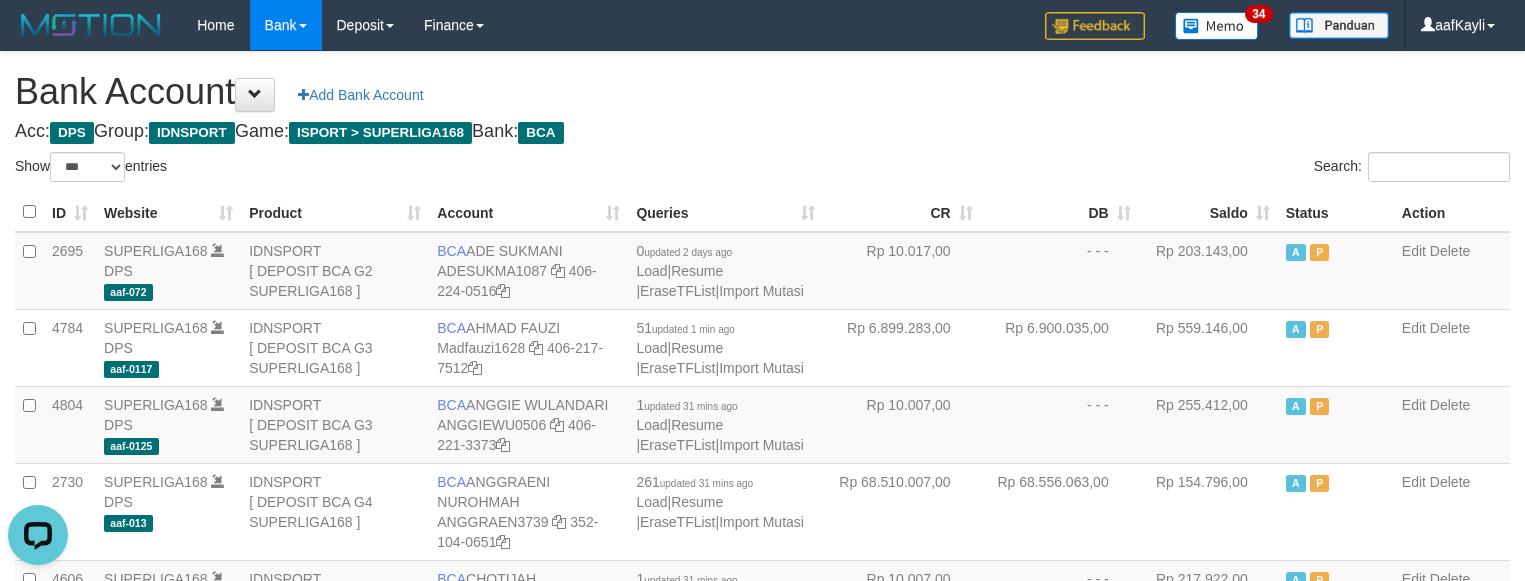 click on "Saldo" at bounding box center (1208, 212) 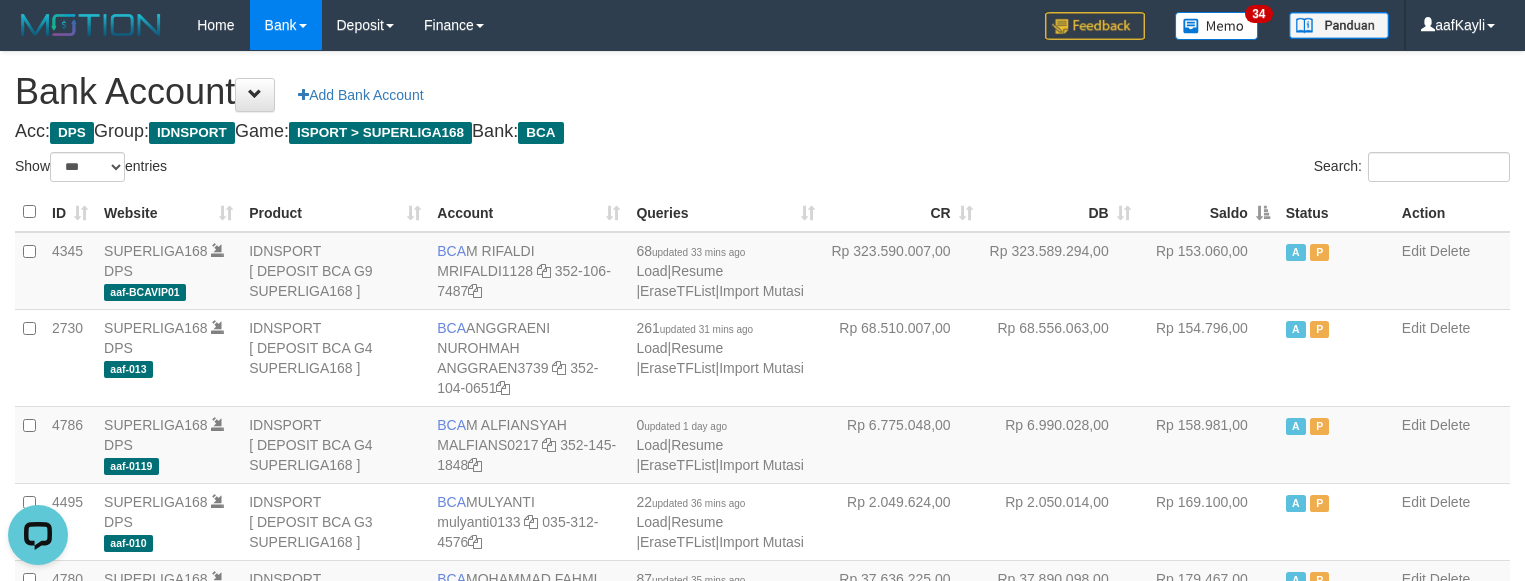 click on "Saldo" at bounding box center [1208, 212] 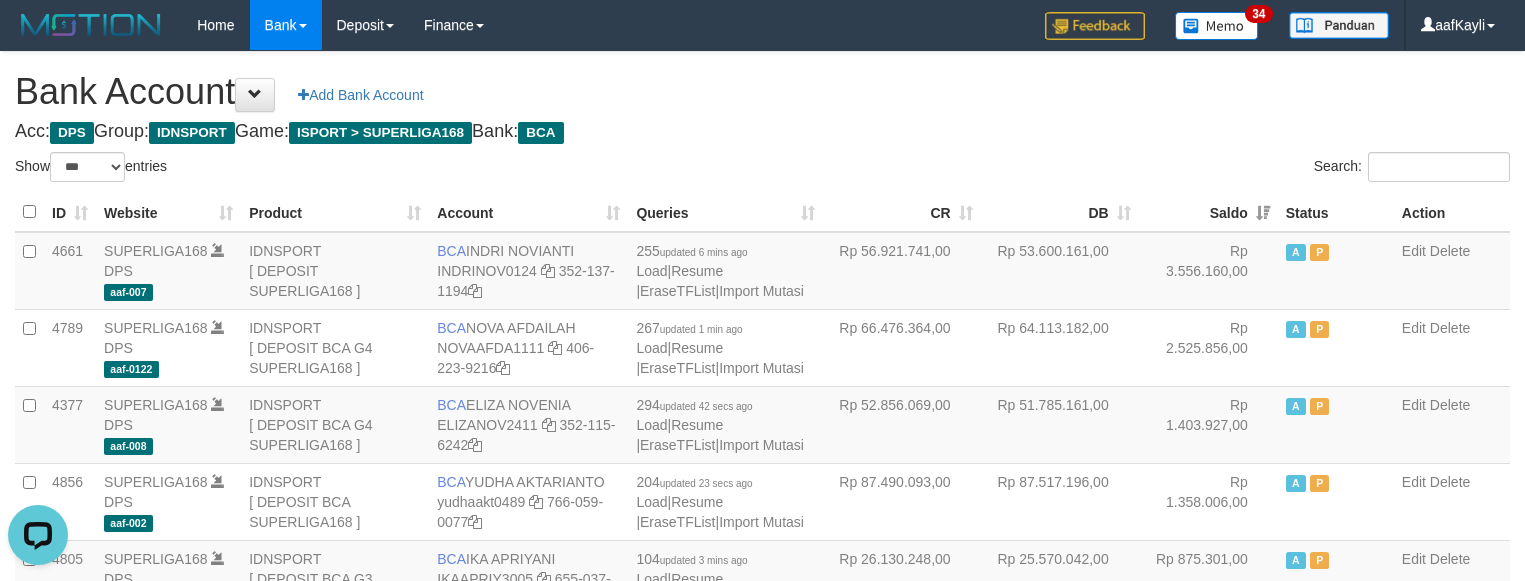 click on "Acc: 										 DPS
Group:   IDNSPORT    		Game:   ISPORT > SUPERLIGA168    		Bank:   BCA" at bounding box center [762, 132] 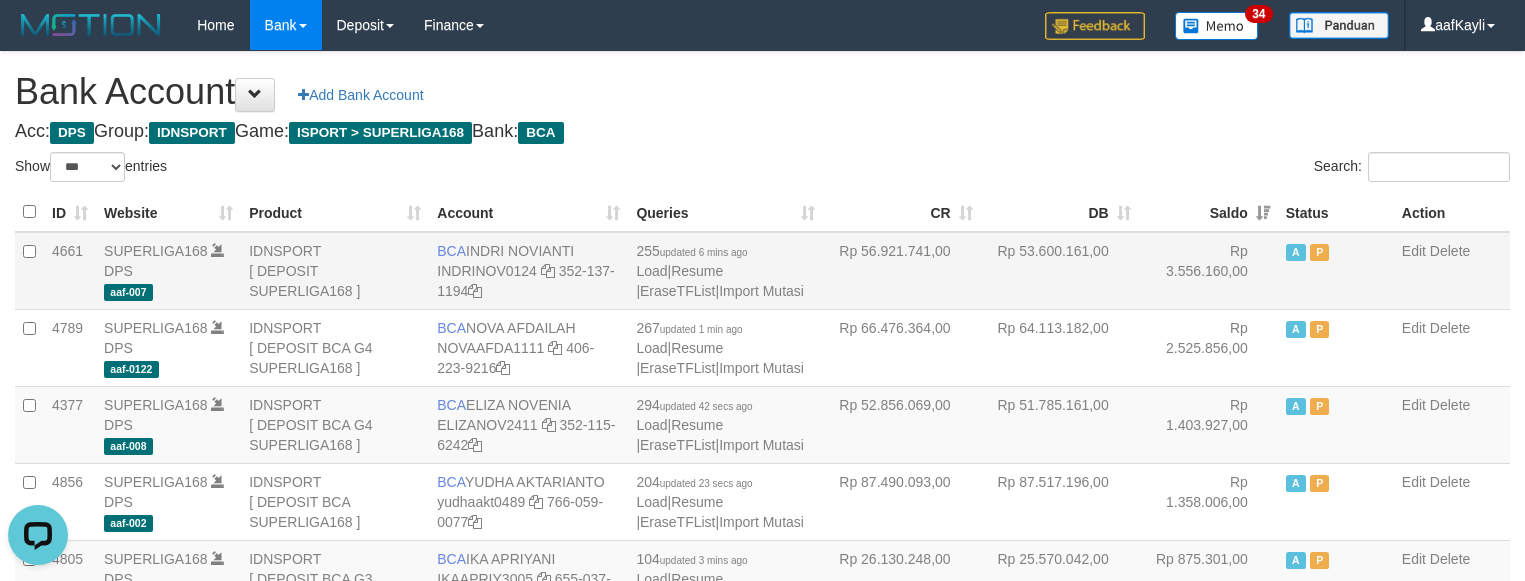 click on "Rp 53.600.161,00" at bounding box center [1060, 271] 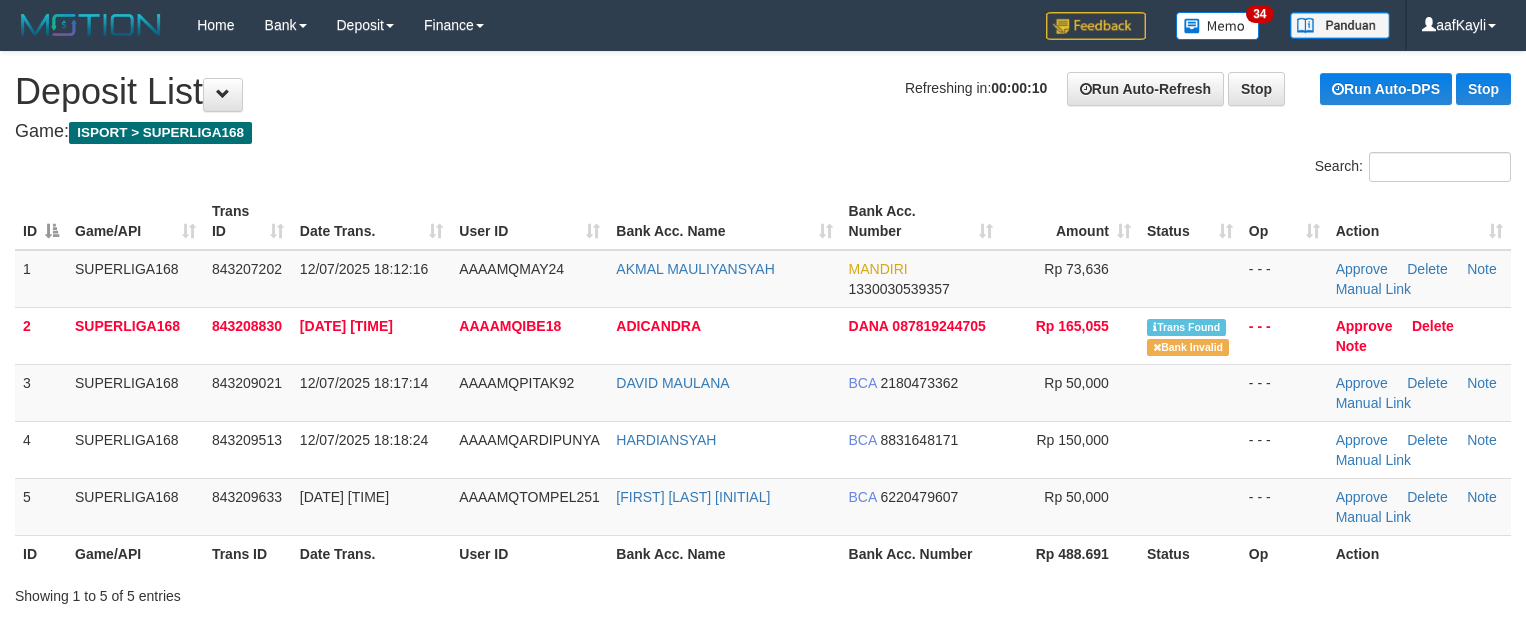 scroll, scrollTop: 0, scrollLeft: 0, axis: both 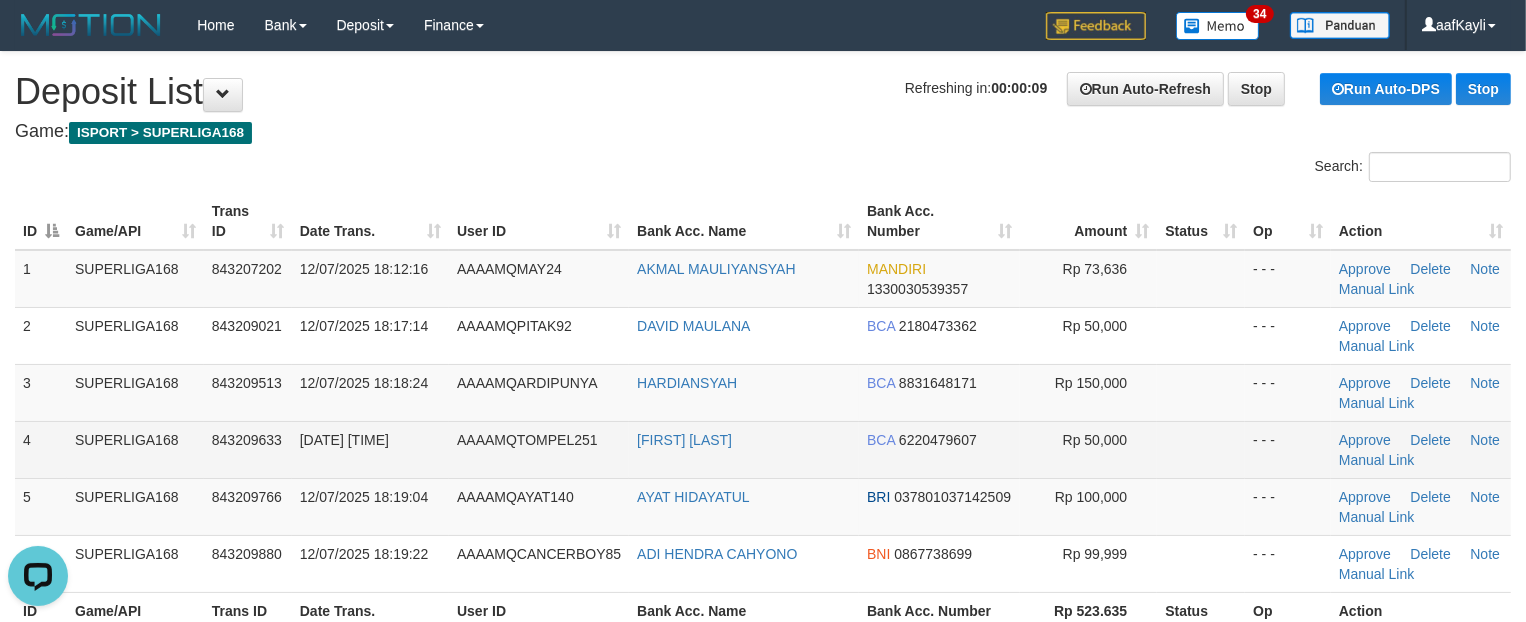 click at bounding box center (1201, 449) 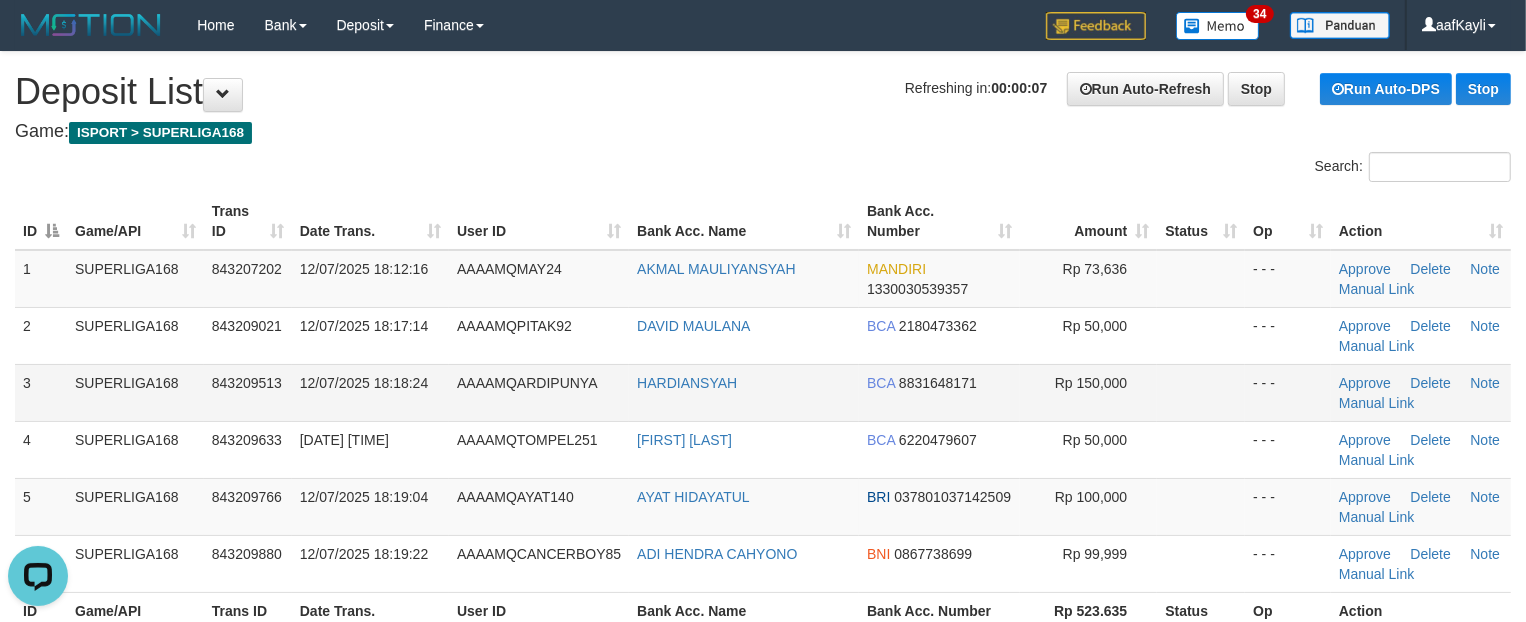 click at bounding box center (1201, 392) 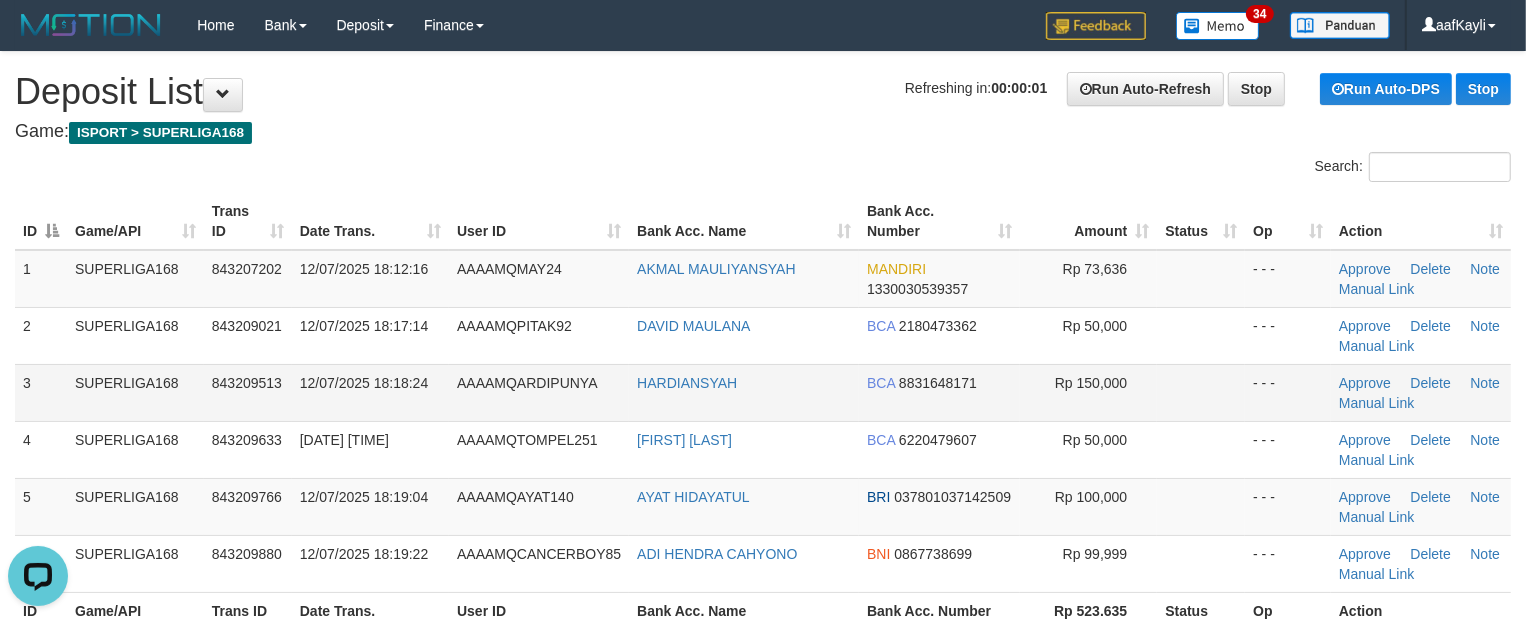 click at bounding box center [1201, 392] 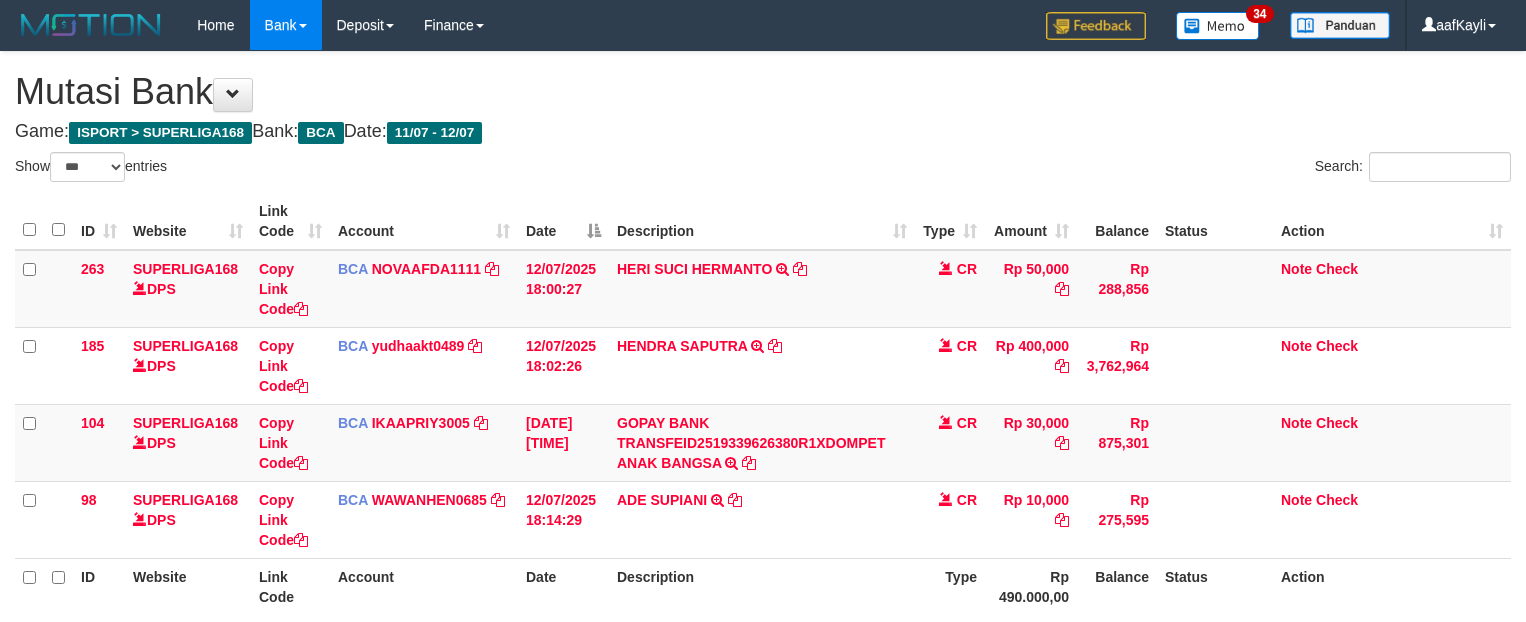 select on "***" 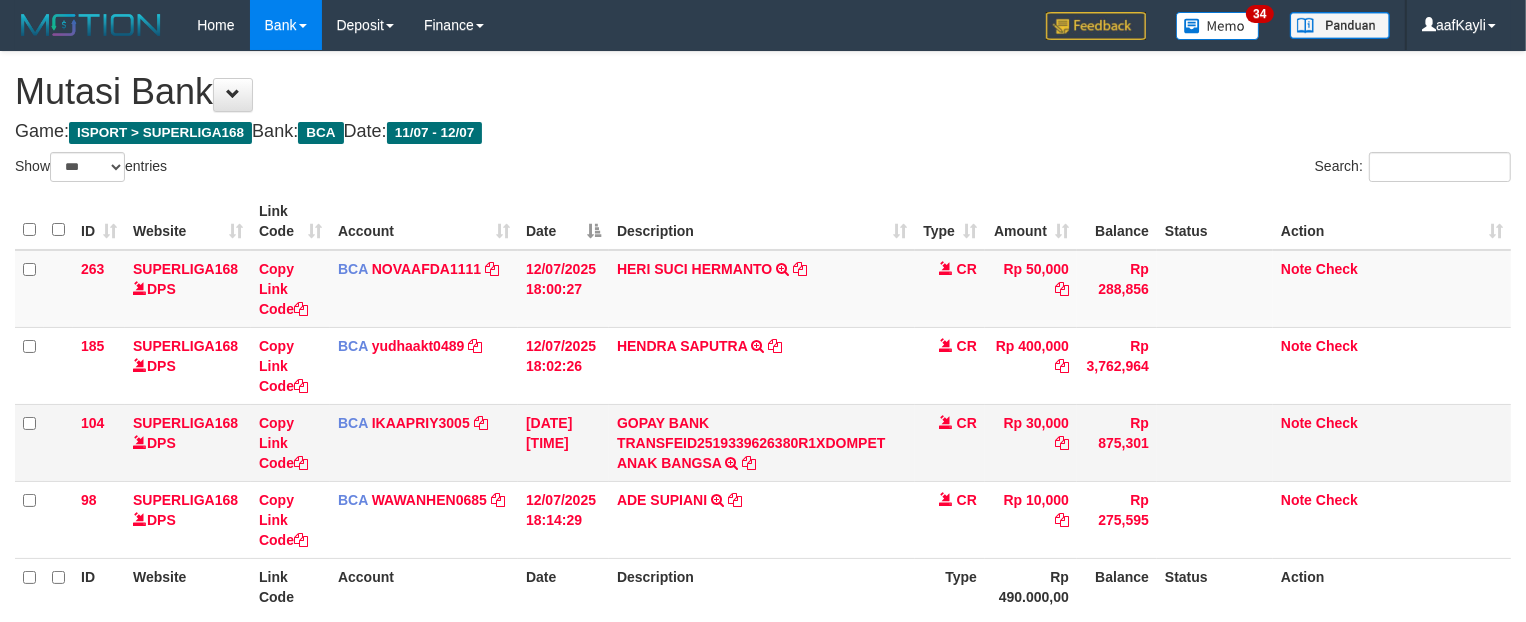 scroll, scrollTop: 187, scrollLeft: 0, axis: vertical 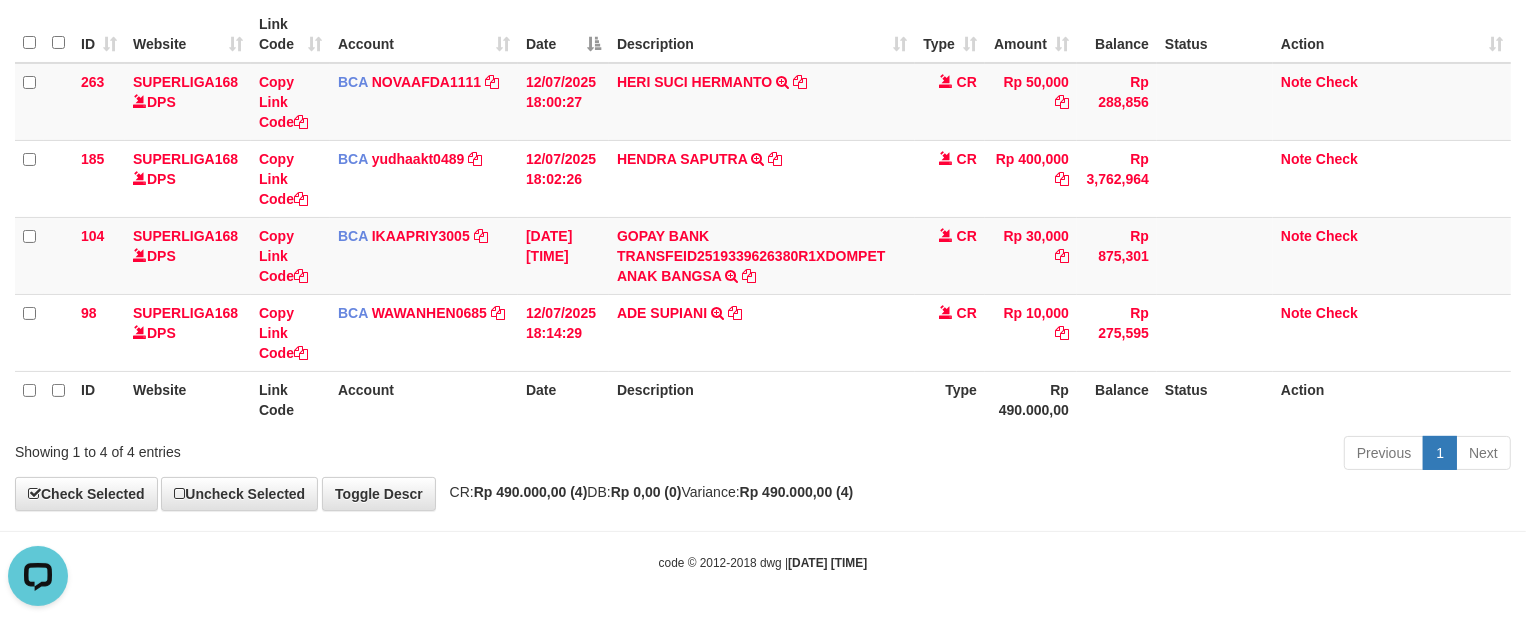 click on "Previous 1 Next" at bounding box center (1081, 455) 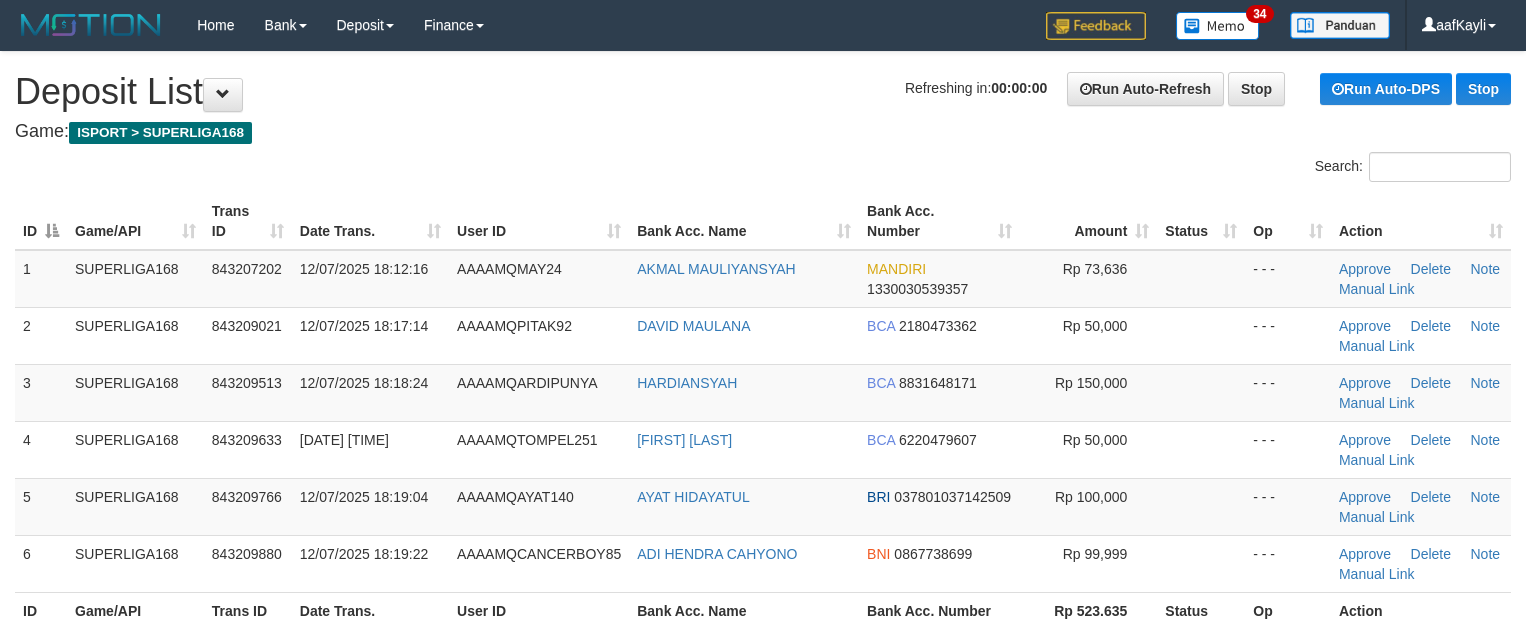 scroll, scrollTop: 0, scrollLeft: 0, axis: both 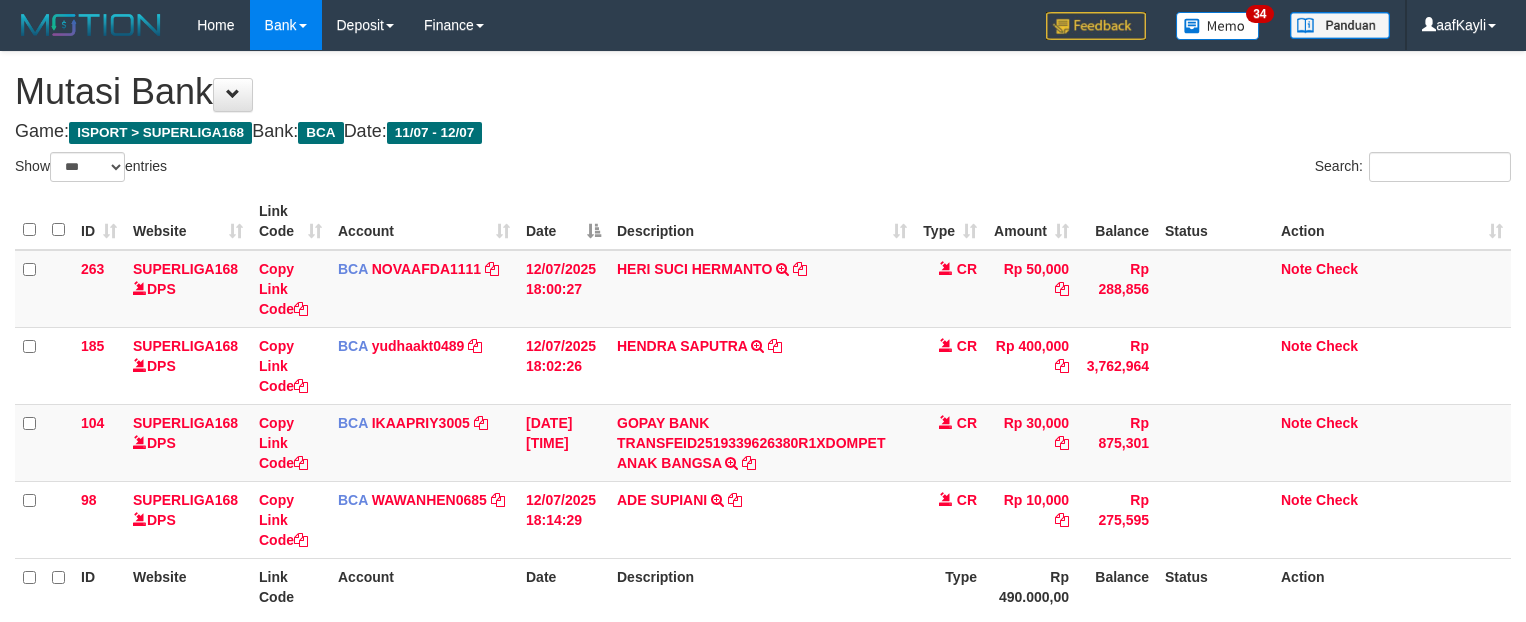 select on "***" 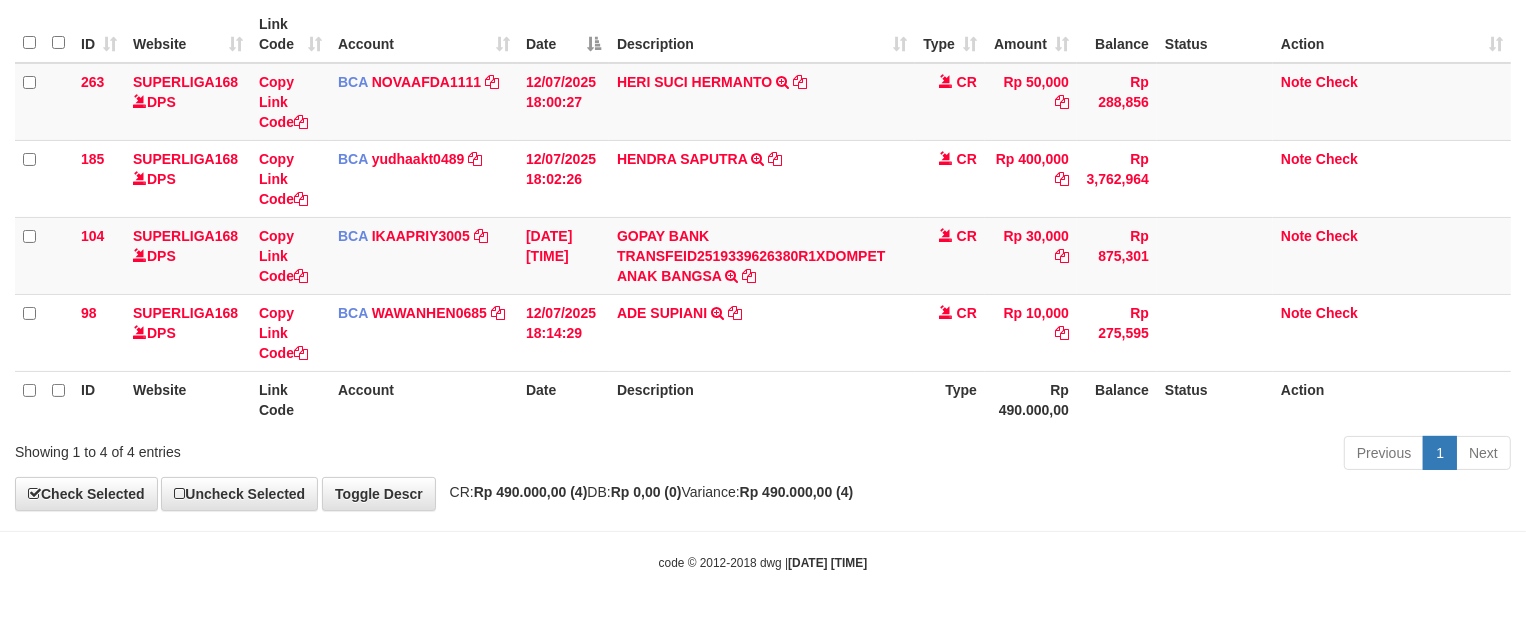 click on "Previous 1 Next" at bounding box center (1081, 455) 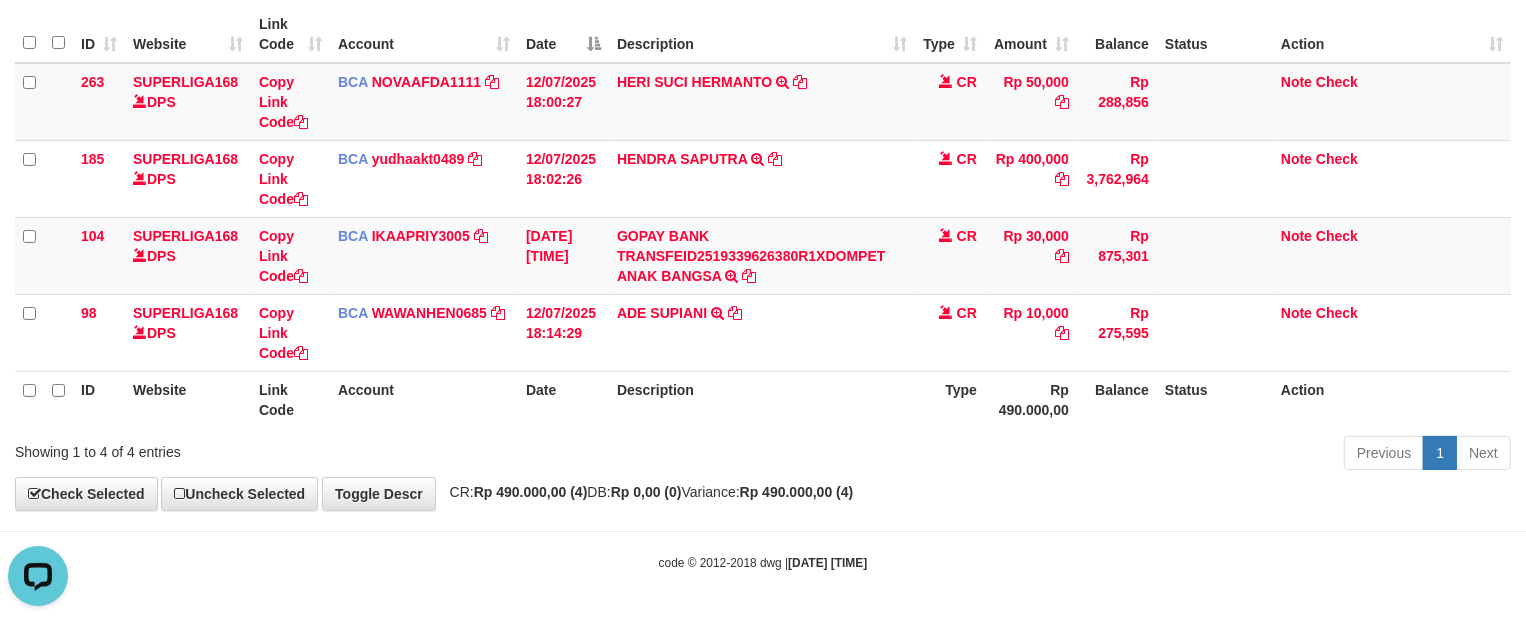 scroll, scrollTop: 0, scrollLeft: 0, axis: both 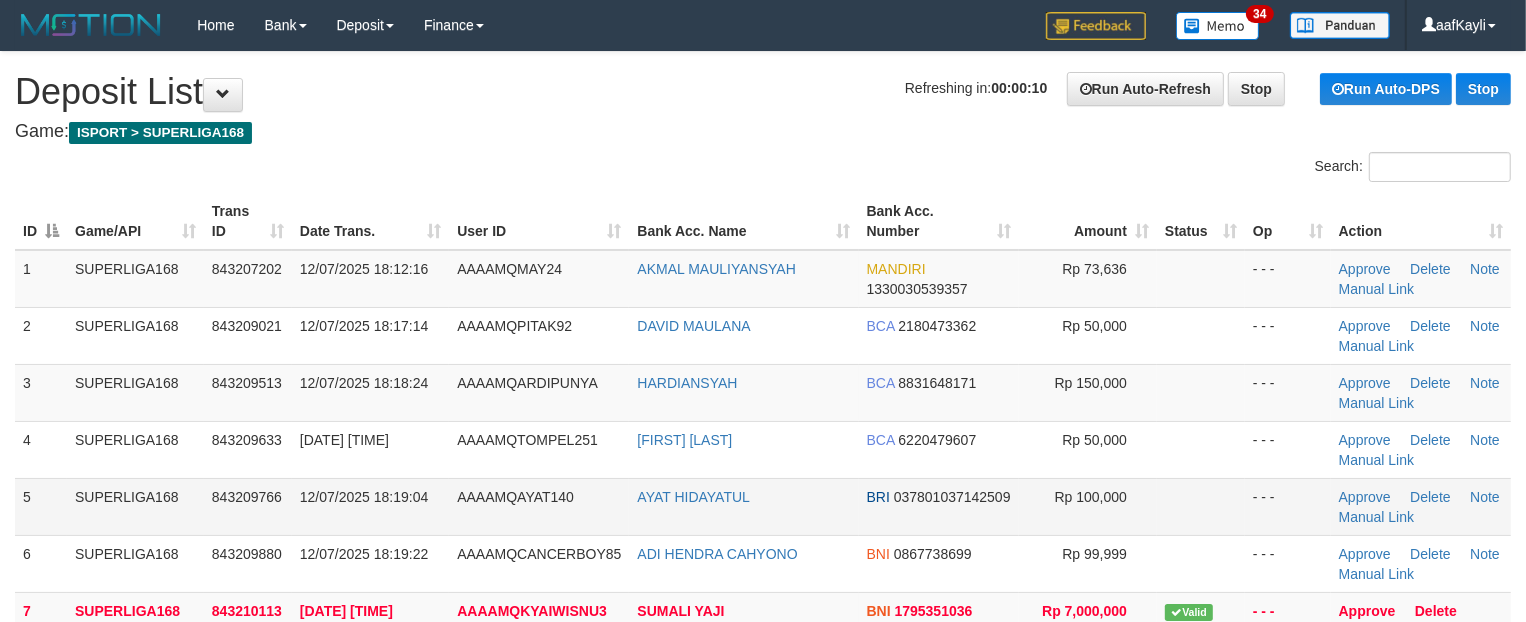 click at bounding box center [1201, 506] 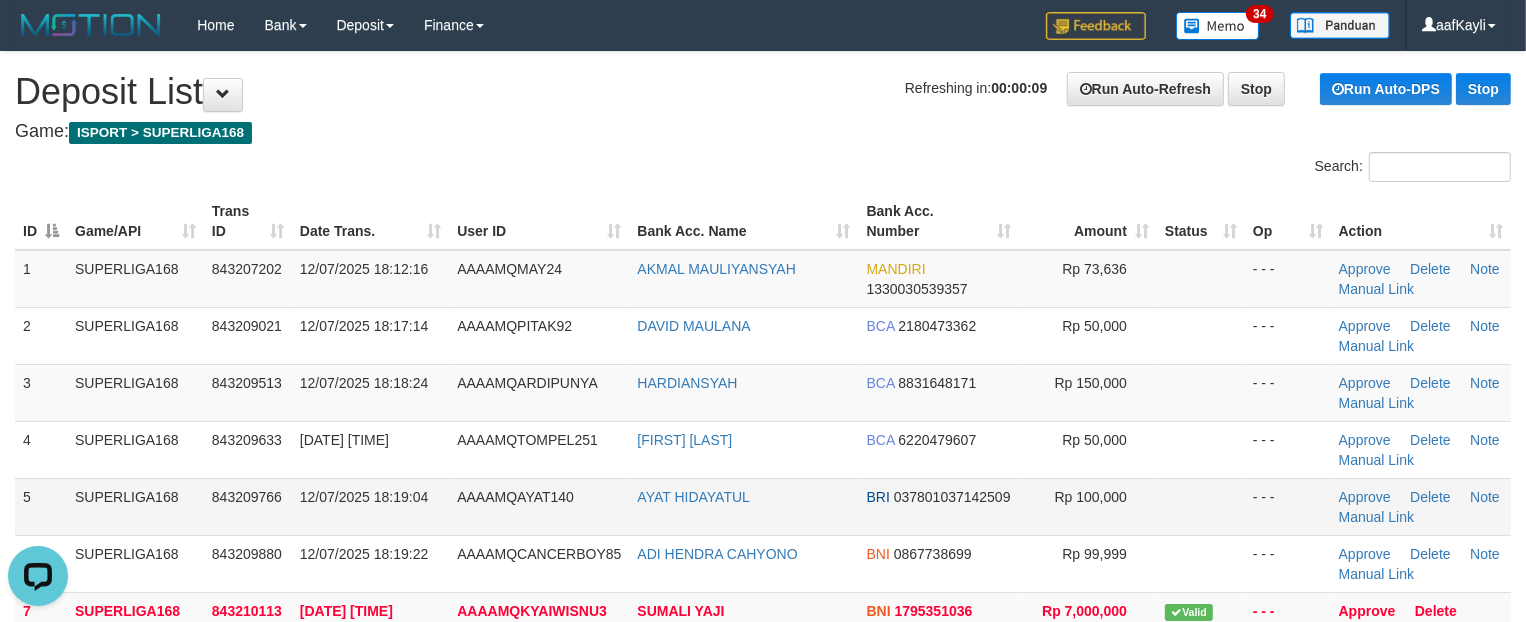 scroll, scrollTop: 0, scrollLeft: 0, axis: both 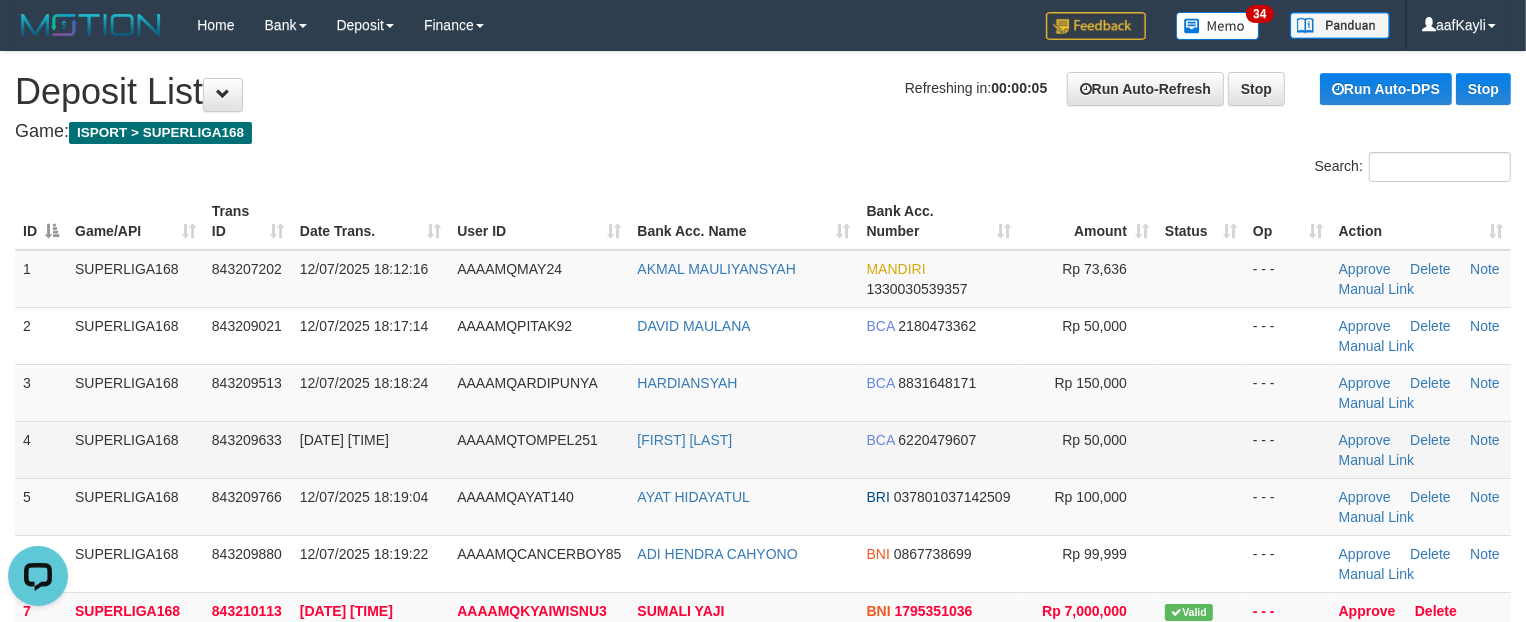 click at bounding box center [1201, 449] 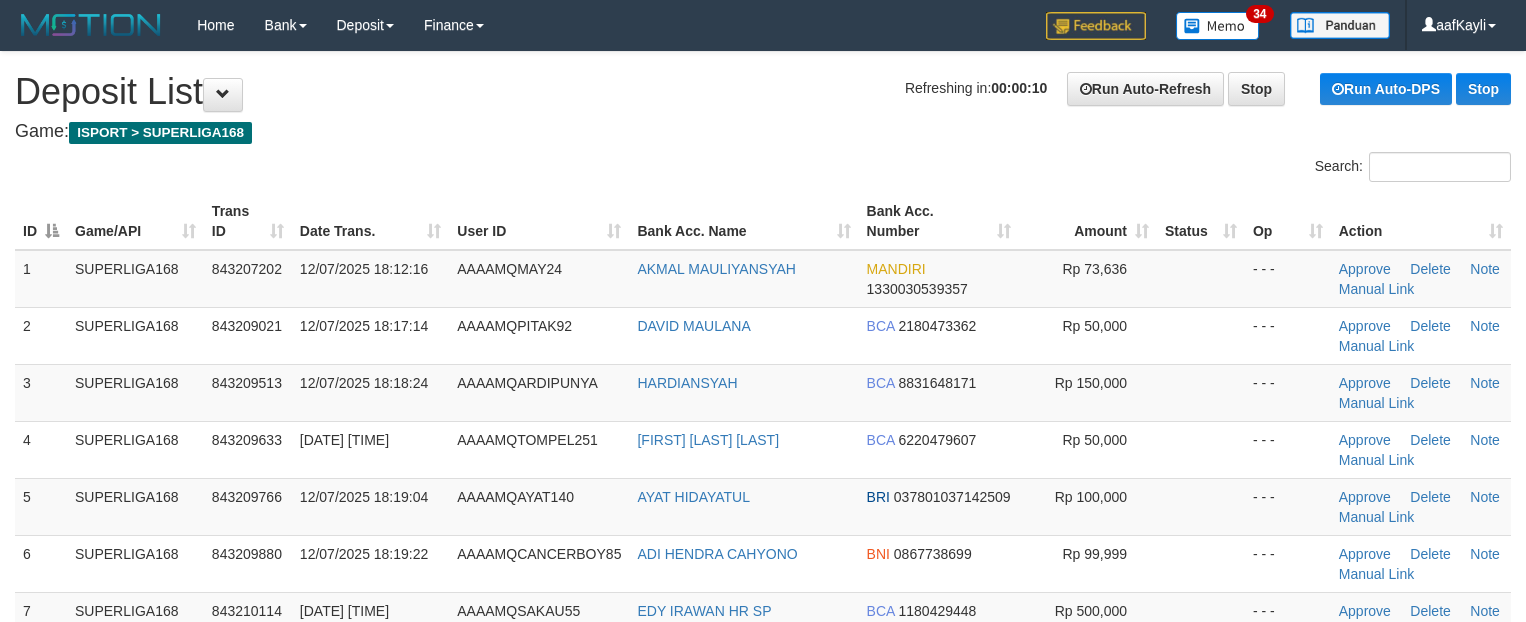 scroll, scrollTop: 0, scrollLeft: 0, axis: both 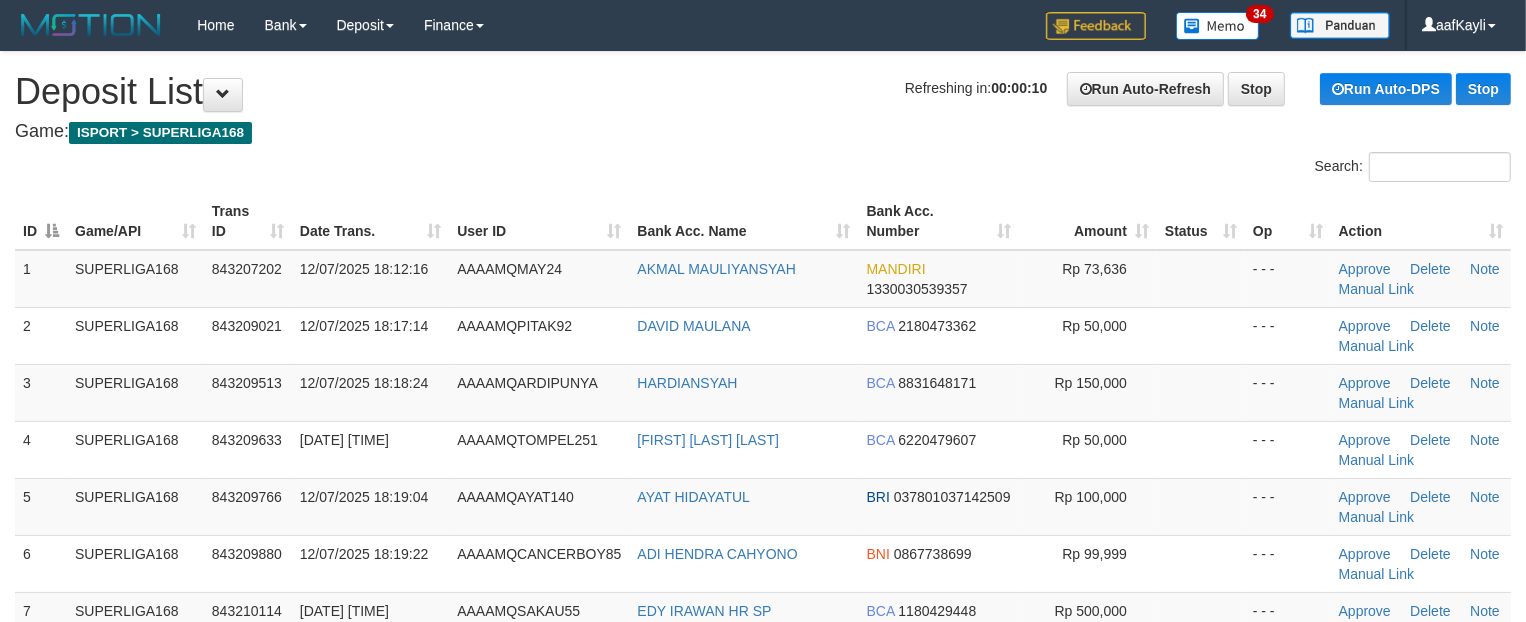 click at bounding box center (1201, 449) 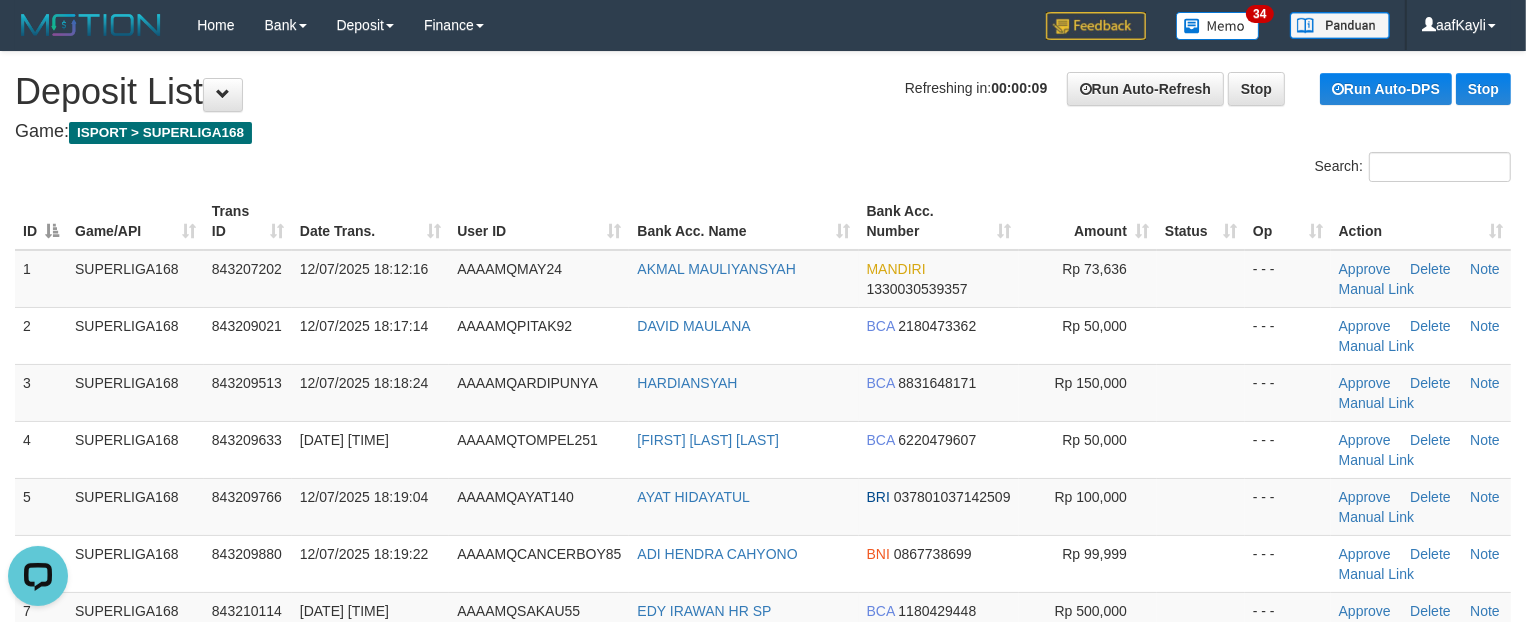 scroll, scrollTop: 0, scrollLeft: 0, axis: both 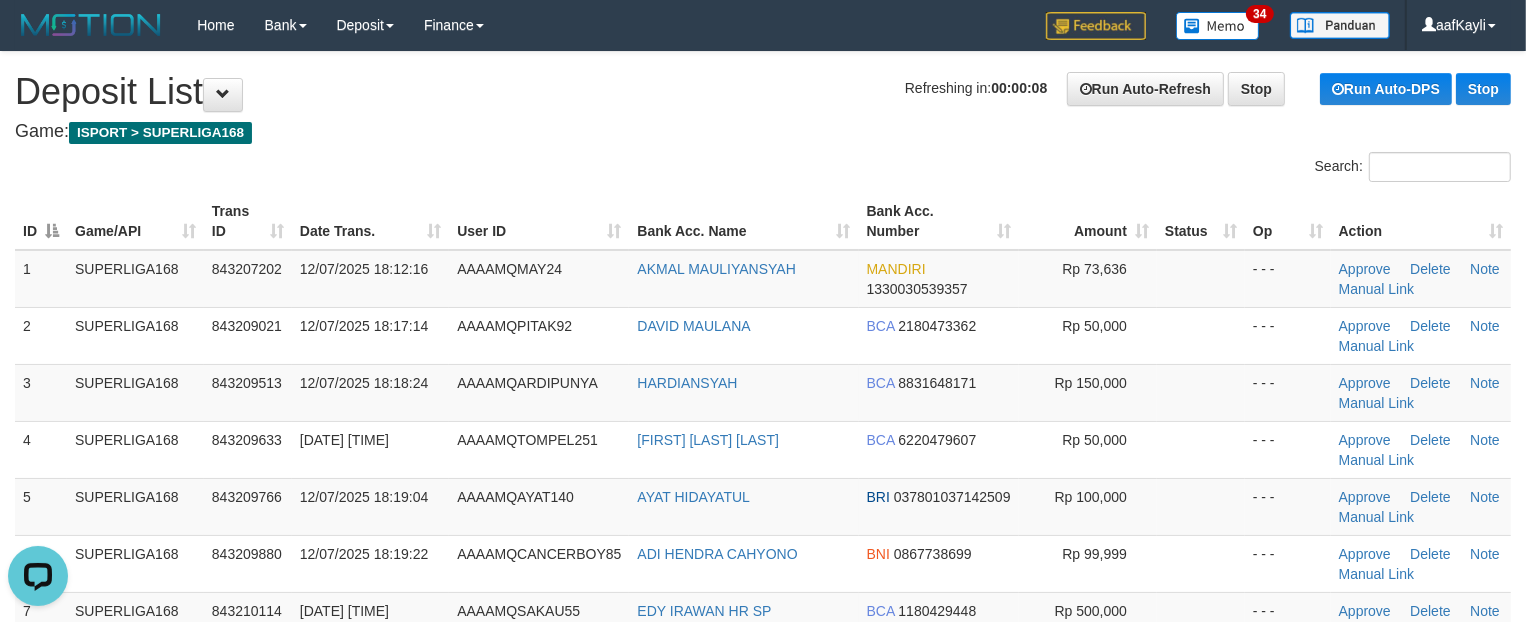 click at bounding box center (1201, 449) 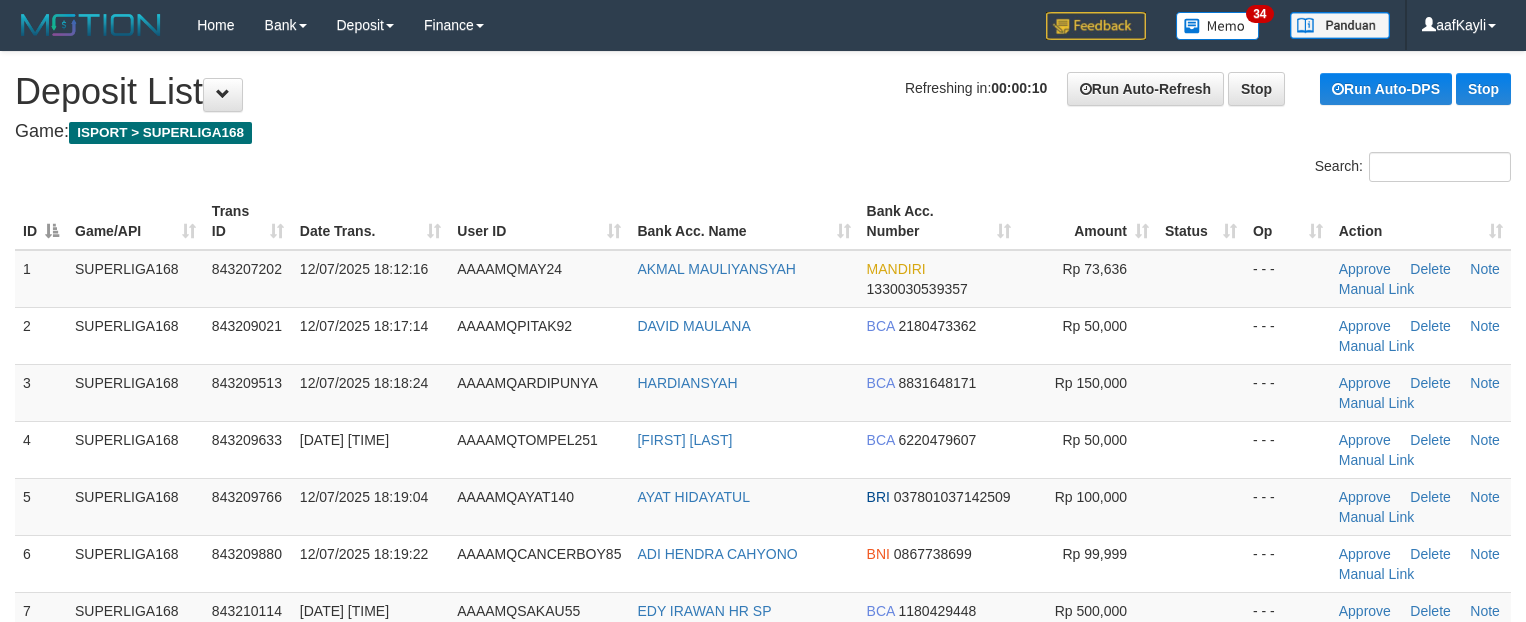 scroll, scrollTop: 0, scrollLeft: 0, axis: both 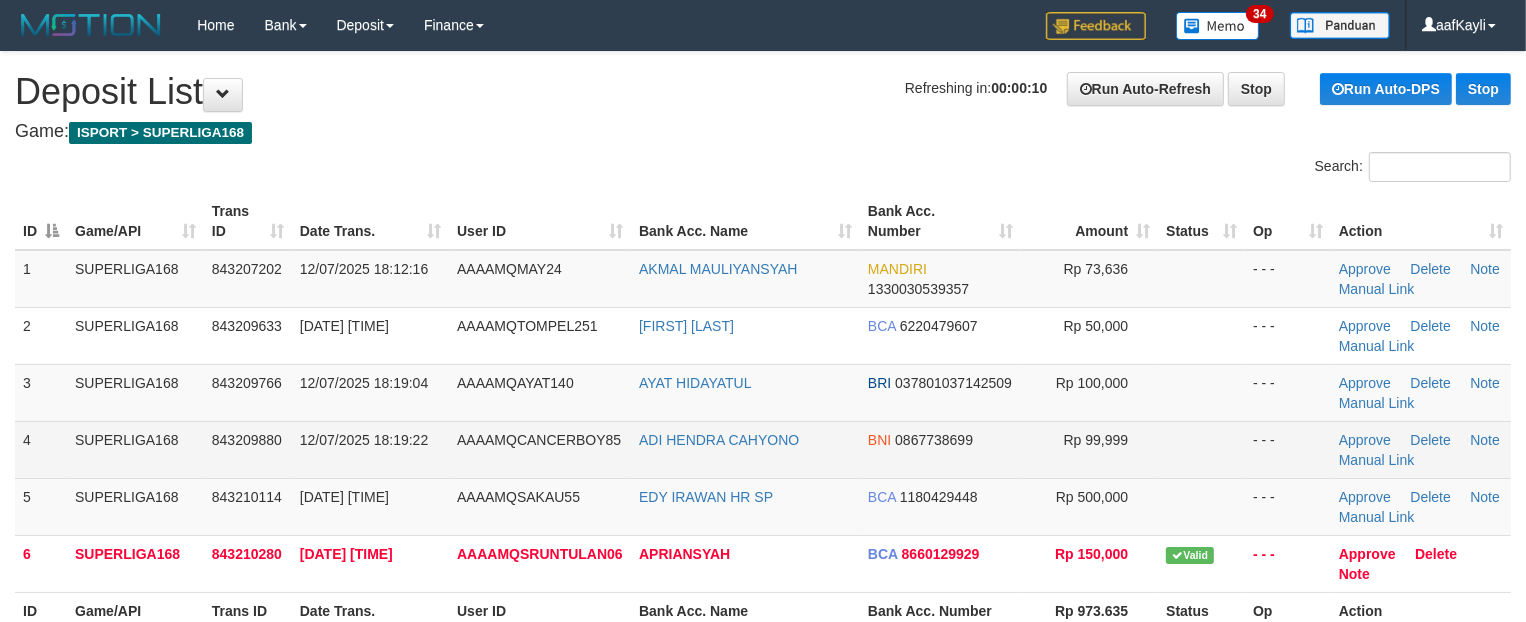 click at bounding box center (1201, 449) 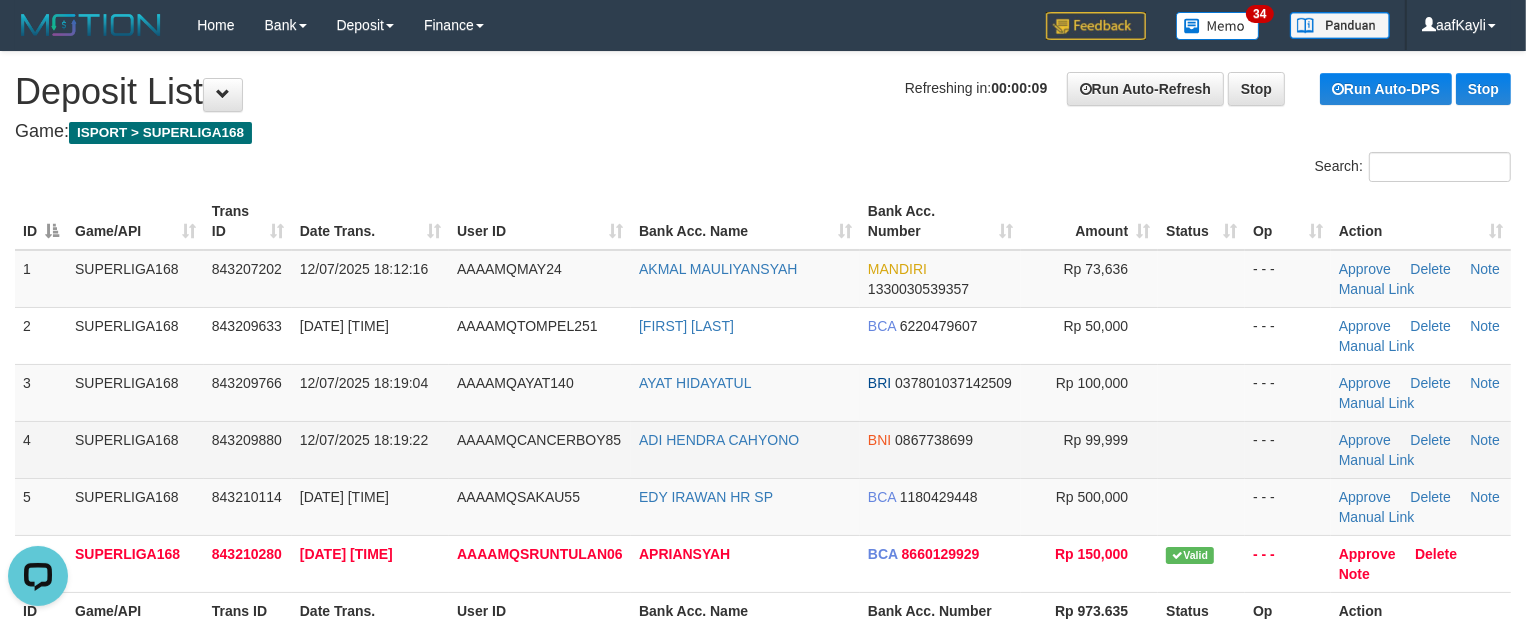 scroll, scrollTop: 0, scrollLeft: 0, axis: both 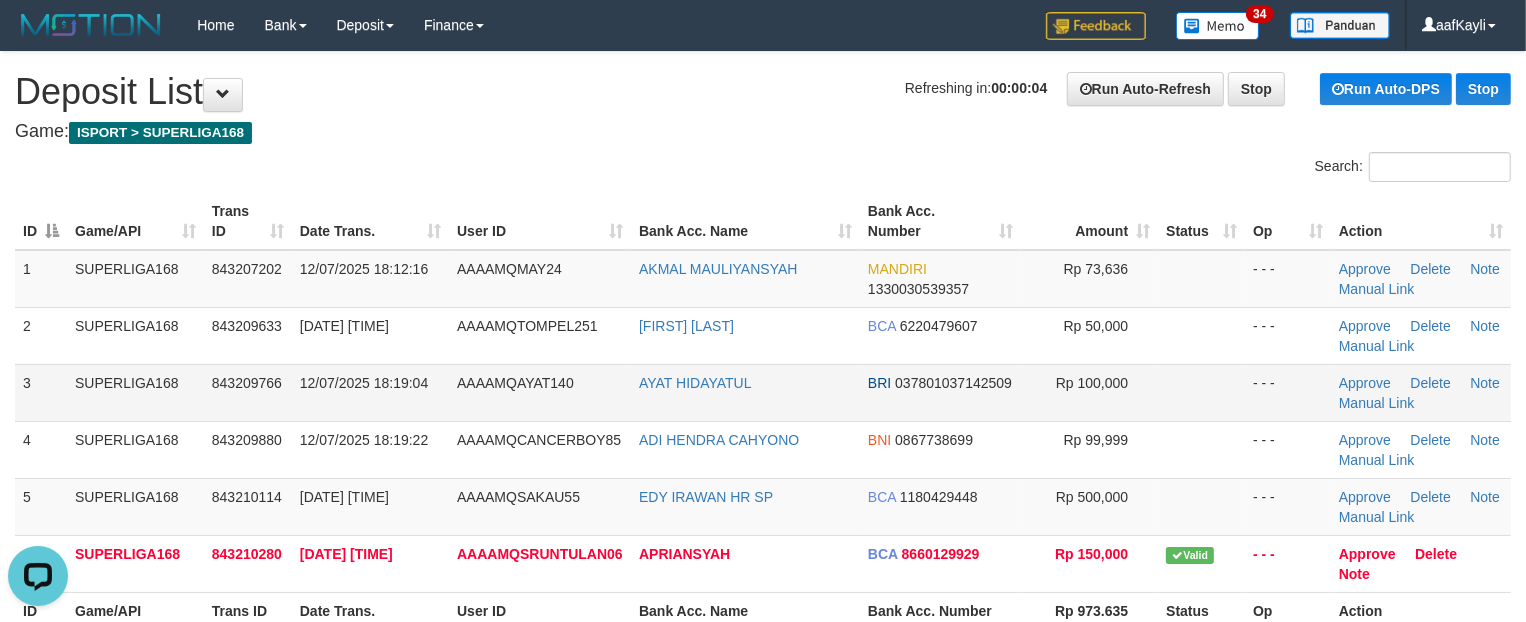 click at bounding box center [1201, 392] 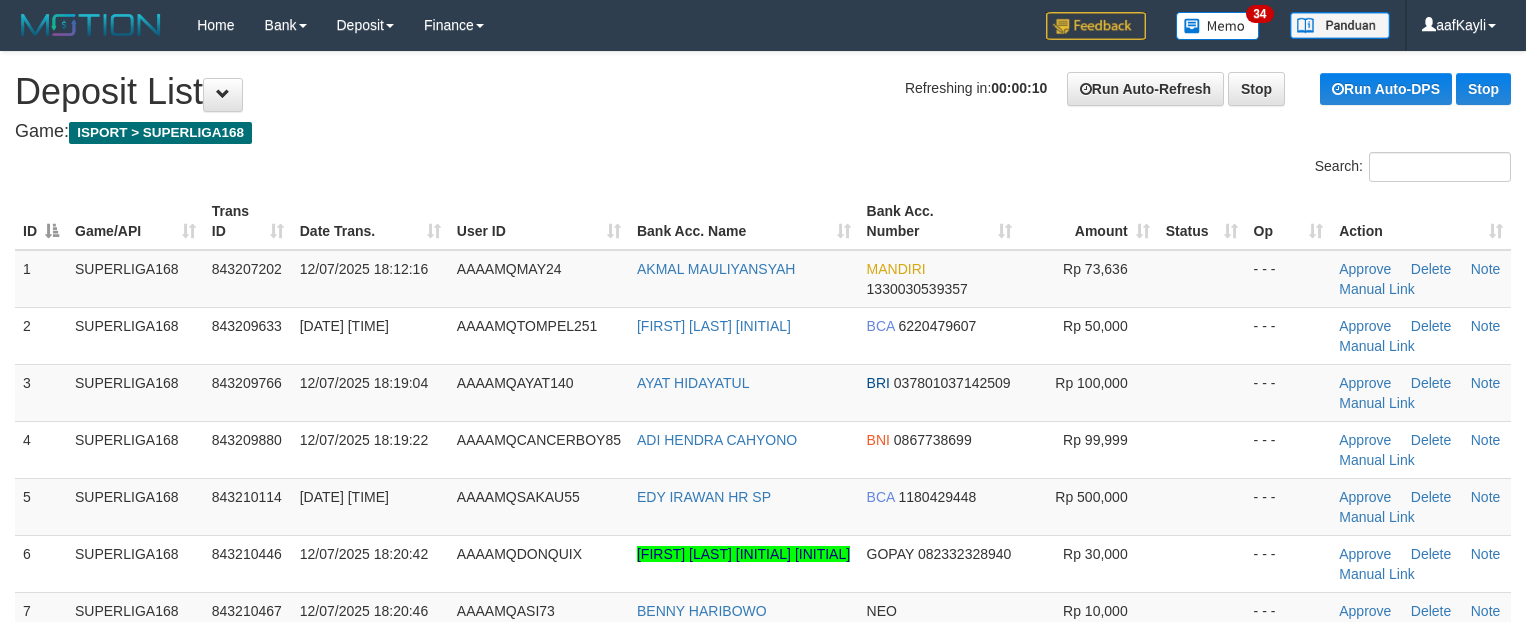 scroll, scrollTop: 0, scrollLeft: 0, axis: both 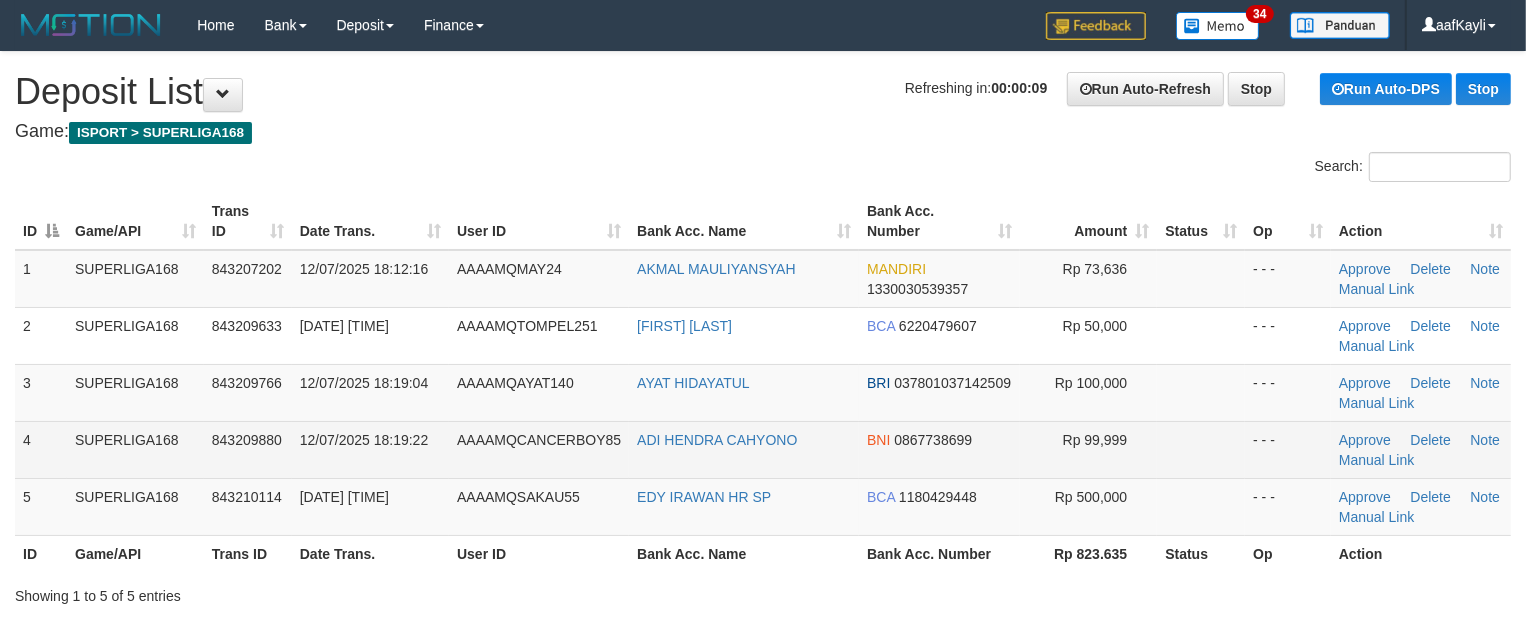 click at bounding box center [1201, 449] 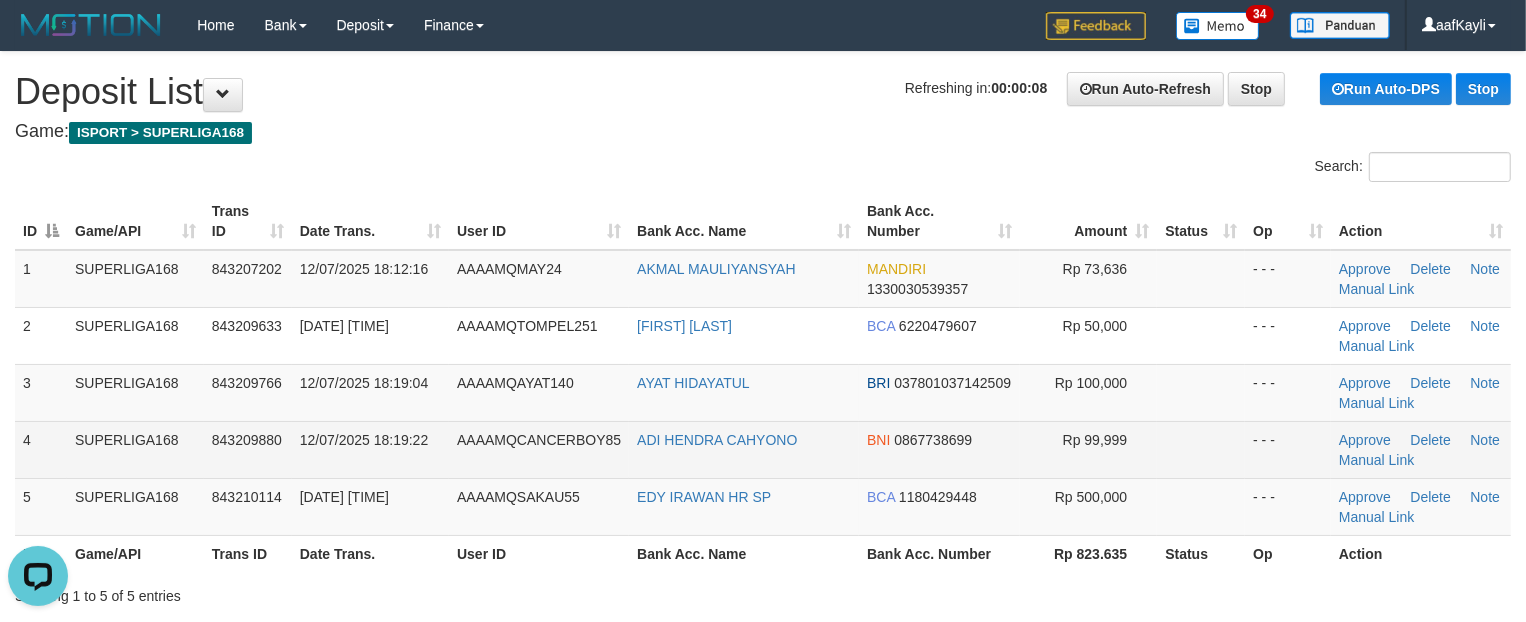 scroll, scrollTop: 0, scrollLeft: 0, axis: both 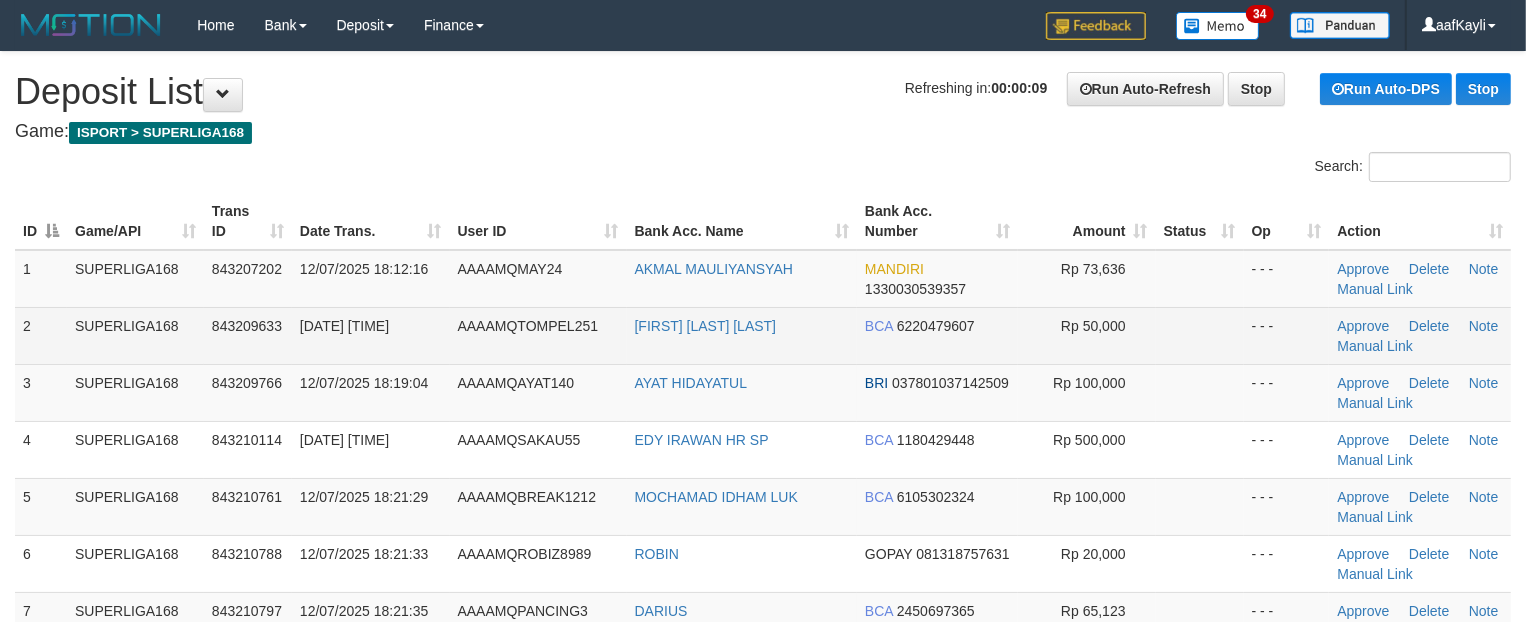 click at bounding box center (1200, 335) 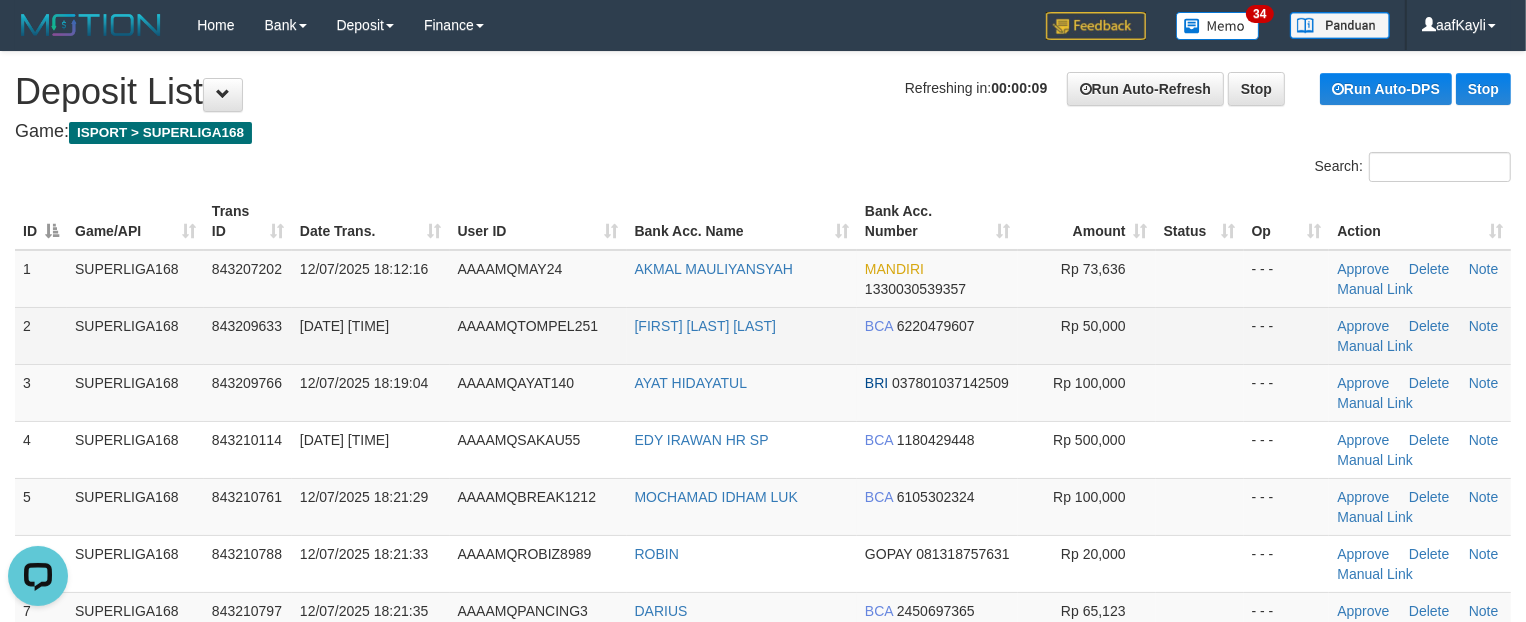 scroll, scrollTop: 0, scrollLeft: 0, axis: both 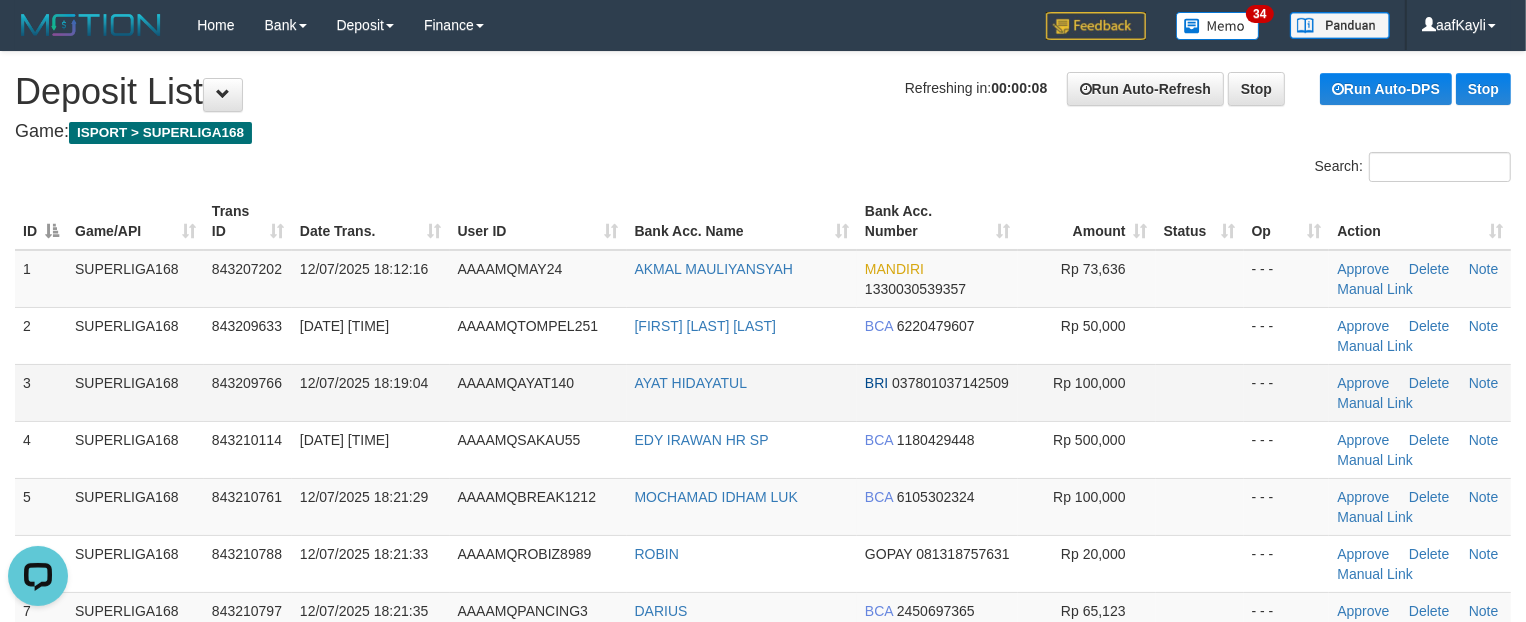 click at bounding box center (1200, 392) 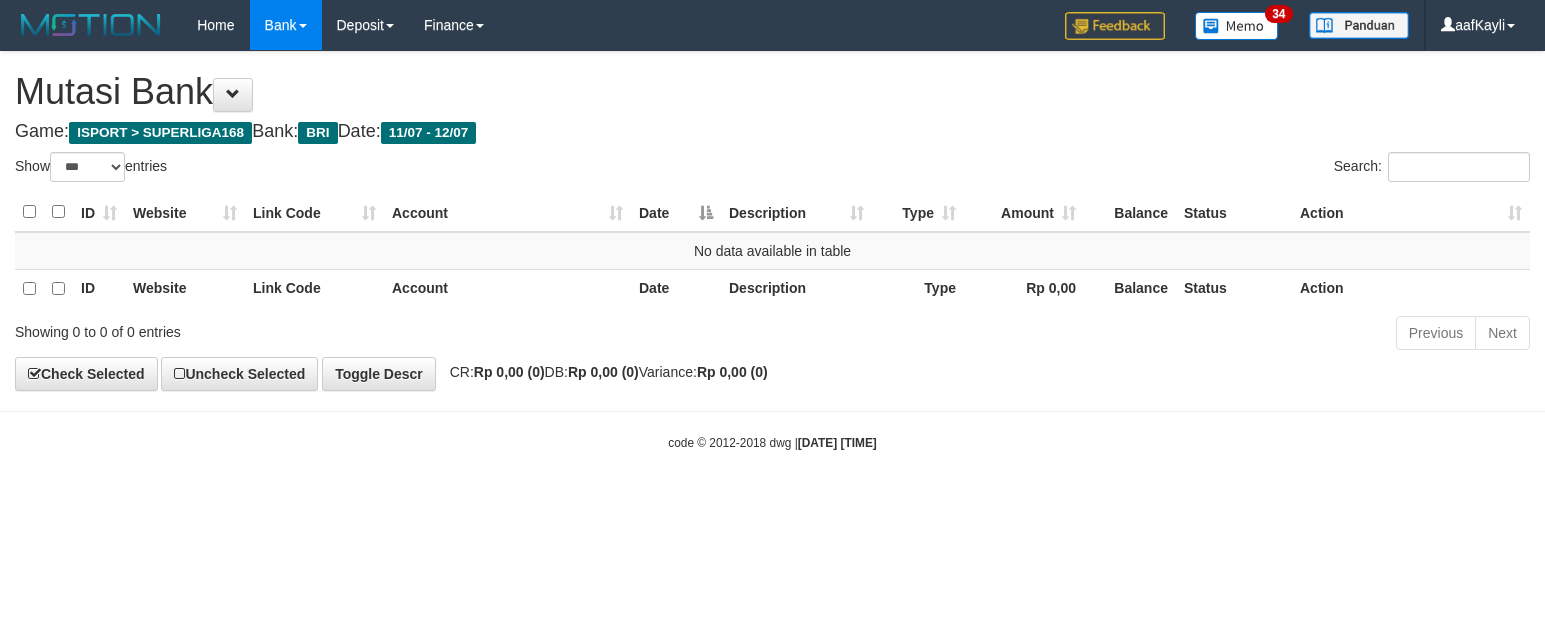 select on "***" 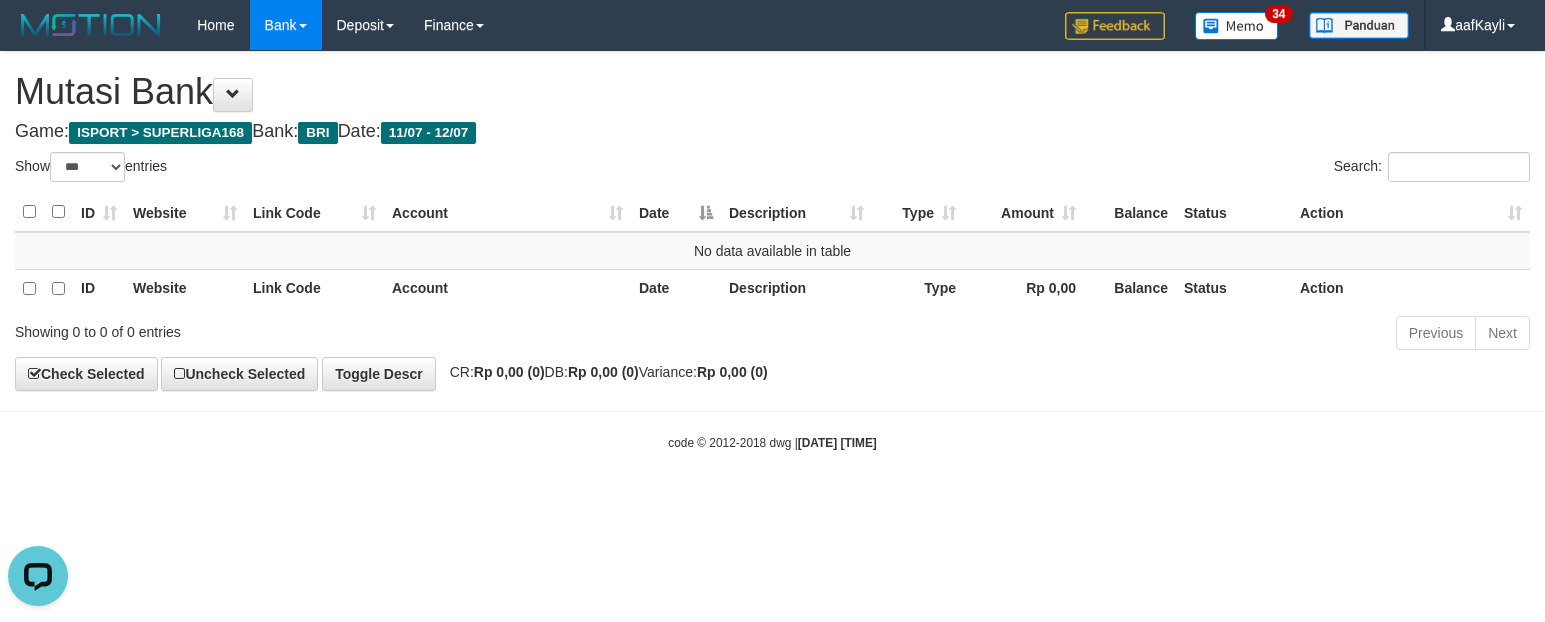 scroll, scrollTop: 0, scrollLeft: 0, axis: both 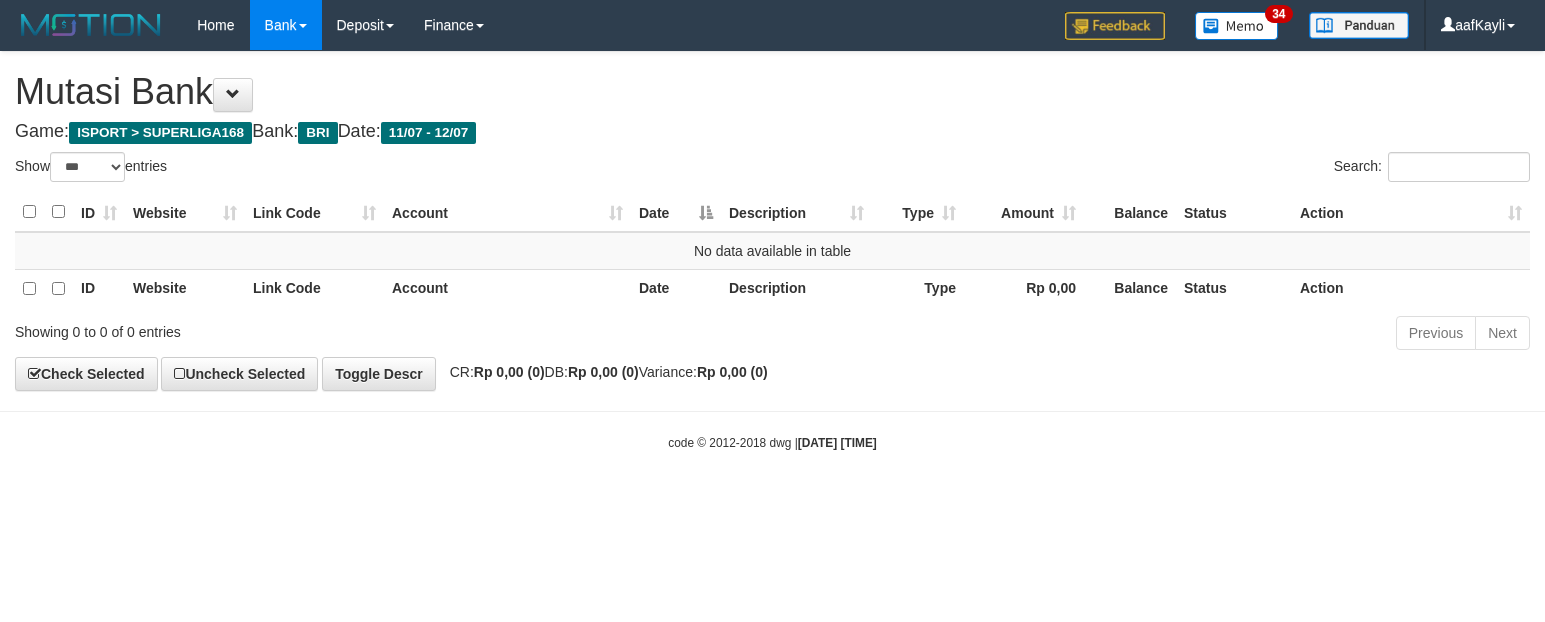 select on "***" 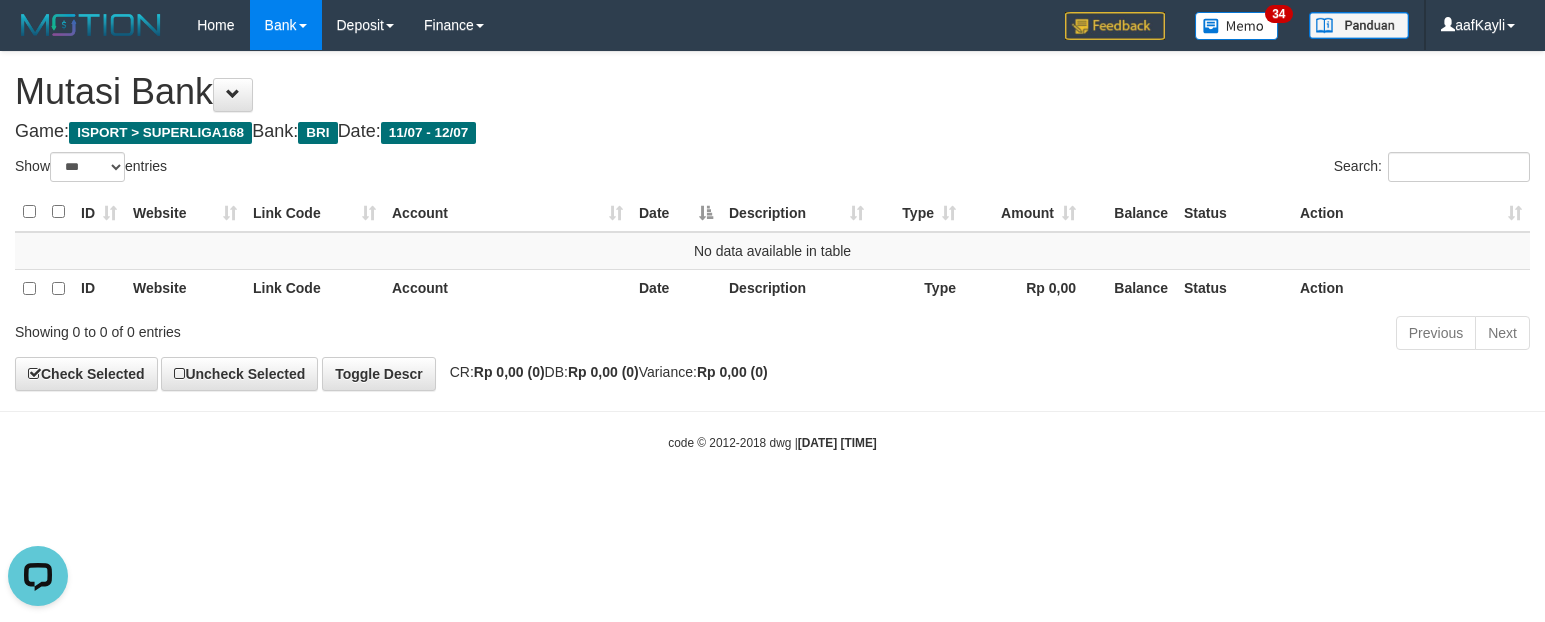 scroll, scrollTop: 0, scrollLeft: 0, axis: both 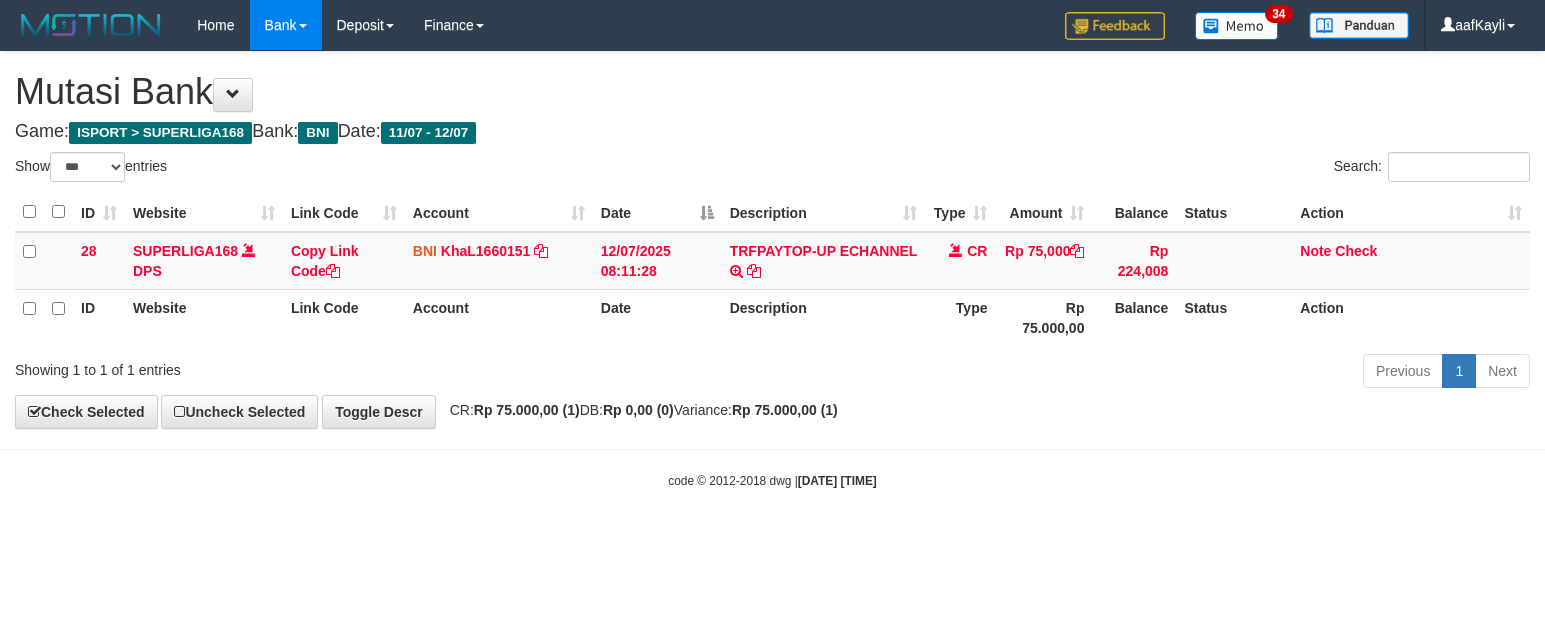 select on "***" 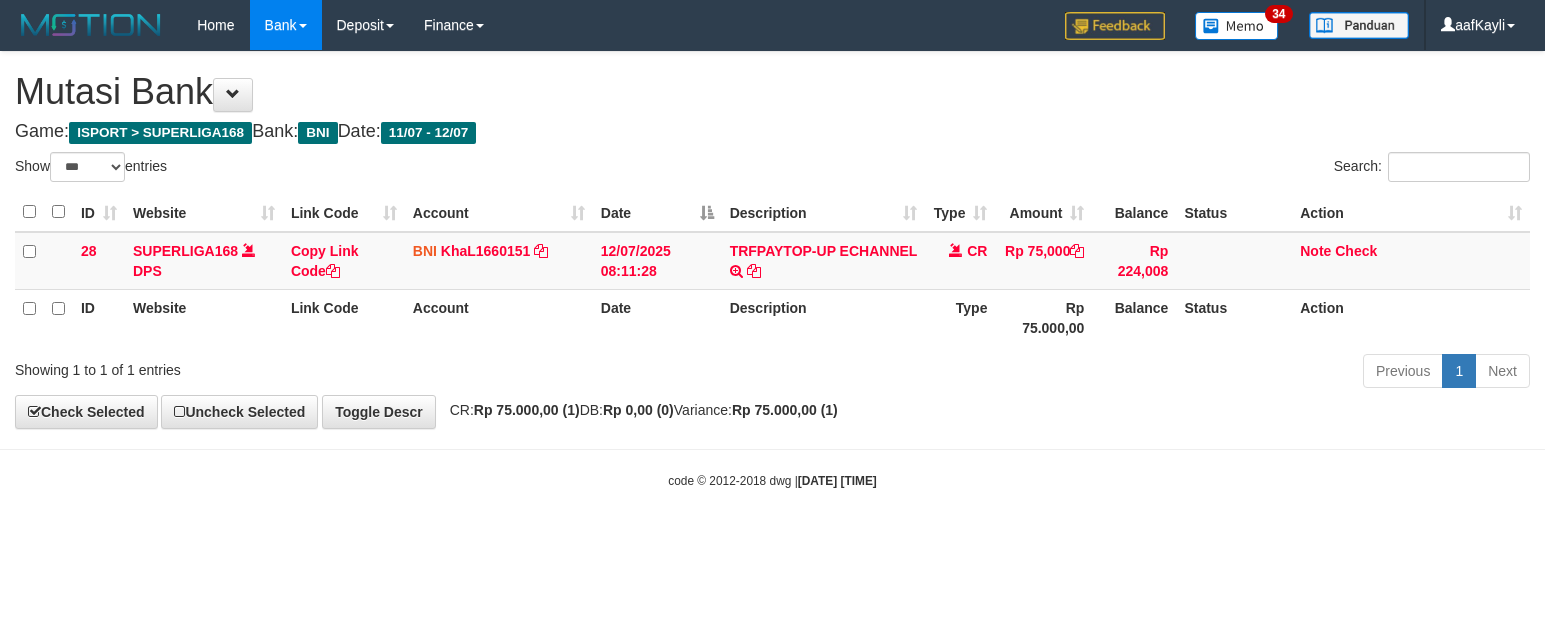 scroll, scrollTop: 0, scrollLeft: 0, axis: both 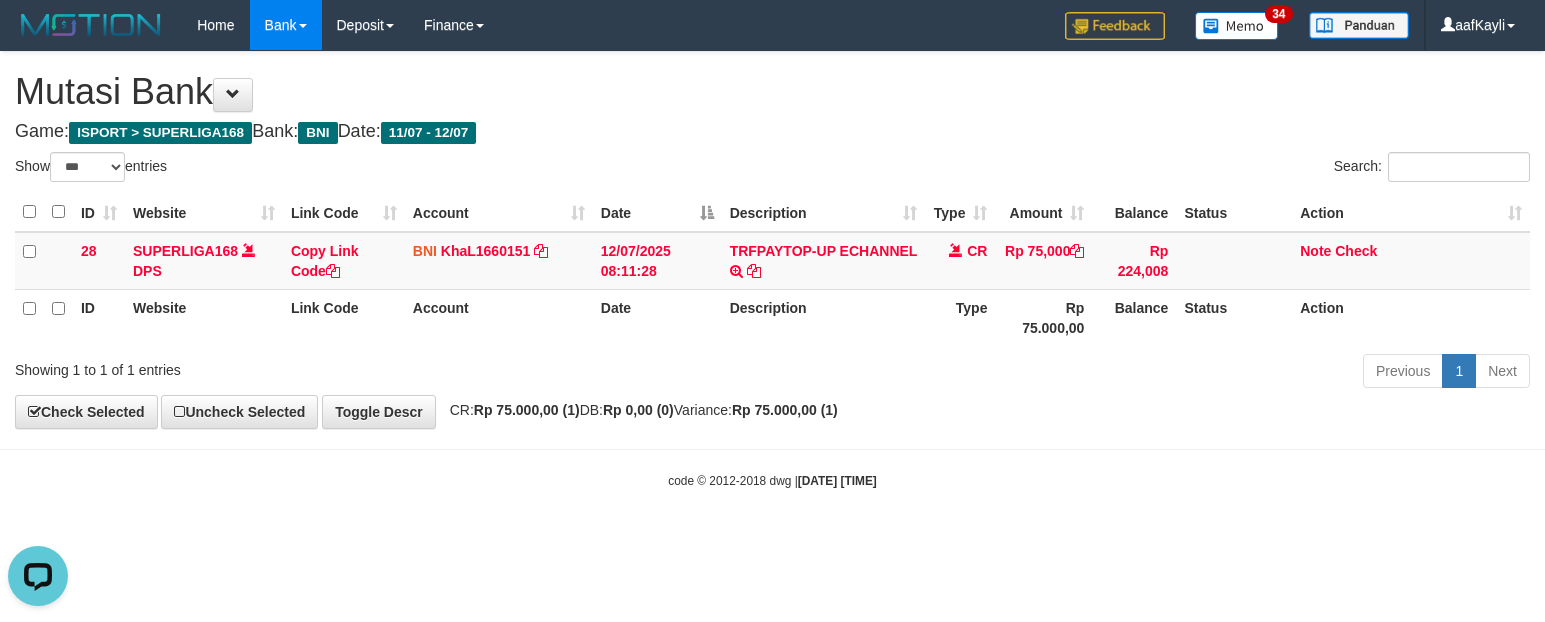 click on "Previous 1 Next" at bounding box center (1094, 373) 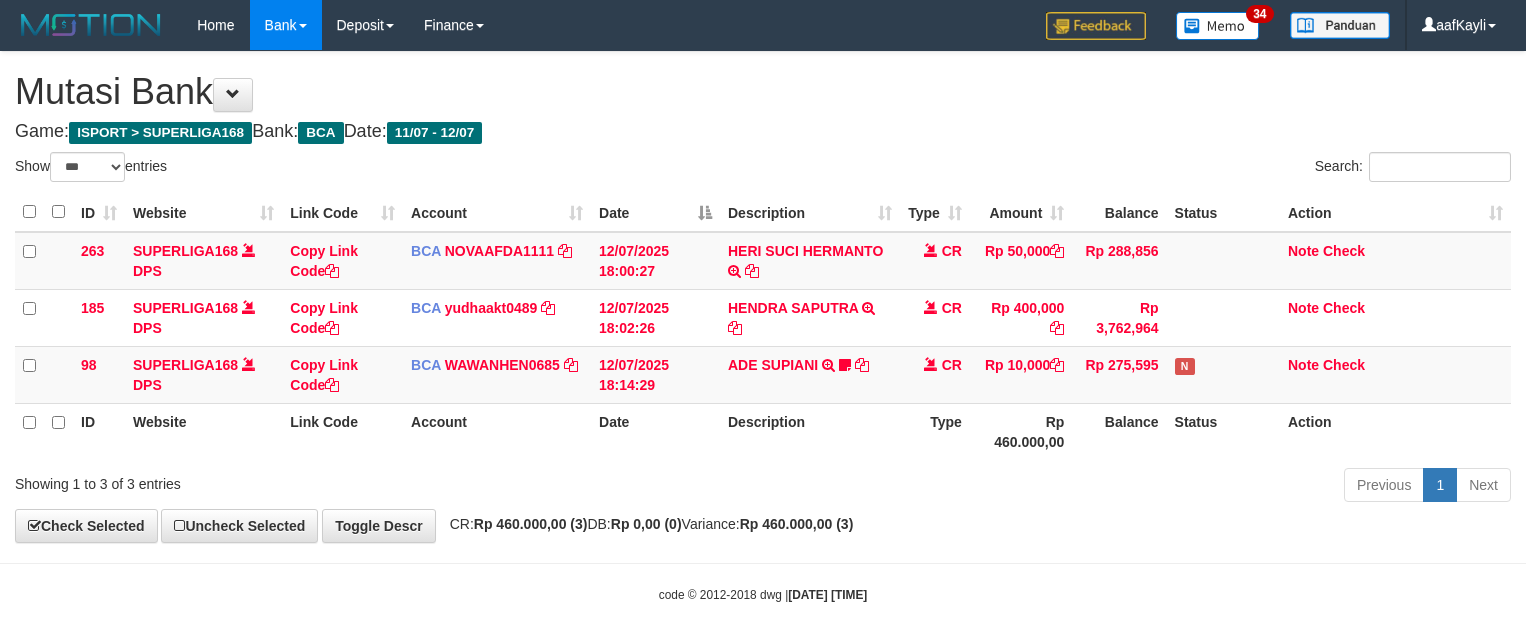 select on "***" 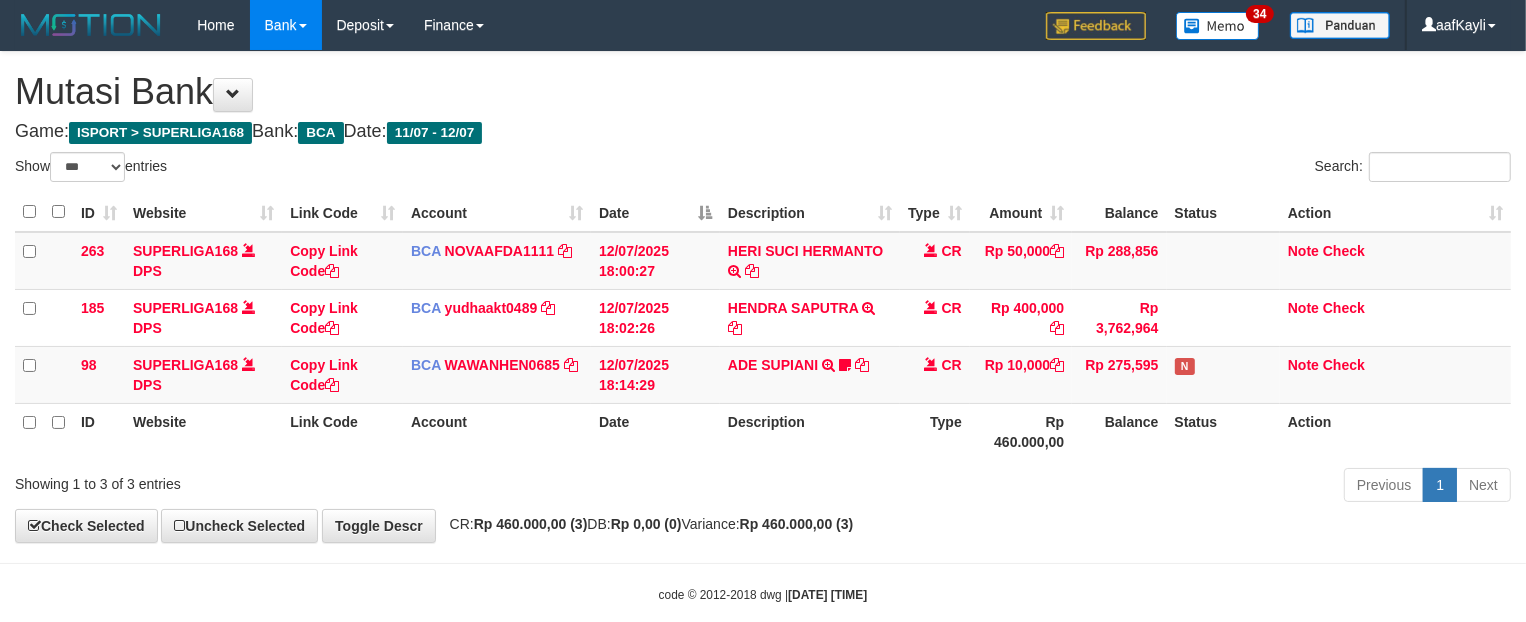 scroll, scrollTop: 32, scrollLeft: 0, axis: vertical 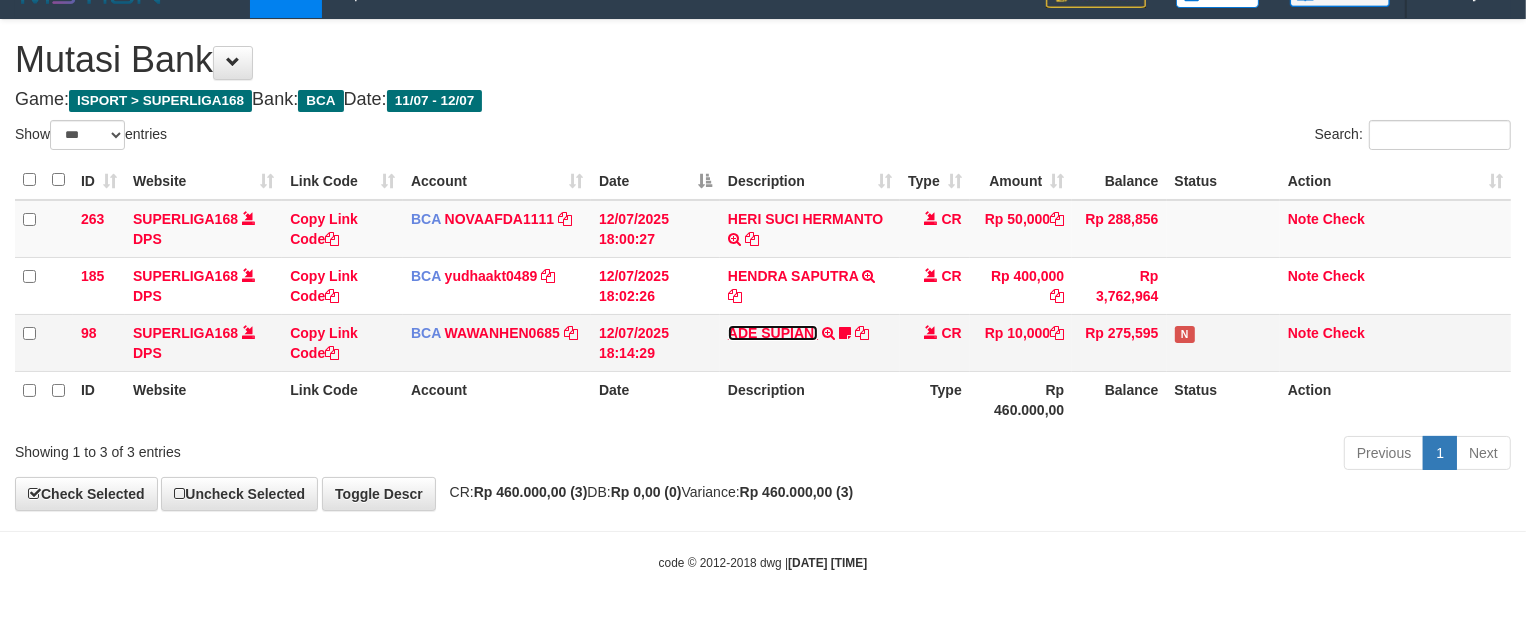 click on "ADE SUPIANI" at bounding box center [773, 333] 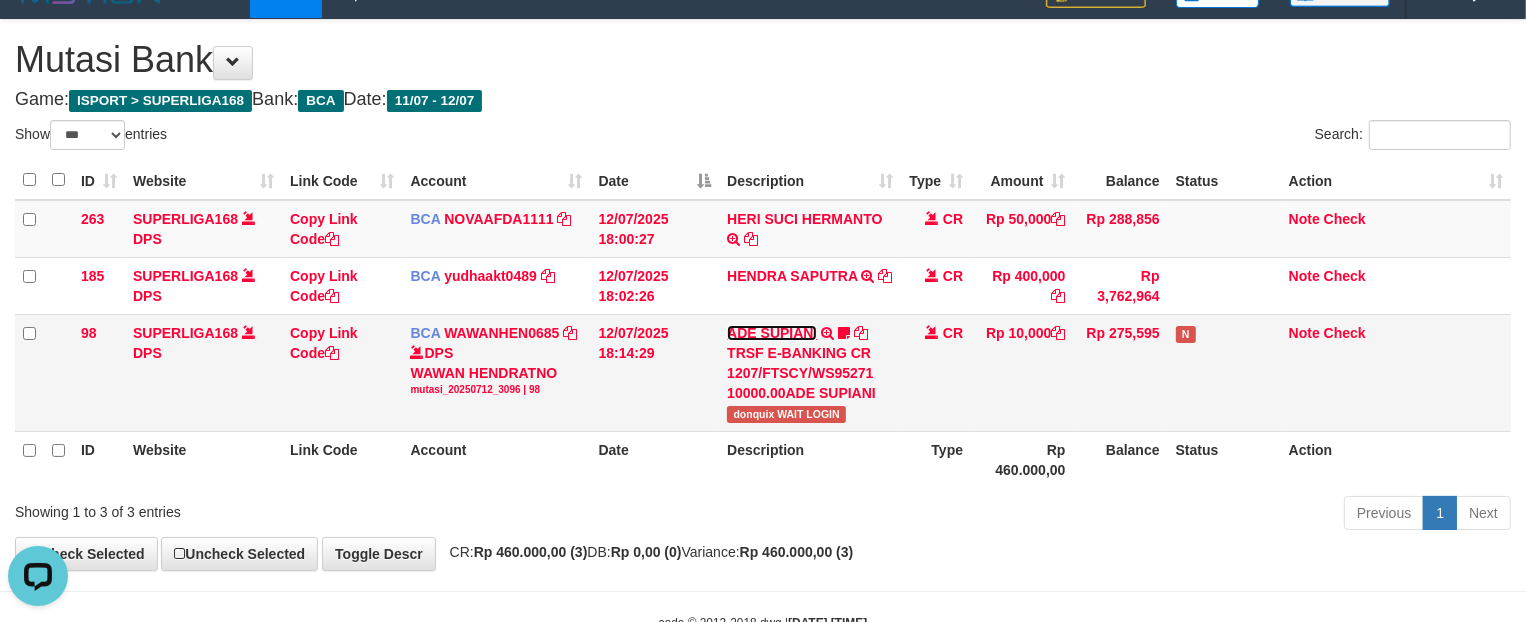 scroll, scrollTop: 0, scrollLeft: 0, axis: both 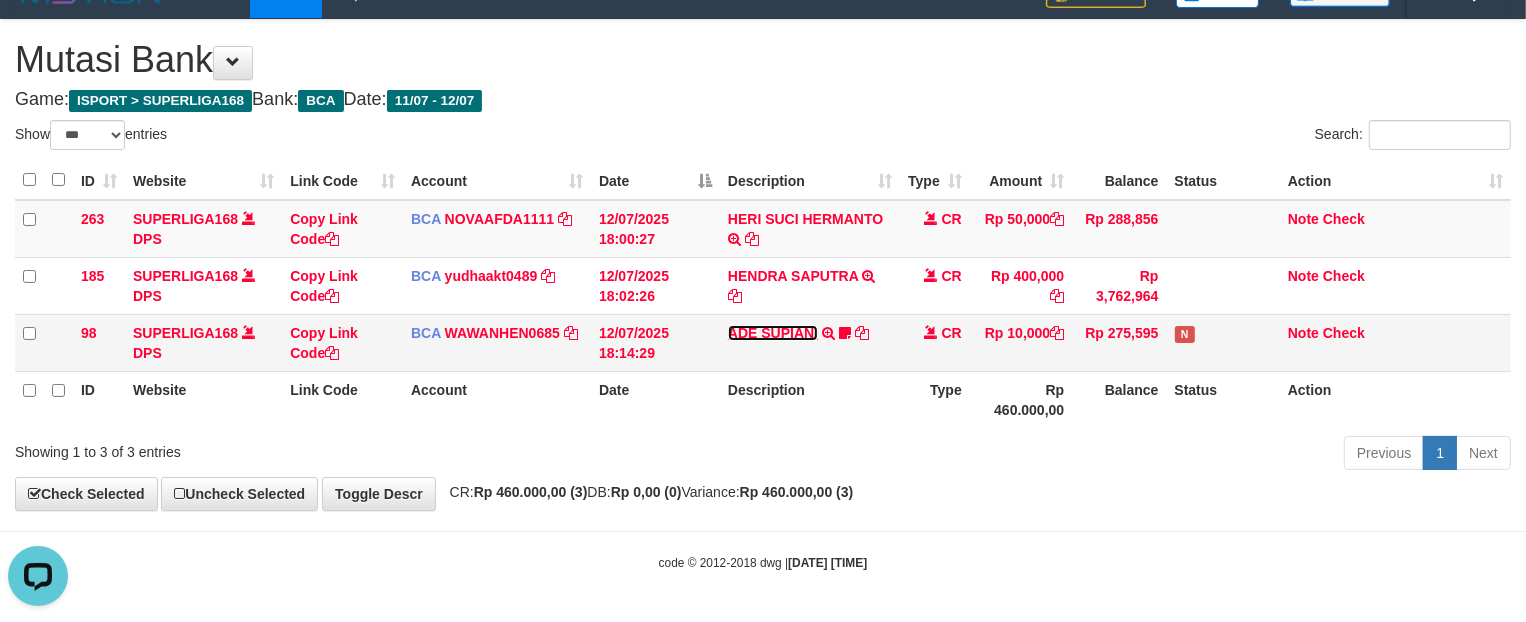 click on "ADE SUPIANI" at bounding box center (773, 333) 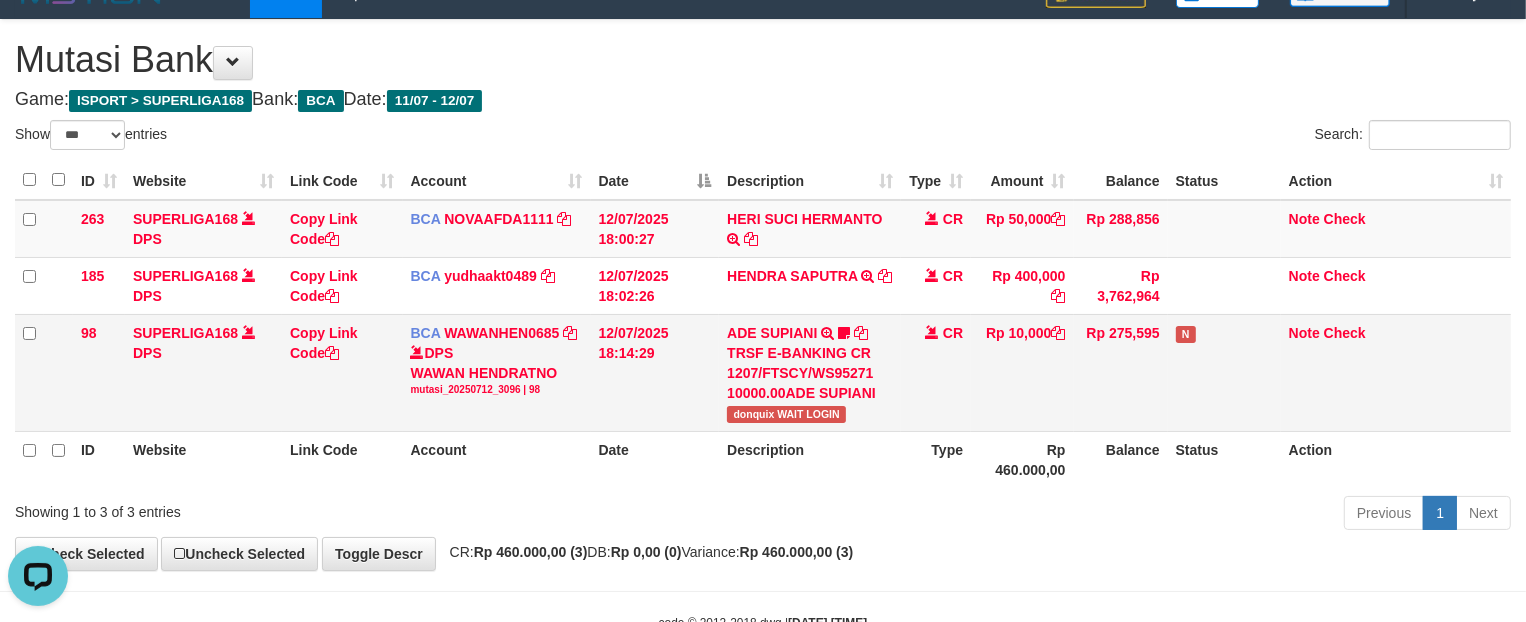 click on "donquix WAIT LOGIN" at bounding box center [786, 414] 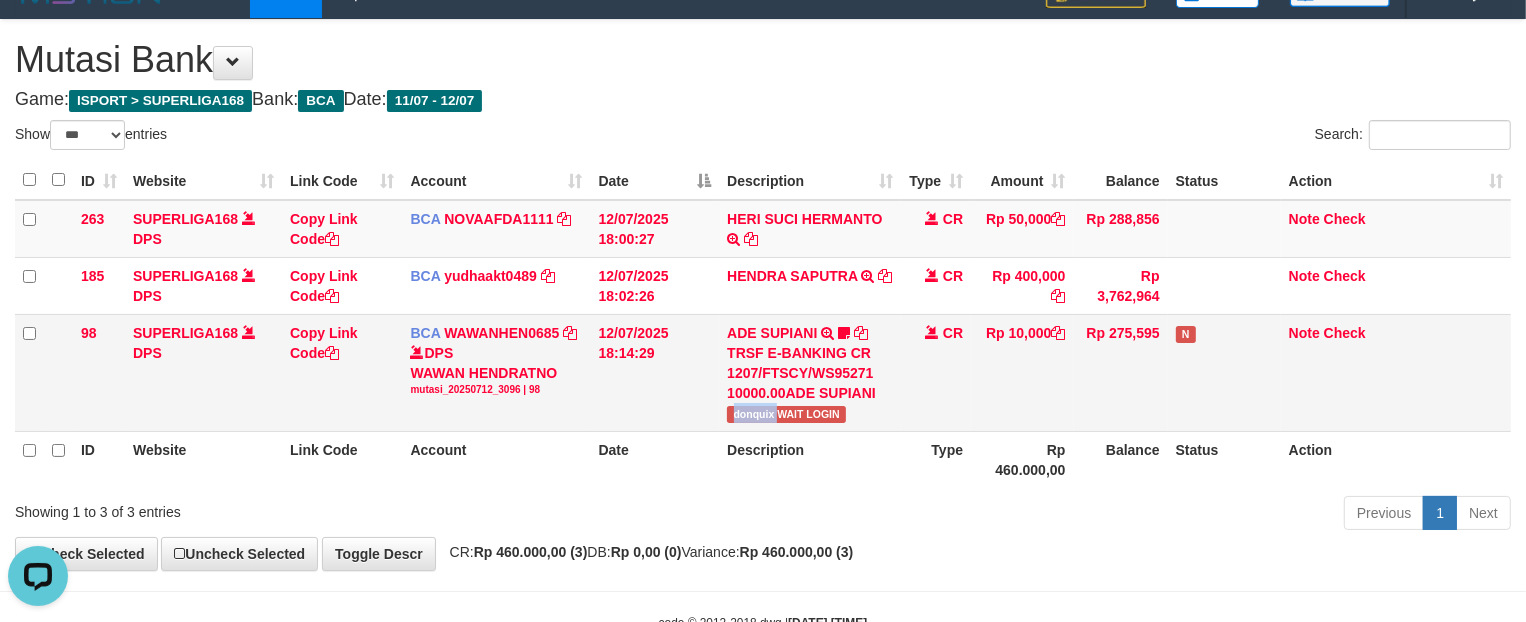 click on "donquix WAIT LOGIN" at bounding box center [786, 414] 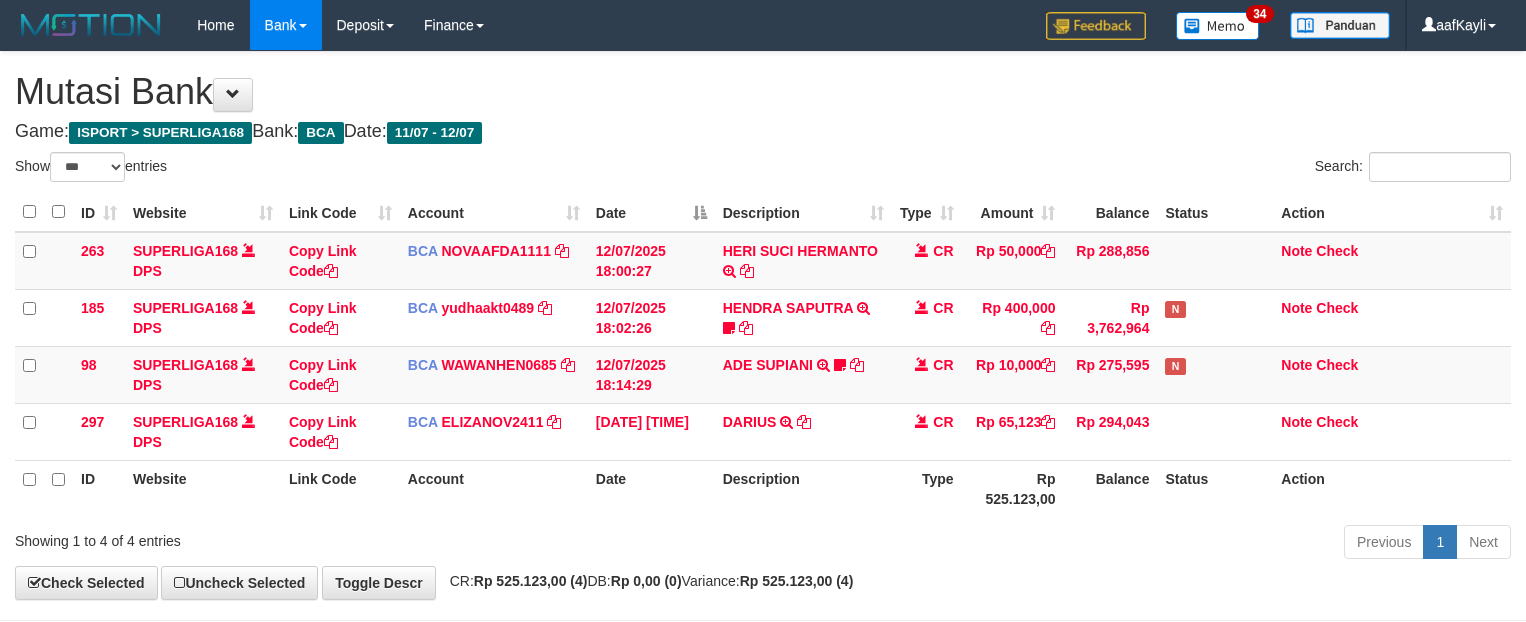 select on "***" 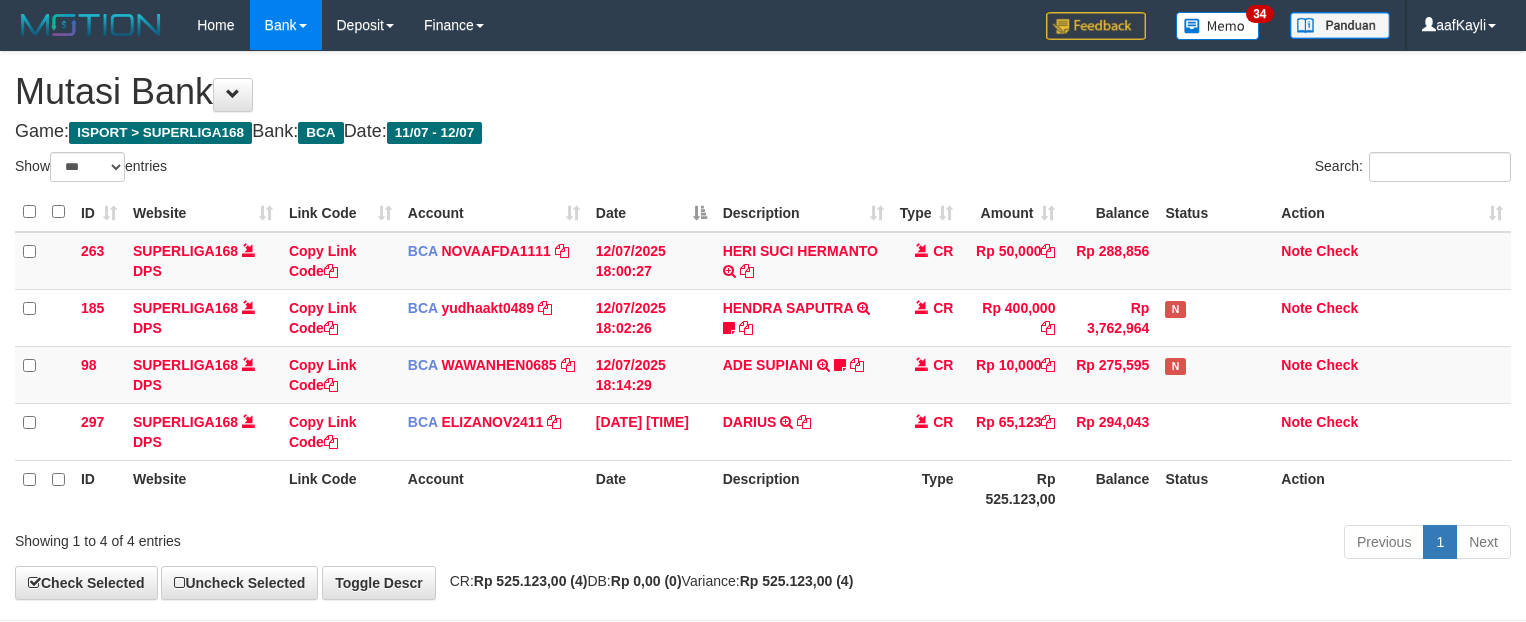 scroll, scrollTop: 32, scrollLeft: 0, axis: vertical 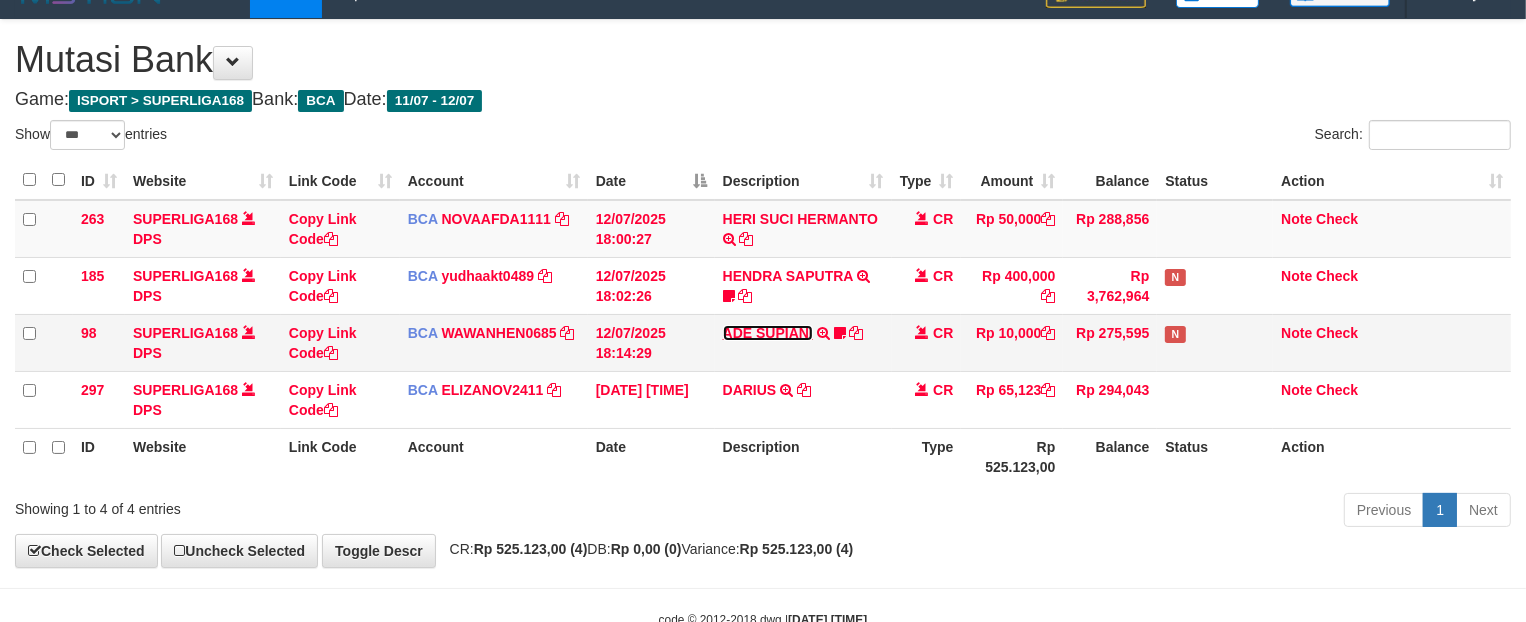 click on "ADE SUPIANI" at bounding box center (768, 333) 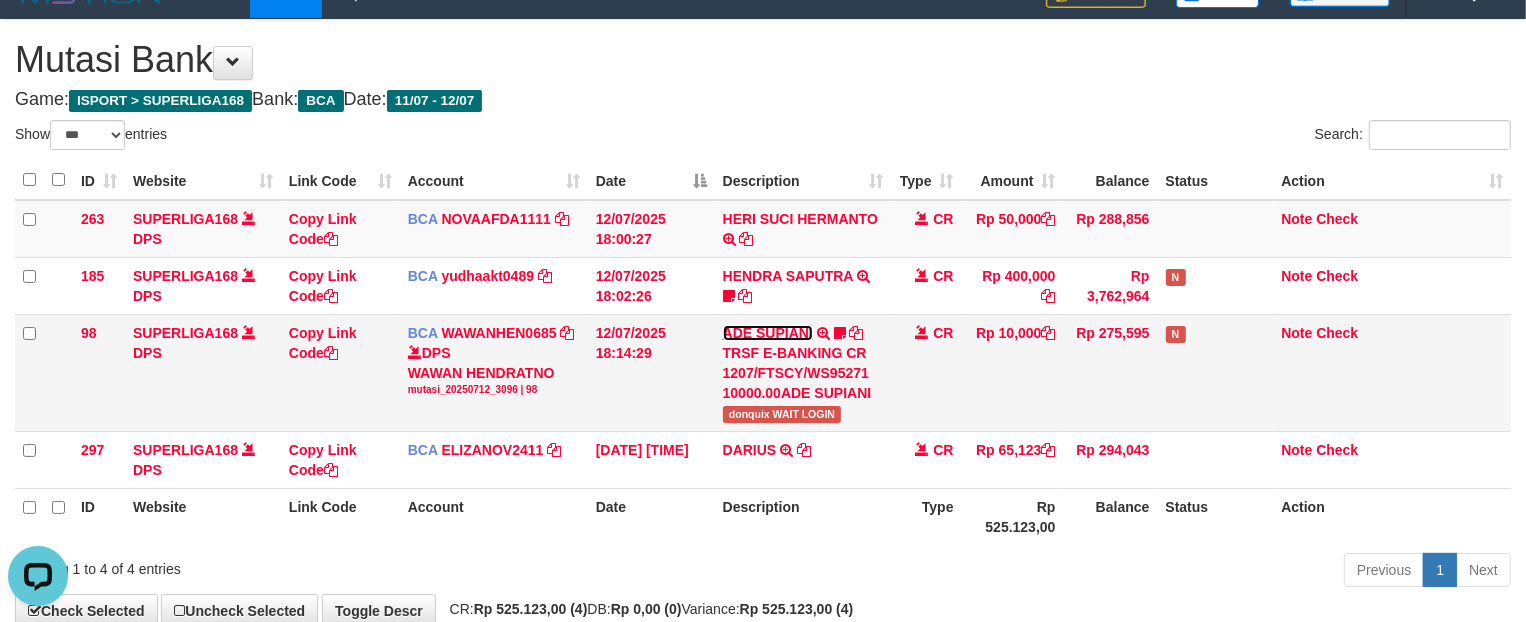 scroll, scrollTop: 0, scrollLeft: 0, axis: both 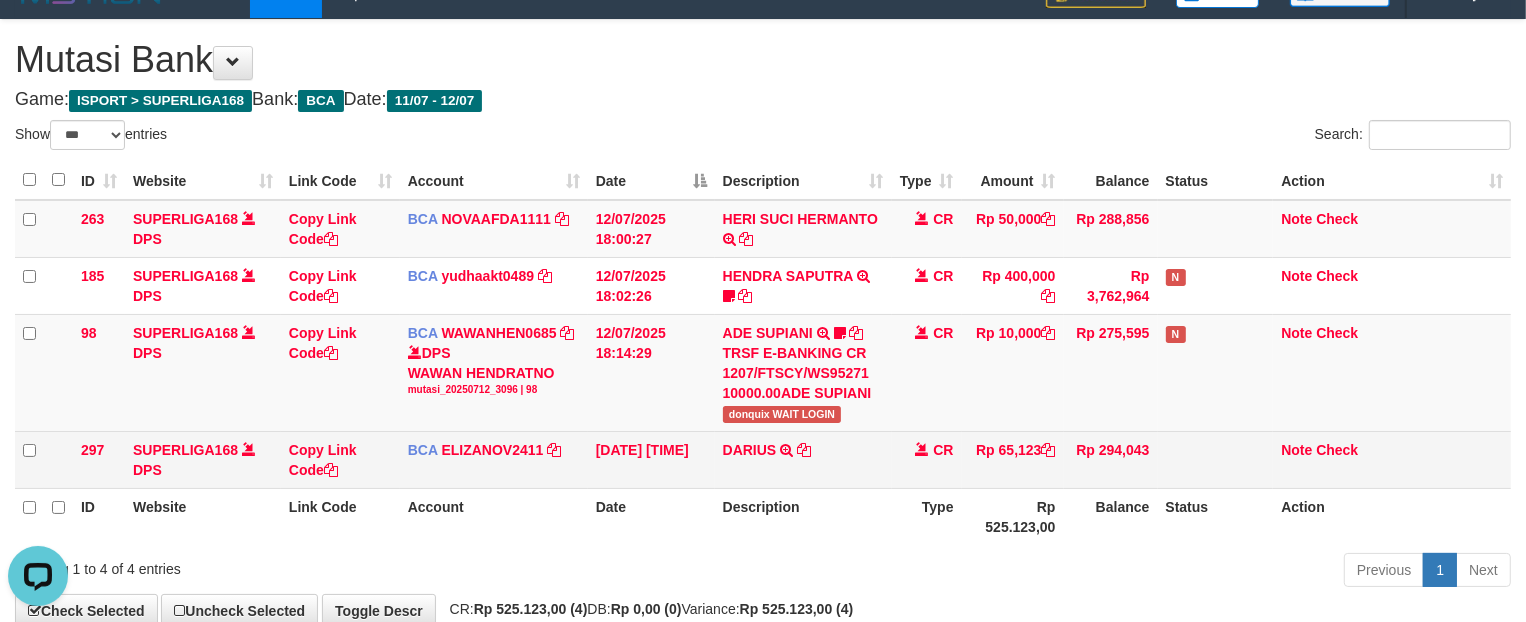 click on "DARIUS         TRSF E-BANKING CR 1207/FTSCY/WS95031
65123.00DARIUS" at bounding box center (803, 459) 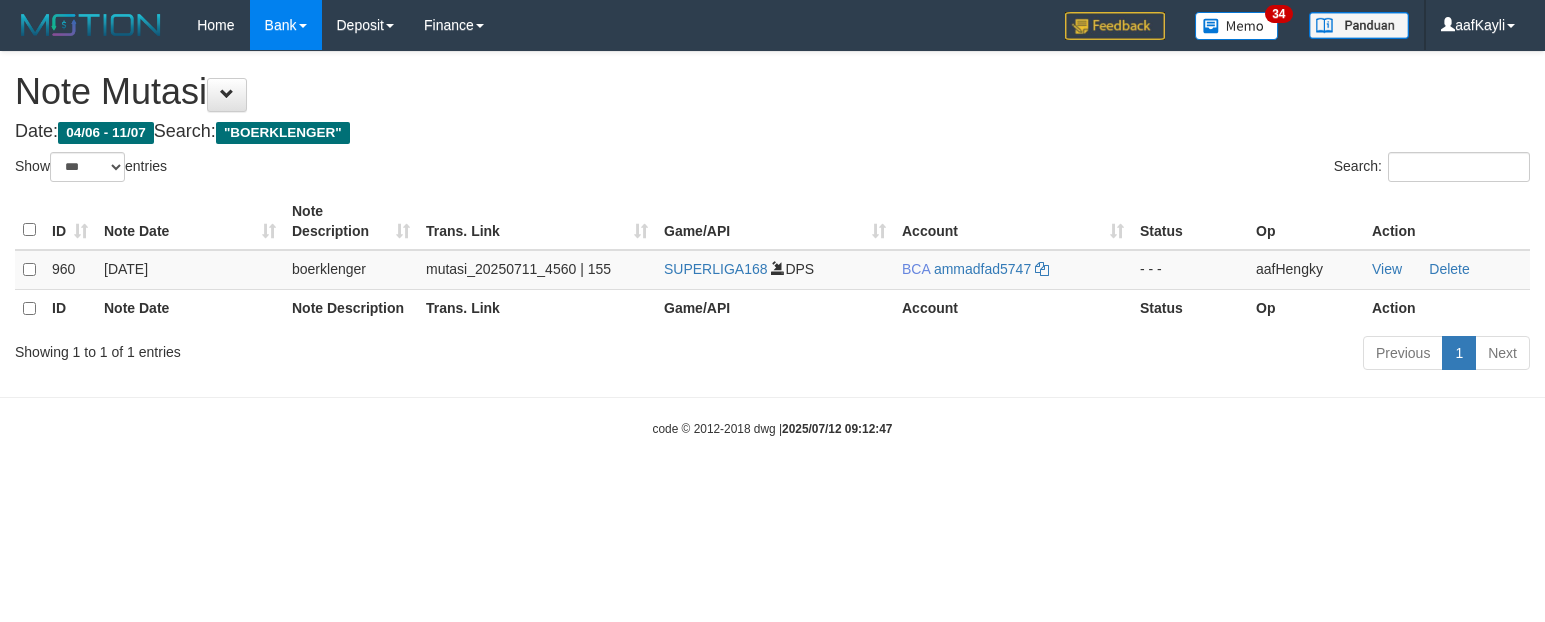 select on "***" 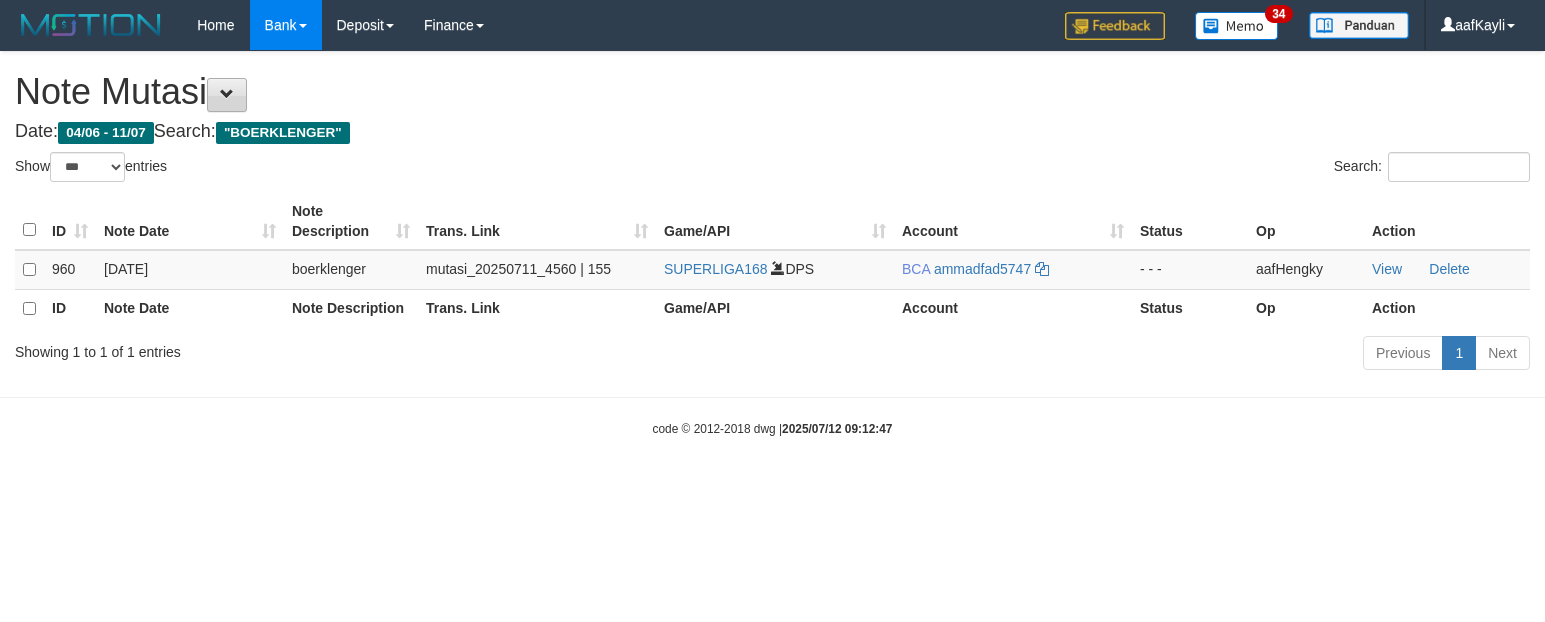 scroll, scrollTop: 0, scrollLeft: 0, axis: both 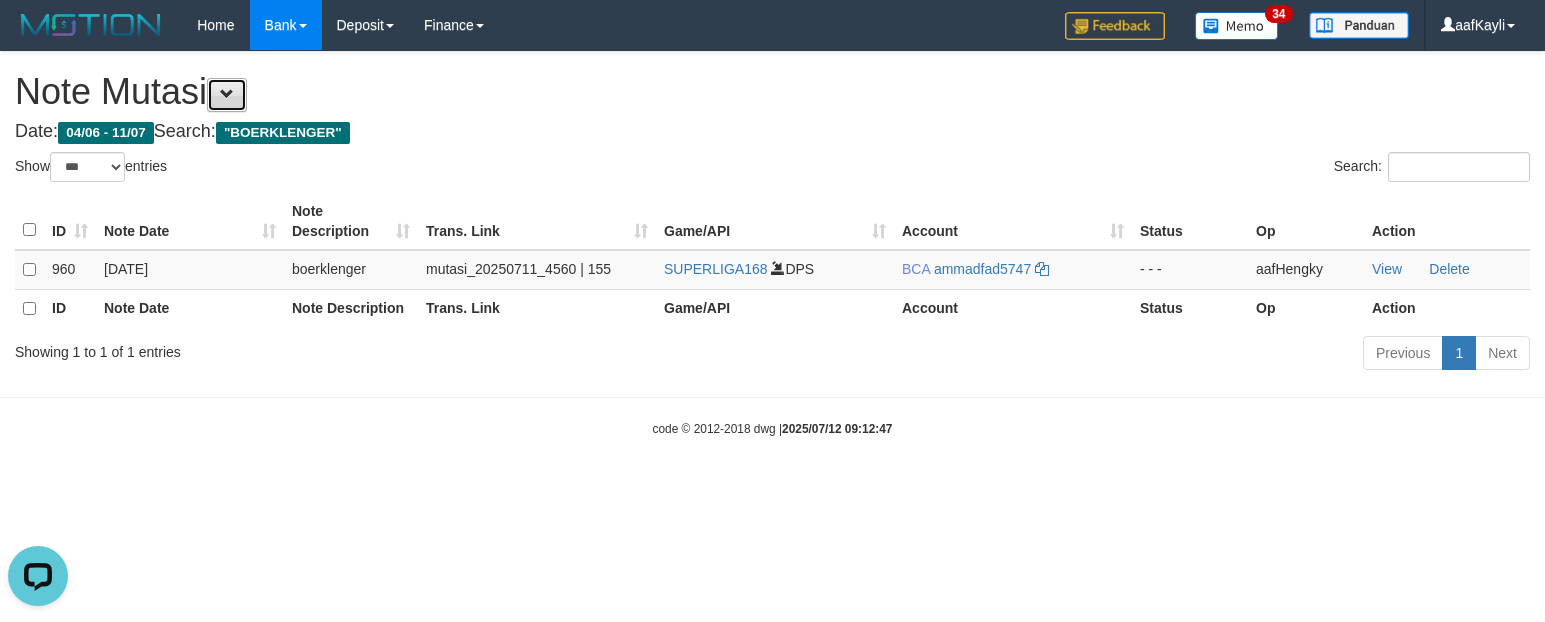 click at bounding box center (227, 95) 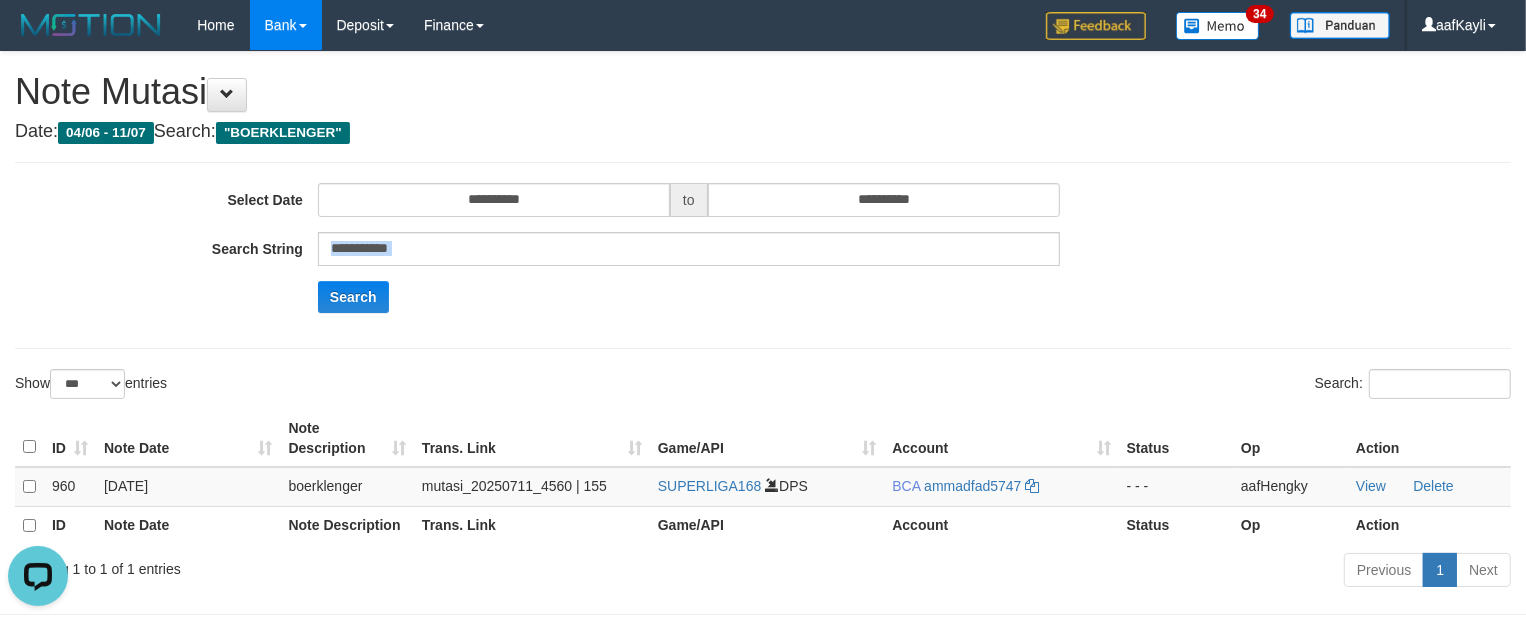 drag, startPoint x: 458, startPoint y: 270, endPoint x: 466, endPoint y: 261, distance: 12.0415945 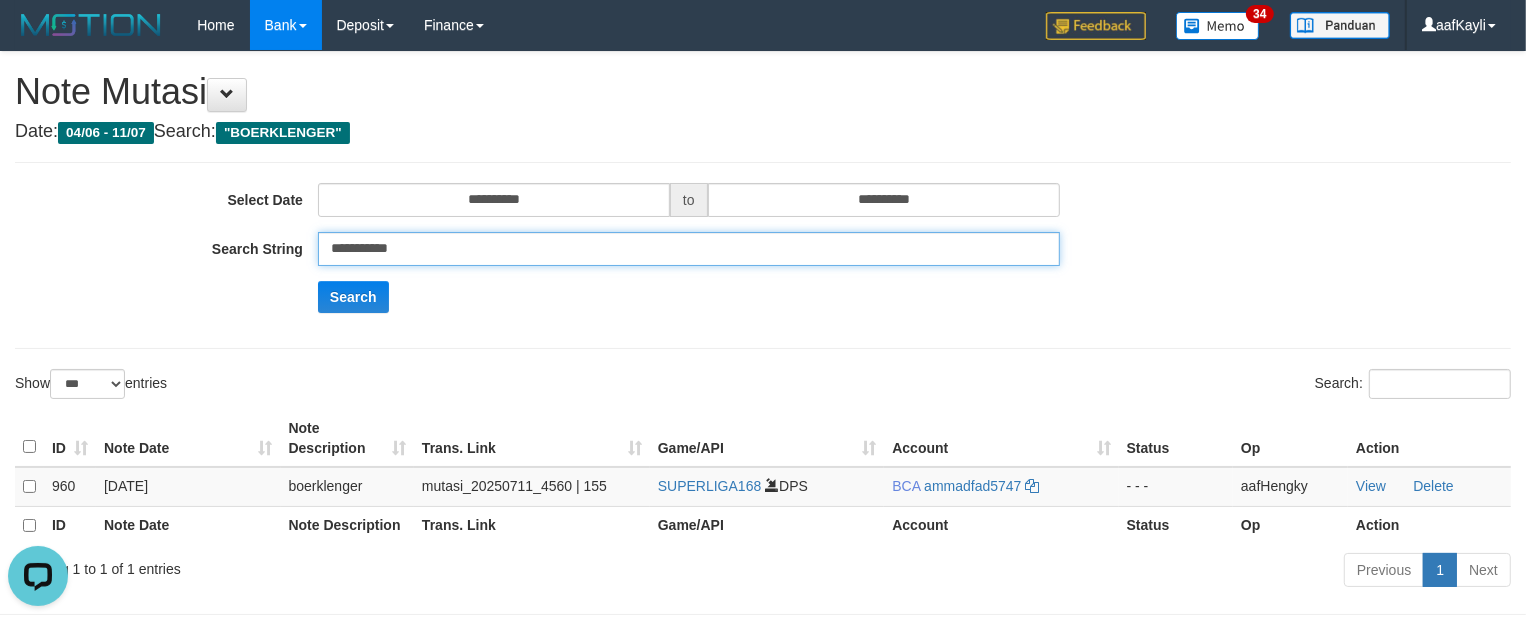 click on "**********" at bounding box center [636, 249] 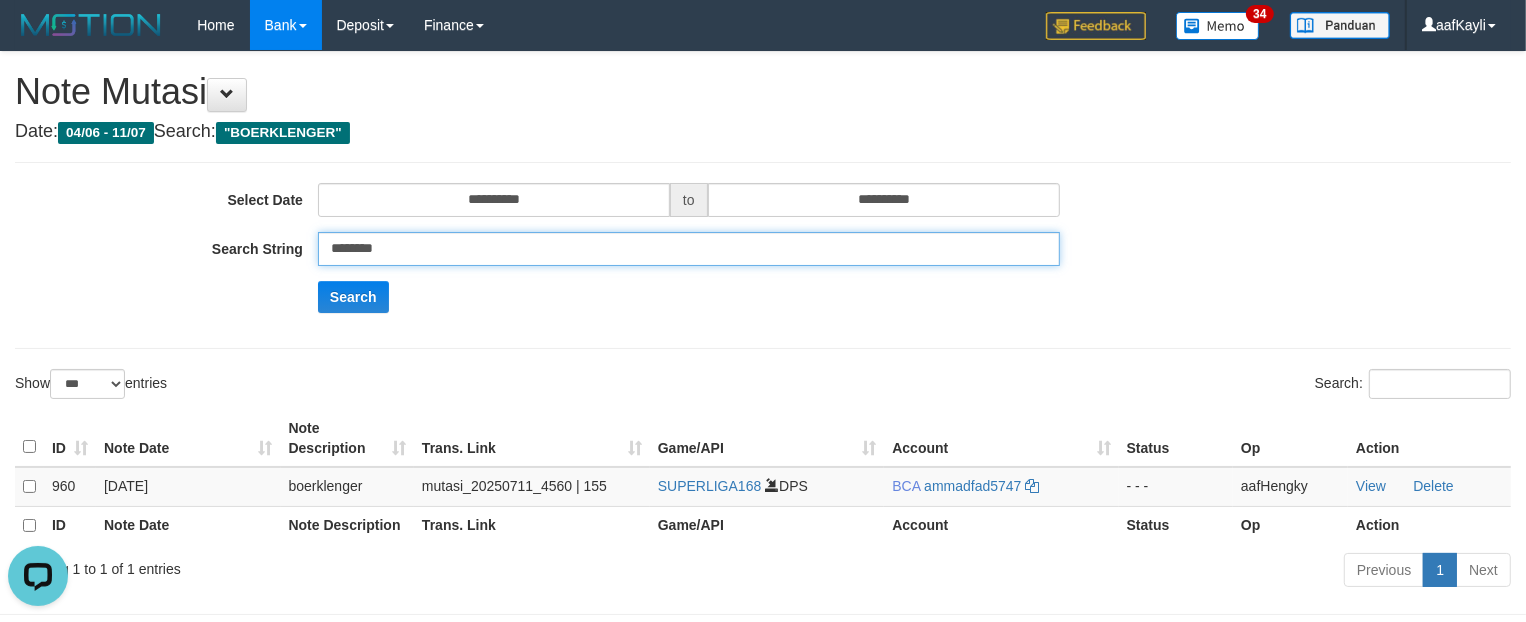 type on "*******" 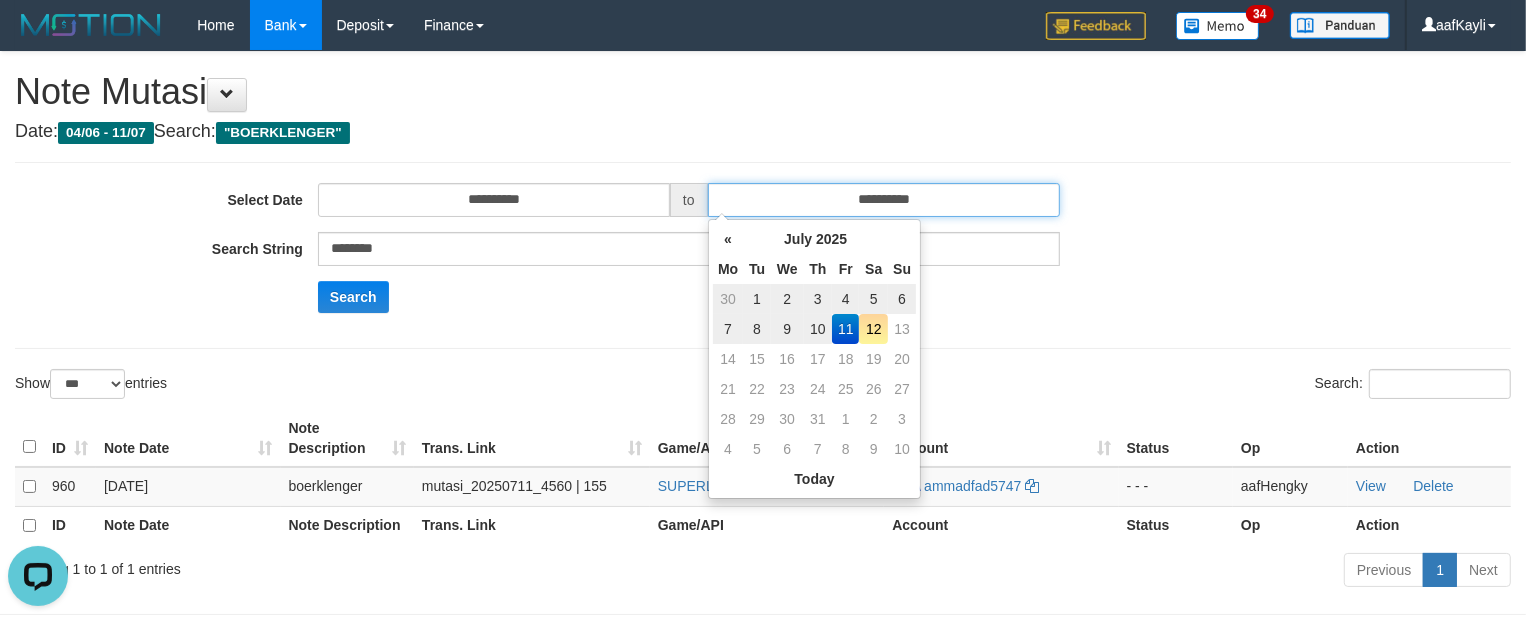 click on "**********" at bounding box center (884, 200) 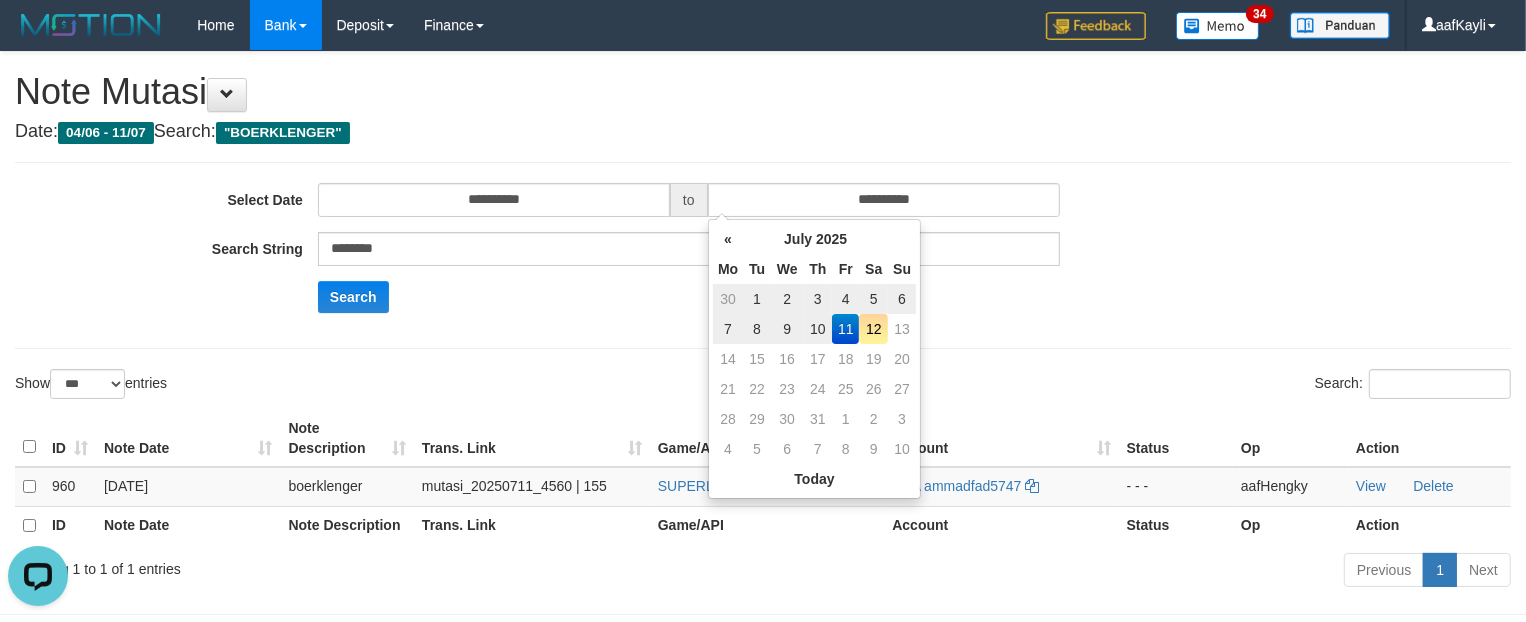 click on "12" at bounding box center [873, 329] 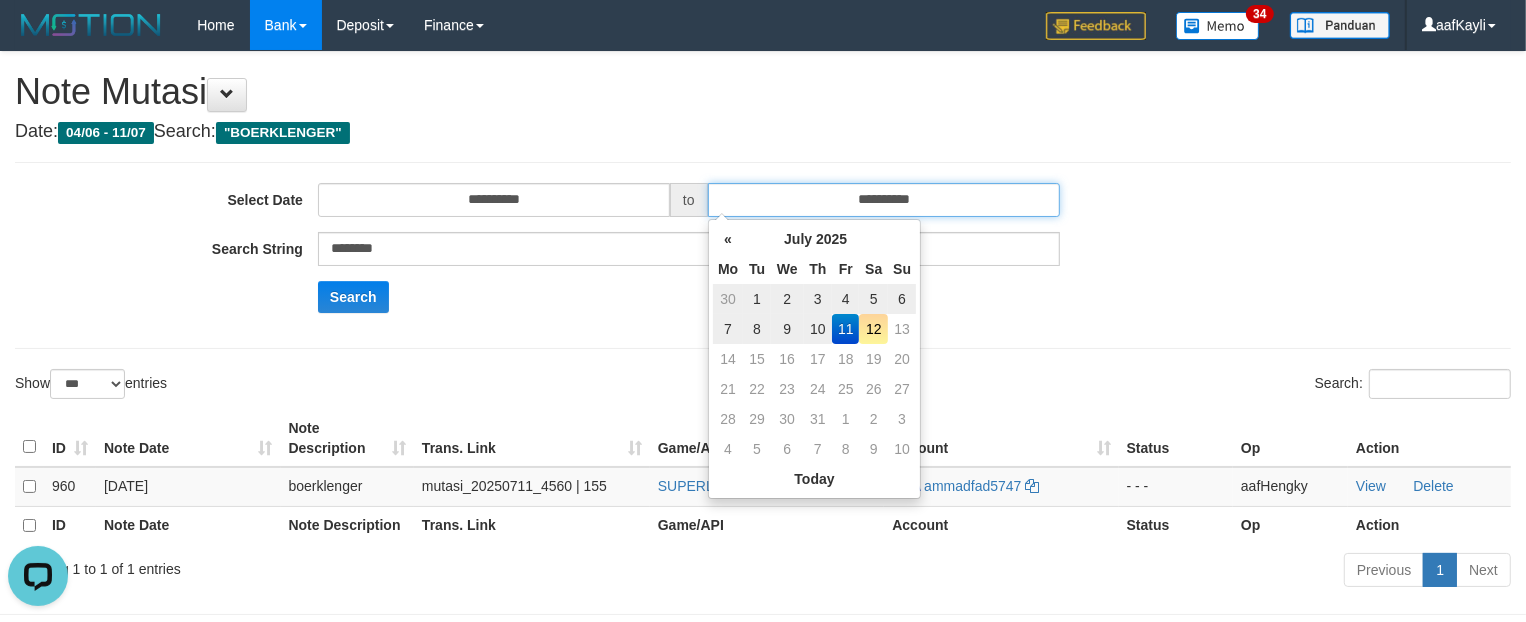 type on "**********" 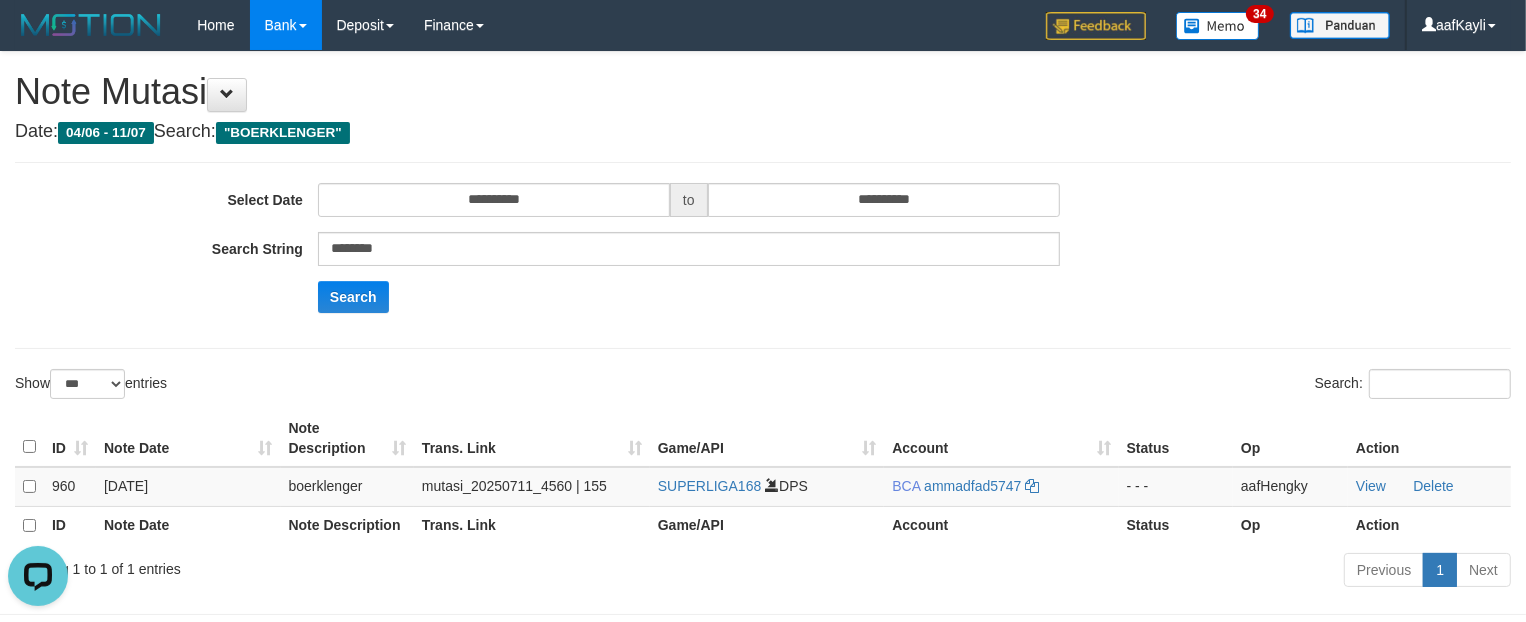 click on "**********" at bounding box center [763, 322] 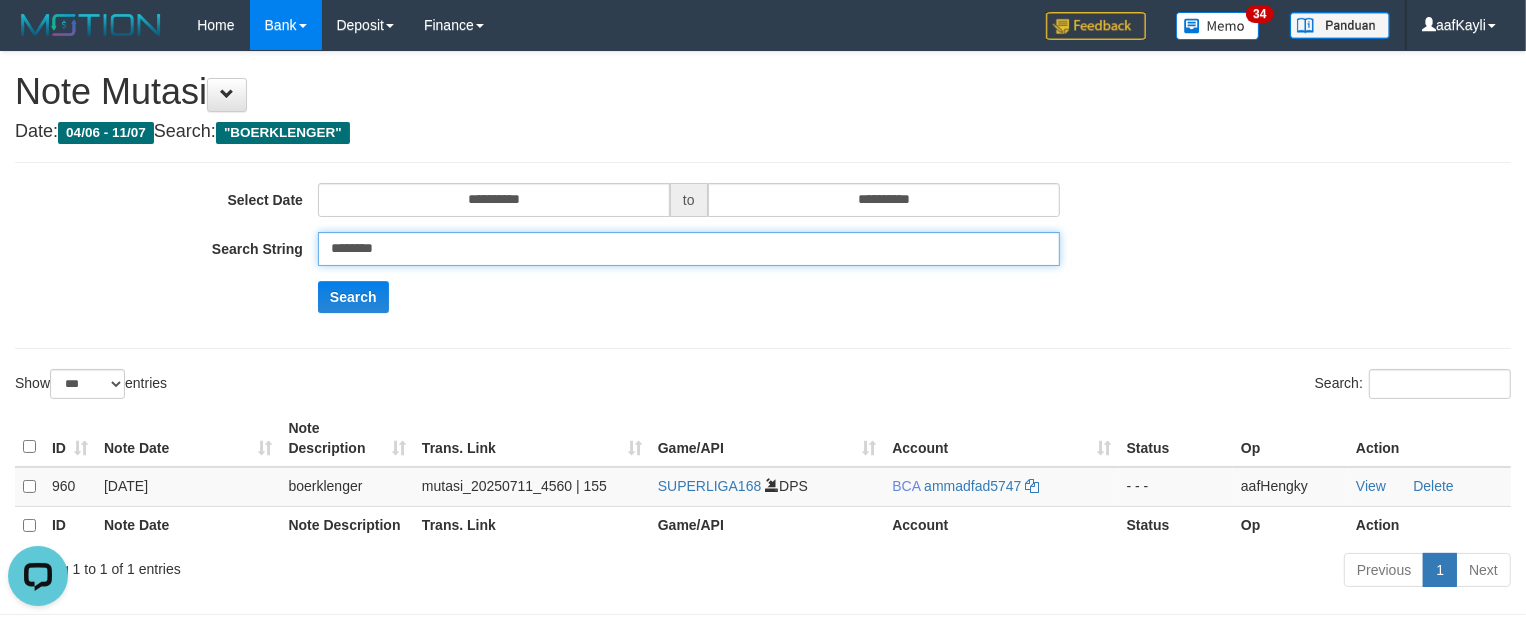 click on "*******" at bounding box center [689, 249] 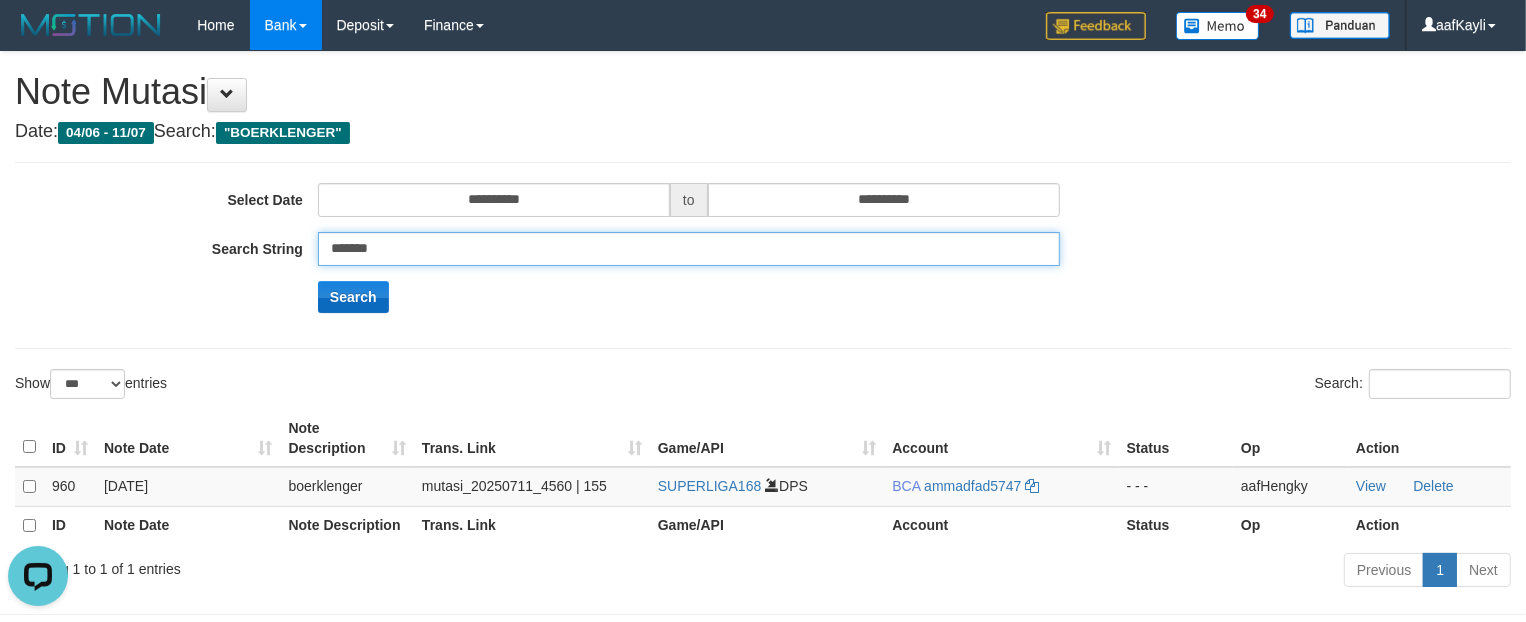 type on "*******" 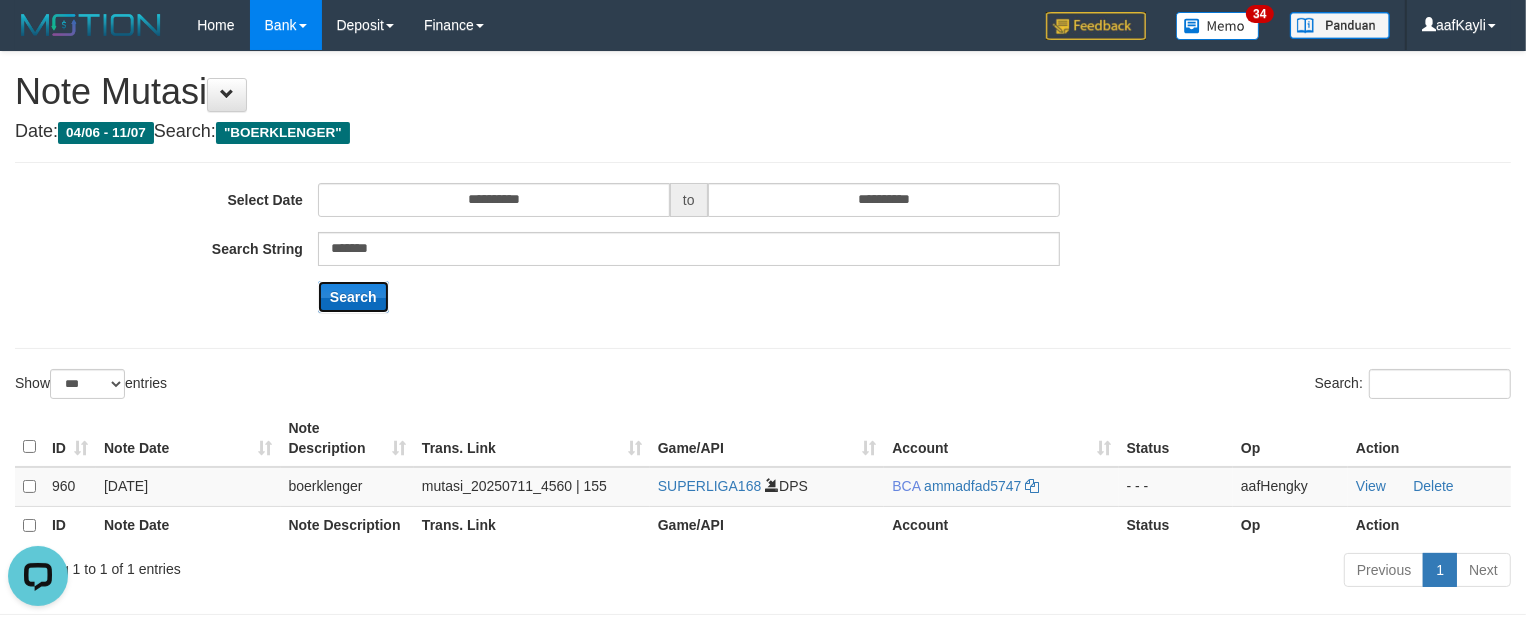 click on "Search" at bounding box center (353, 297) 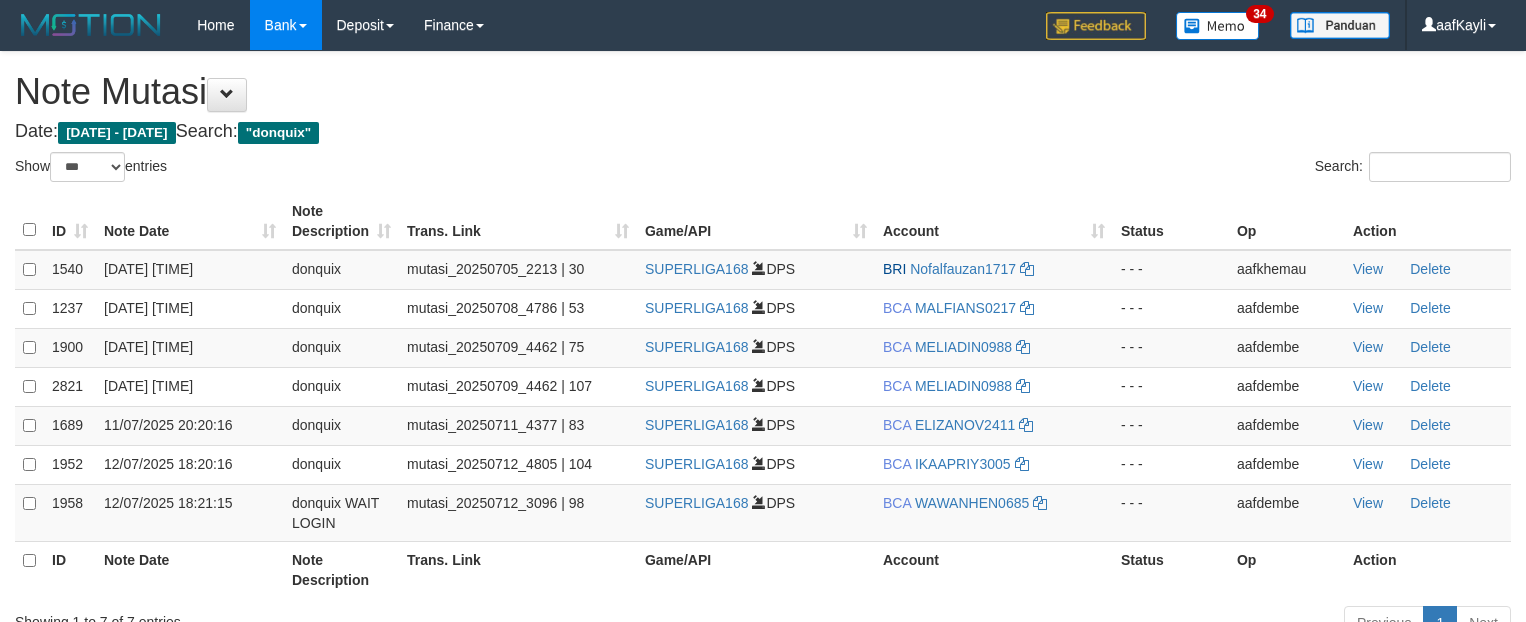 select on "***" 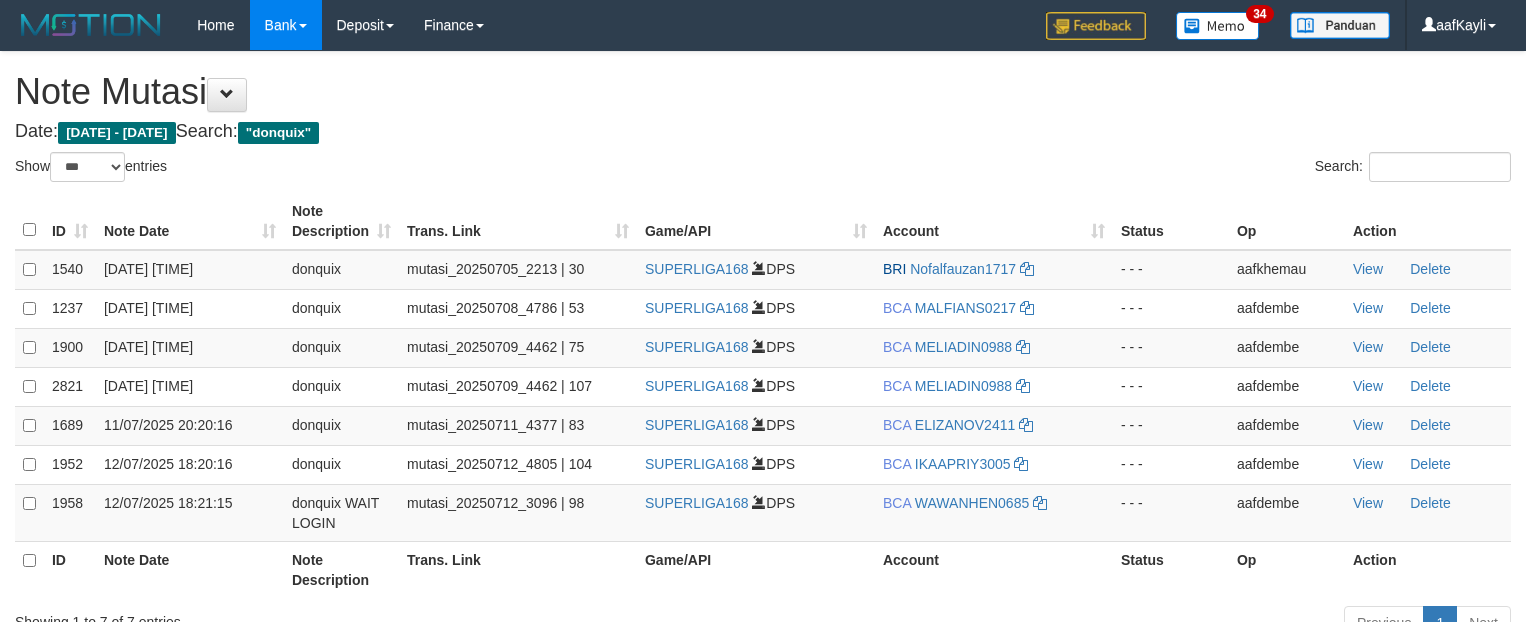 scroll, scrollTop: 0, scrollLeft: 0, axis: both 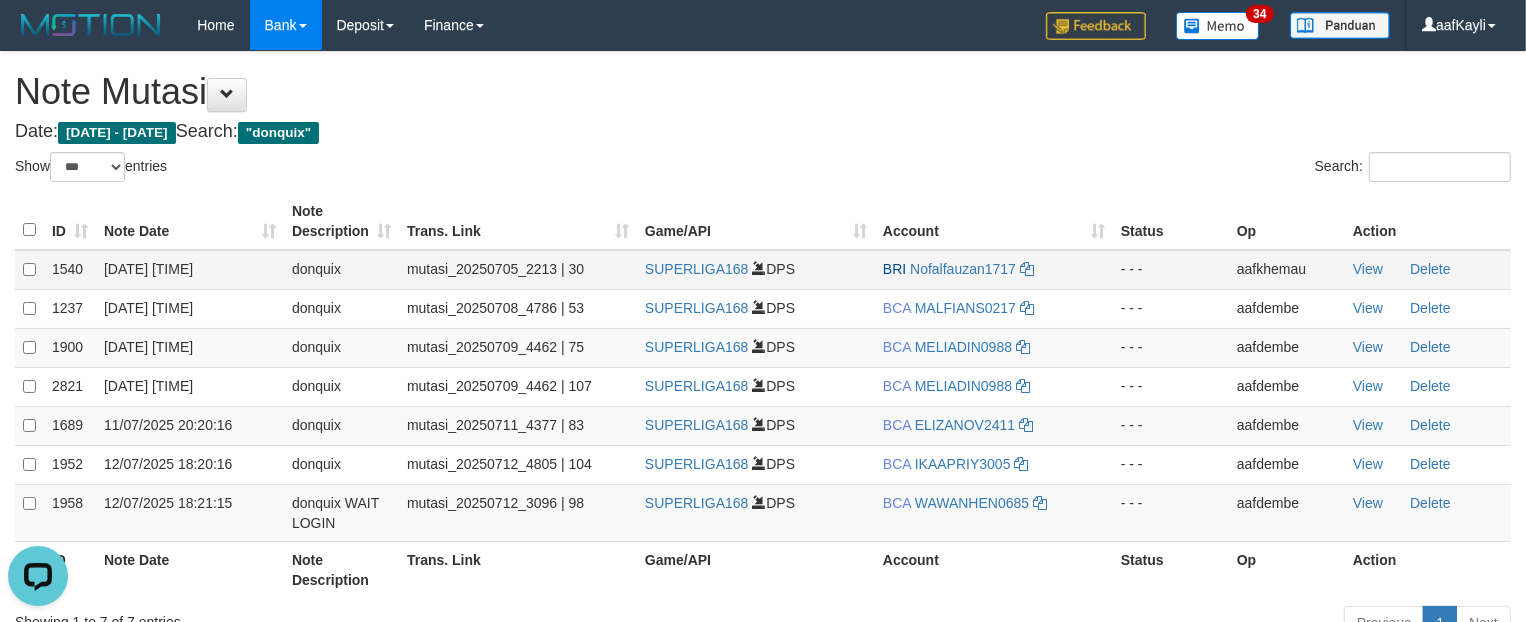 click on "donquix" at bounding box center (341, 269) 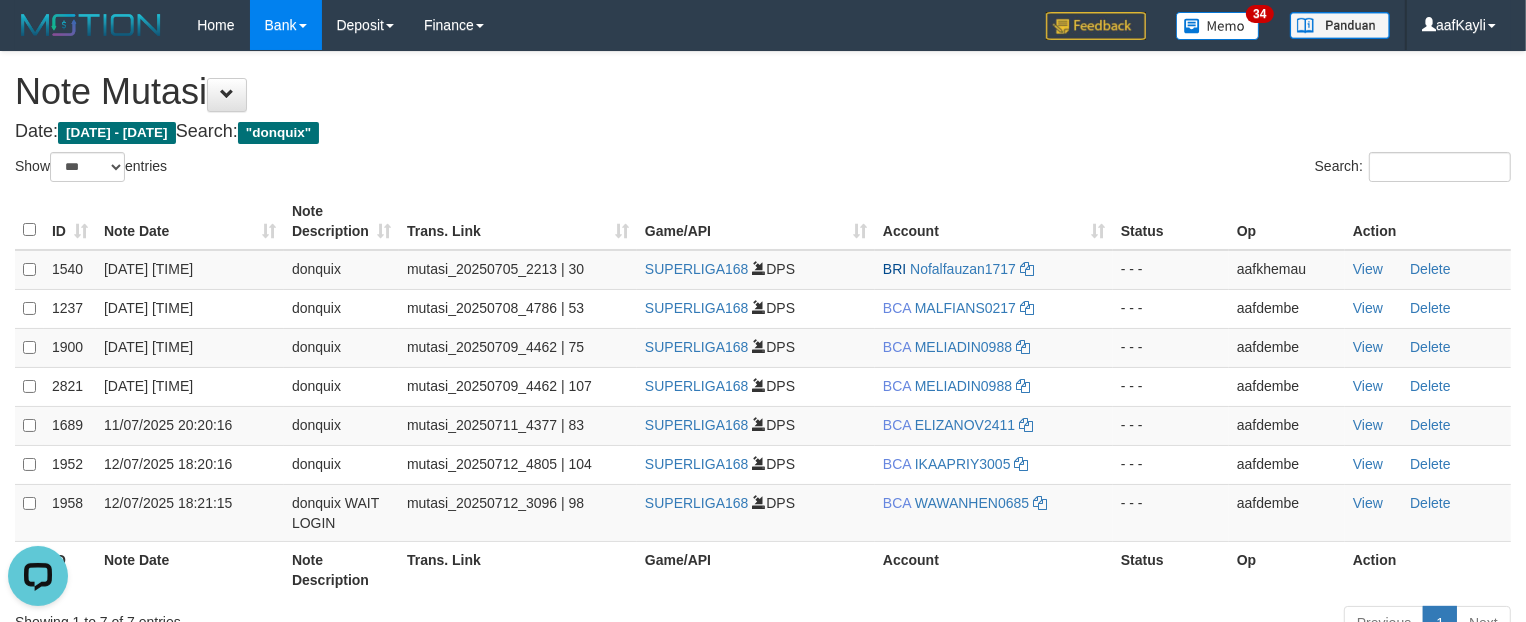click on "Account" at bounding box center (994, 569) 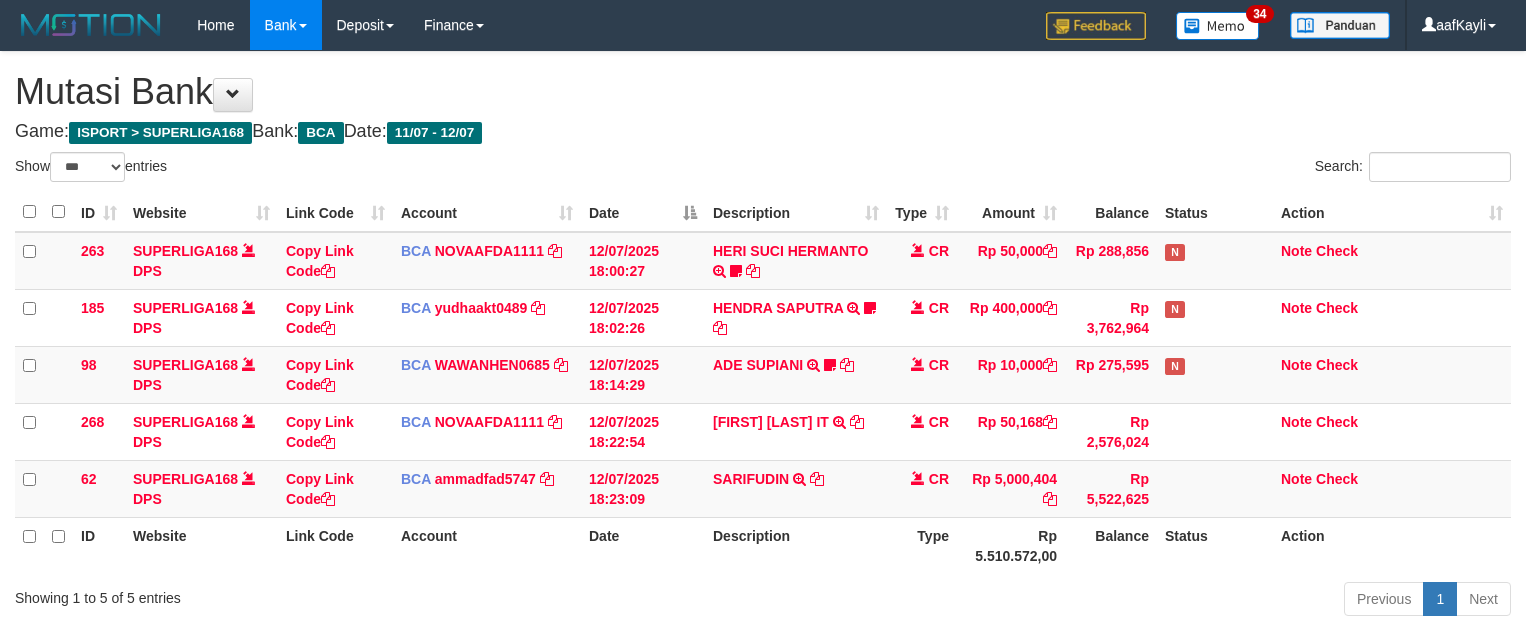 select on "***" 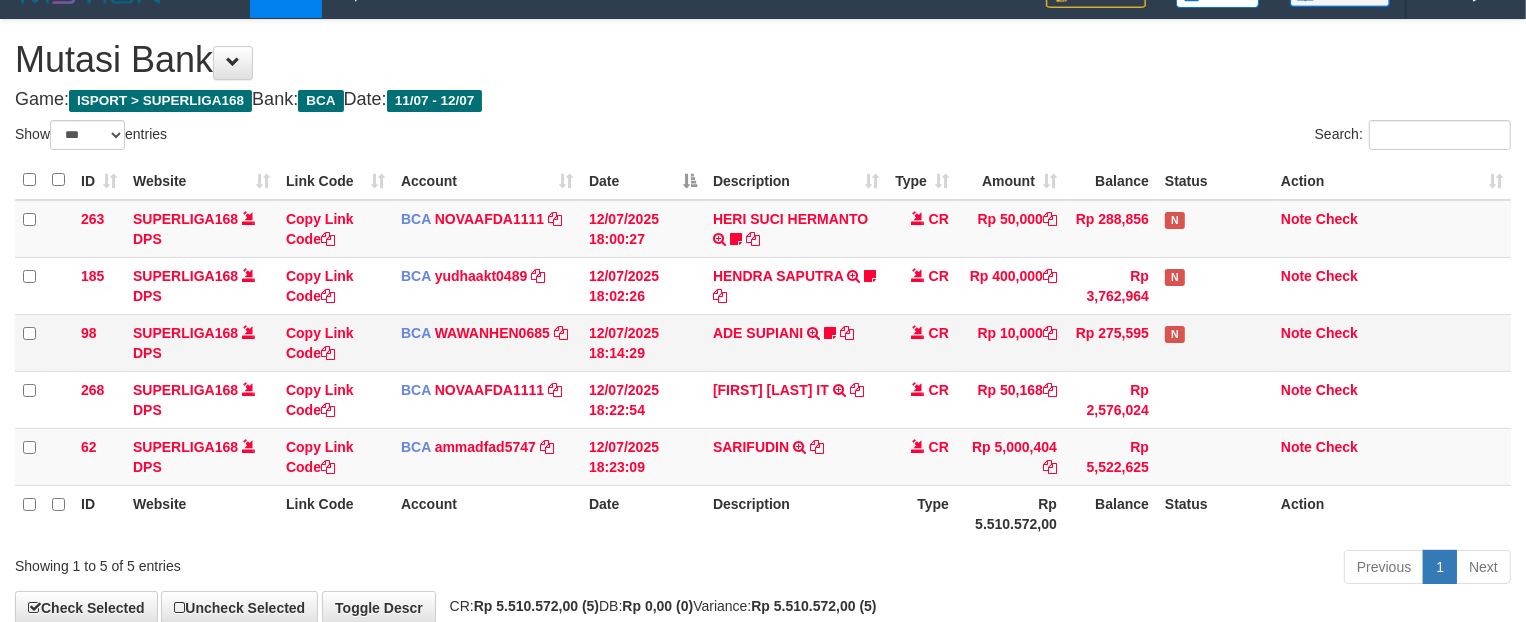 click on "[FIRST] [LAST]            TRSF E-BANKING CR 1207/FTSCY/WS95271
10000.00[FIRST] [LAST]    donquix WAIT LOGIN" at bounding box center (796, 342) 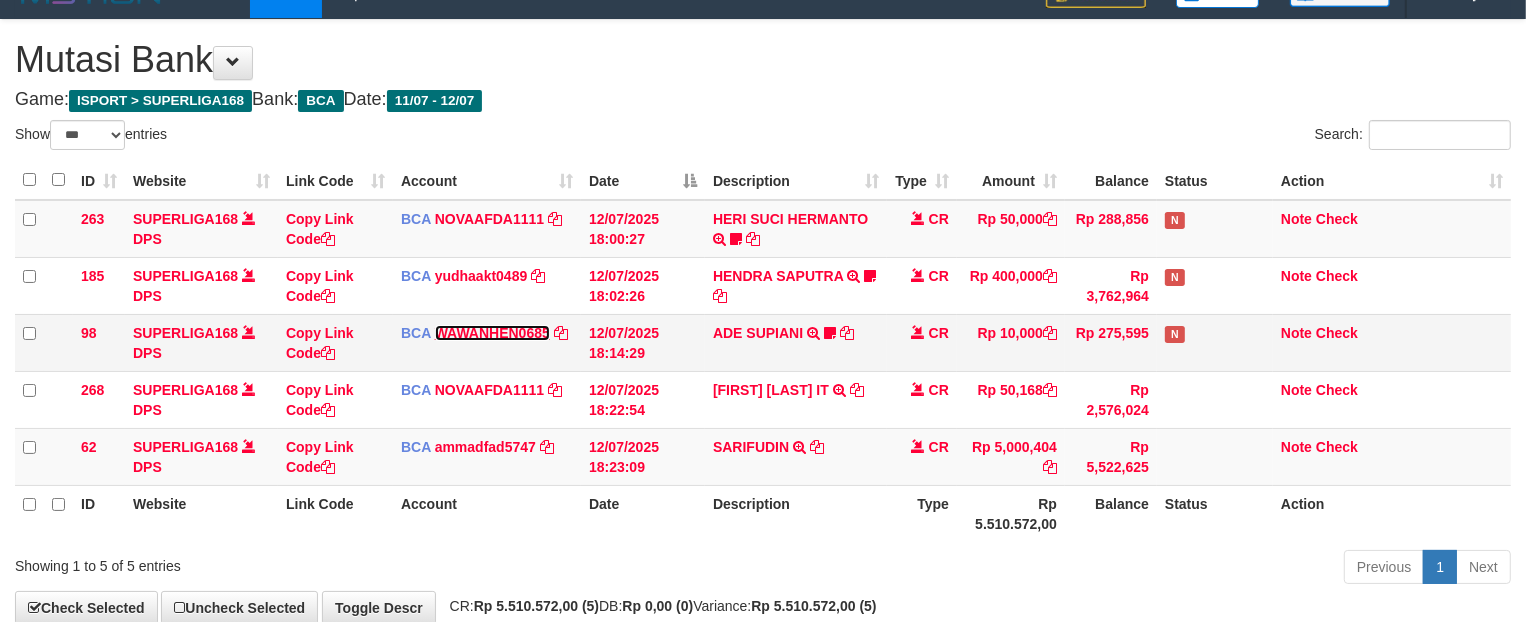click on "WAWANHEN0685" at bounding box center [492, 333] 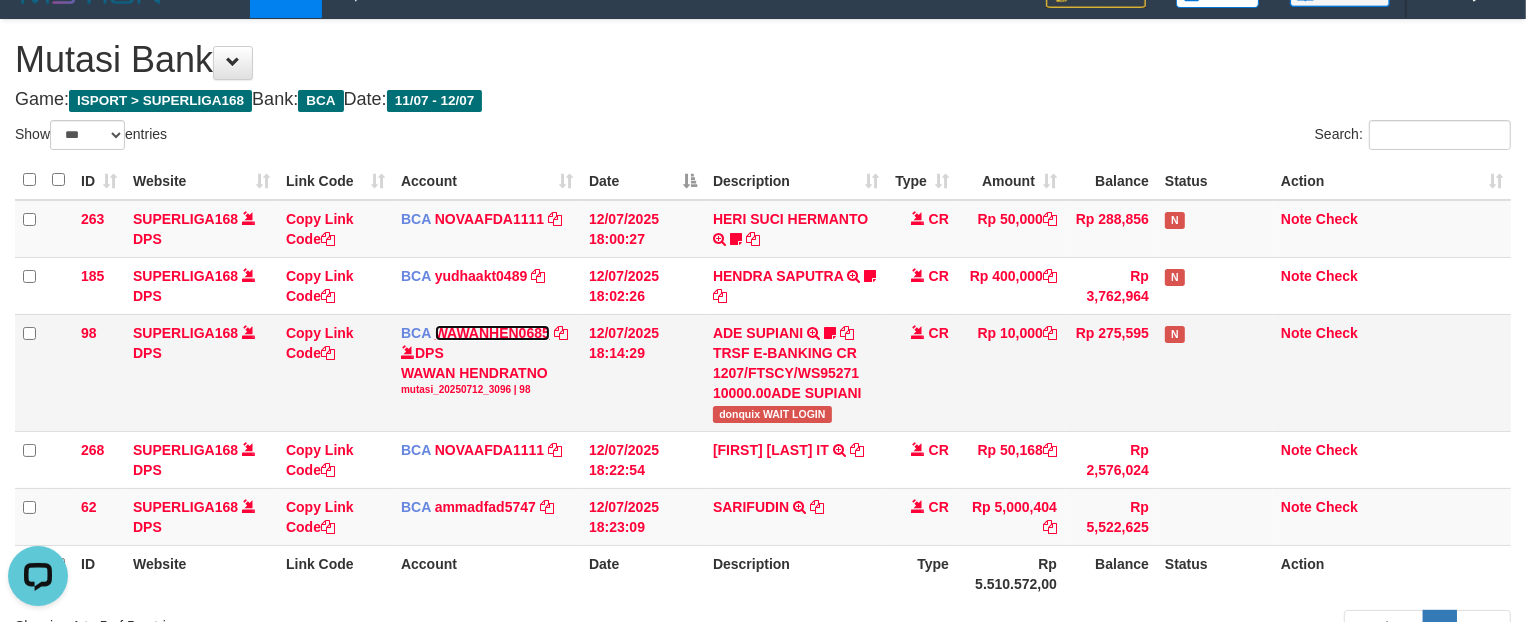 scroll, scrollTop: 0, scrollLeft: 0, axis: both 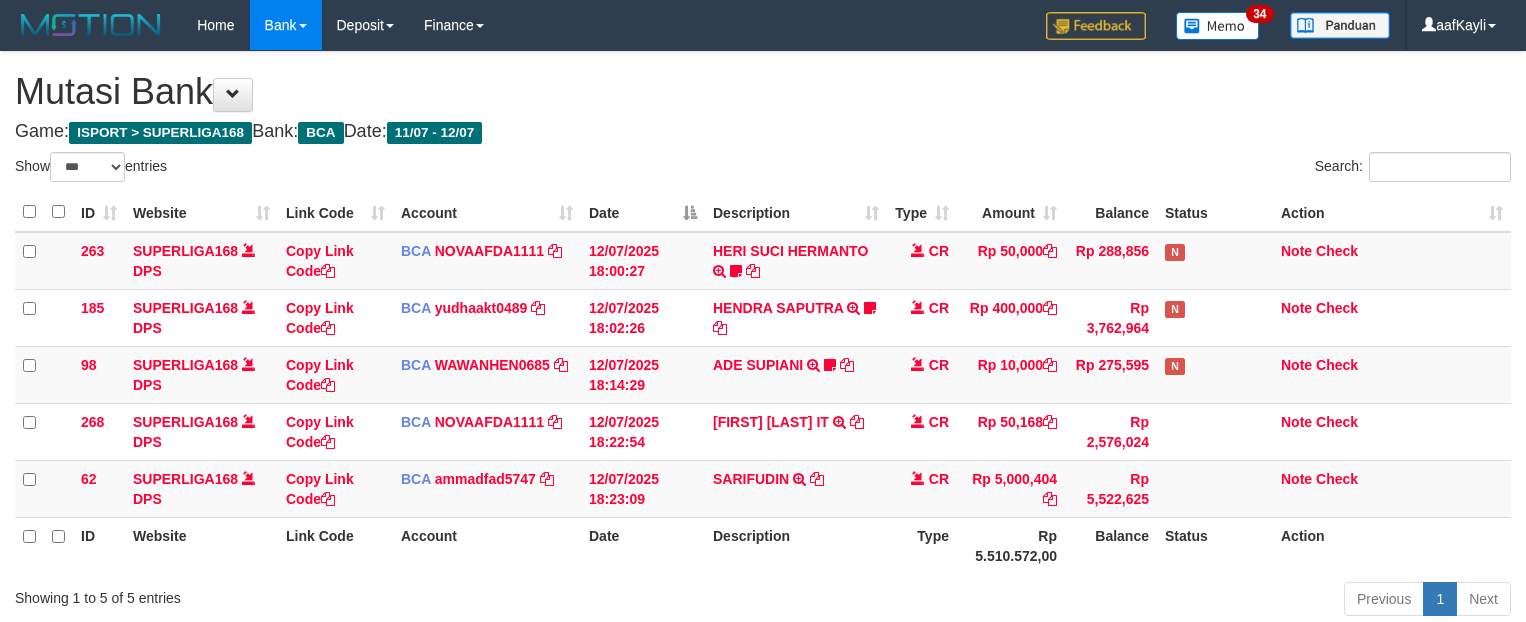 select on "***" 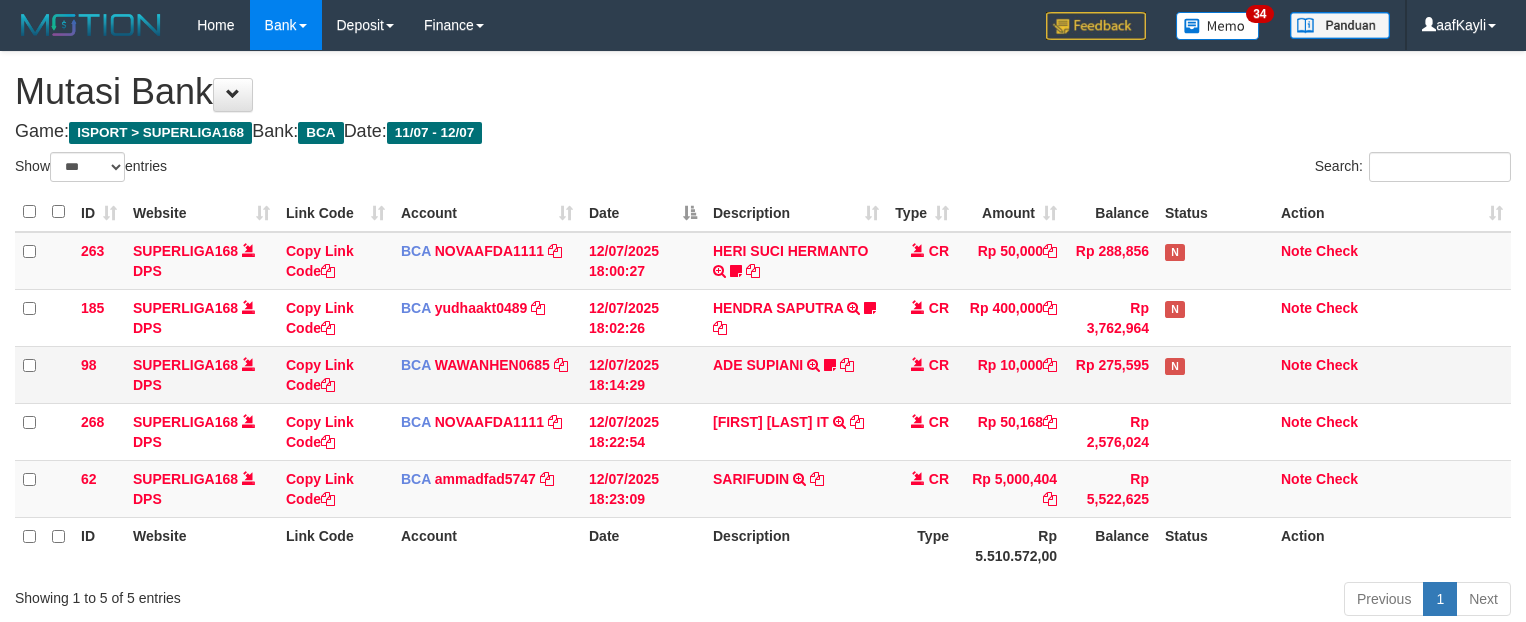 scroll, scrollTop: 32, scrollLeft: 0, axis: vertical 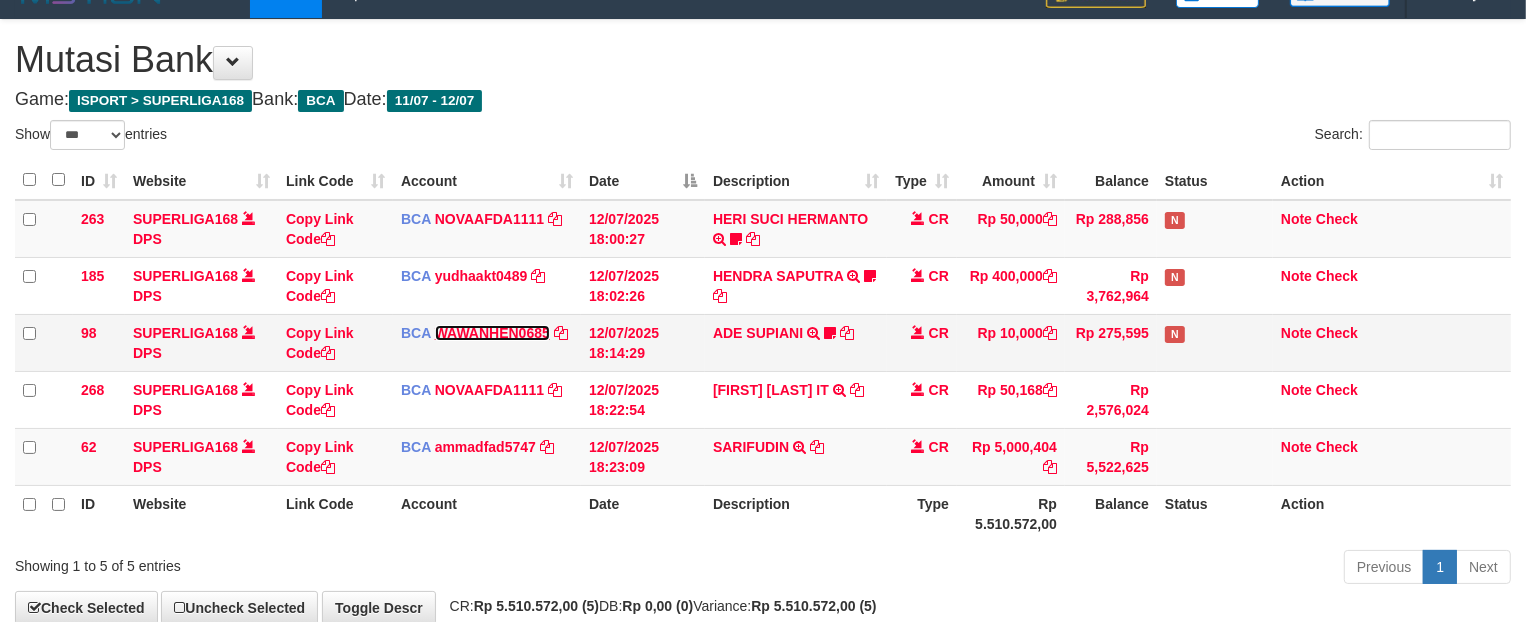 click on "WAWANHEN0685" at bounding box center (492, 333) 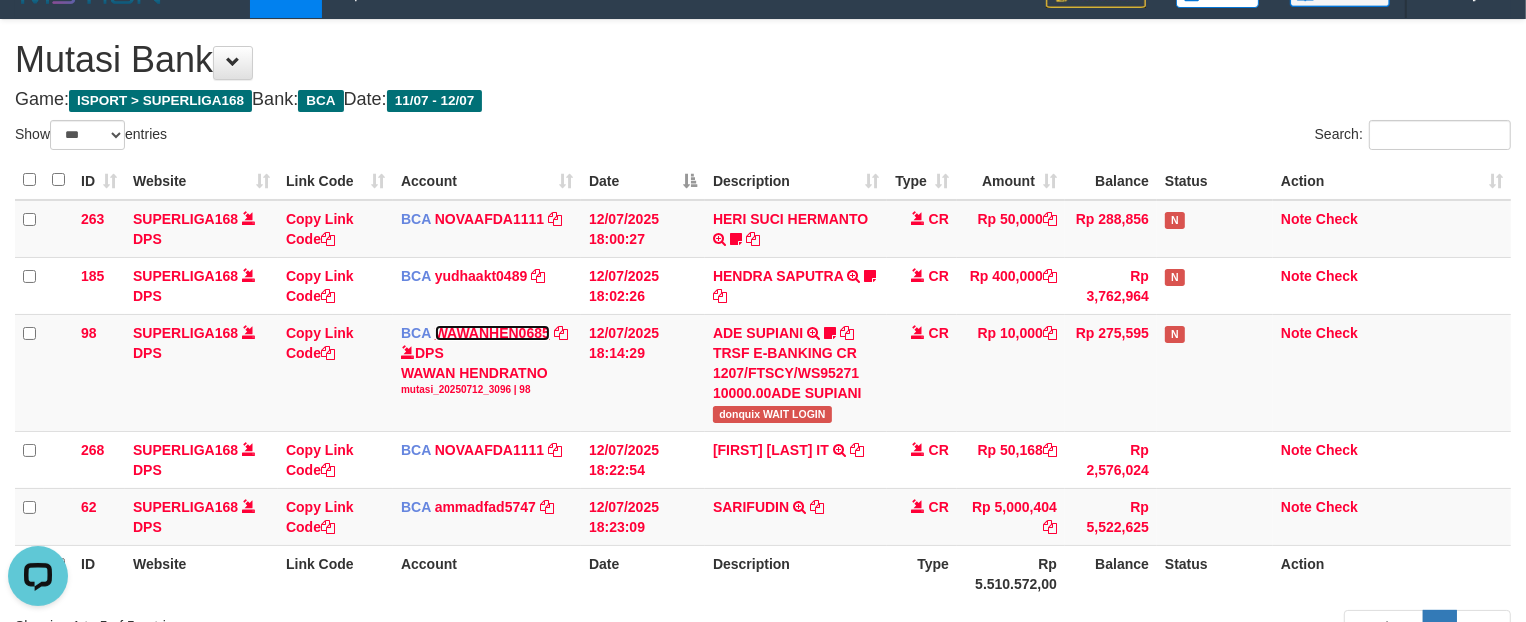 scroll, scrollTop: 0, scrollLeft: 0, axis: both 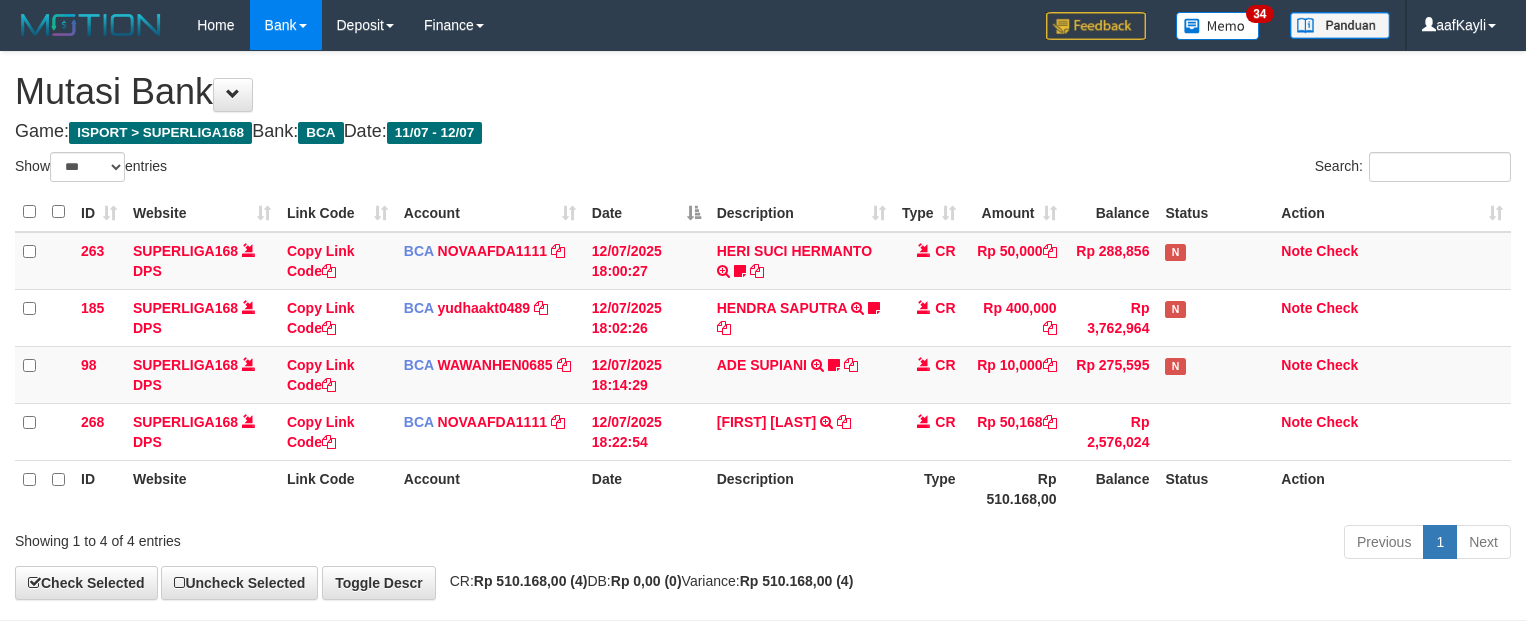 select on "***" 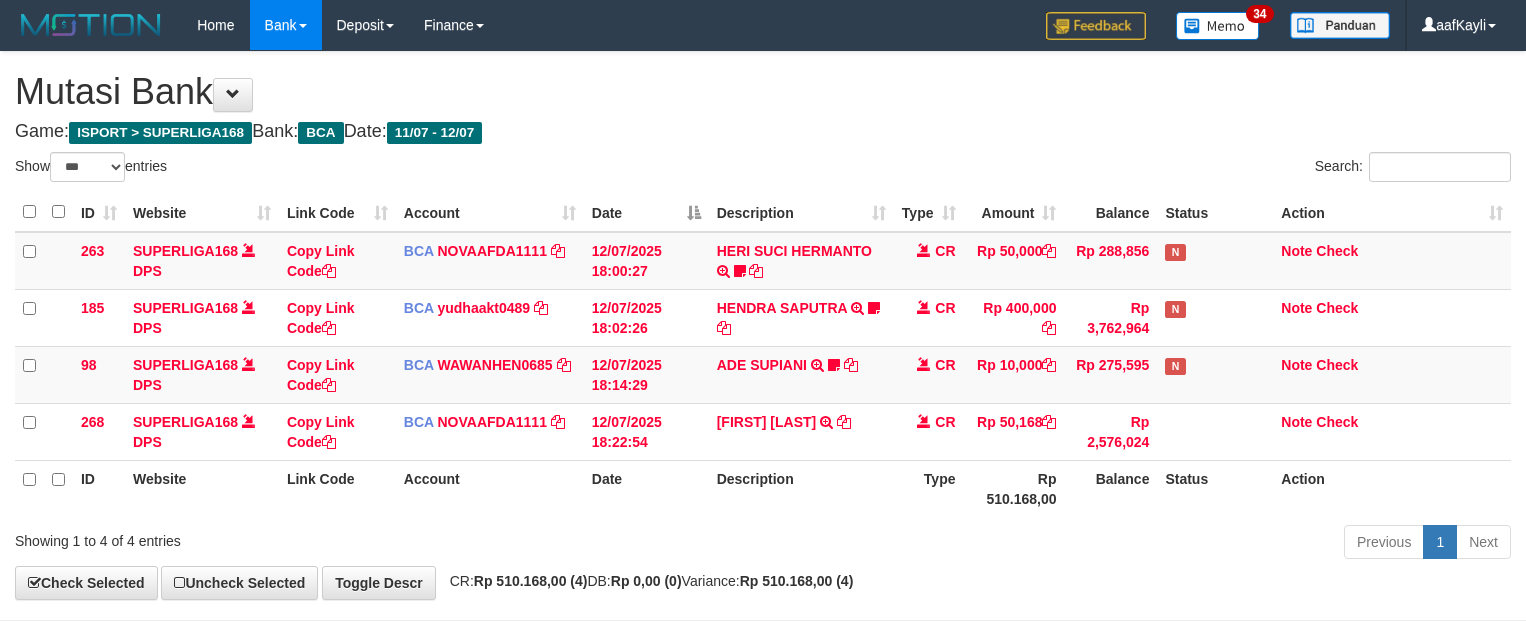 scroll, scrollTop: 32, scrollLeft: 0, axis: vertical 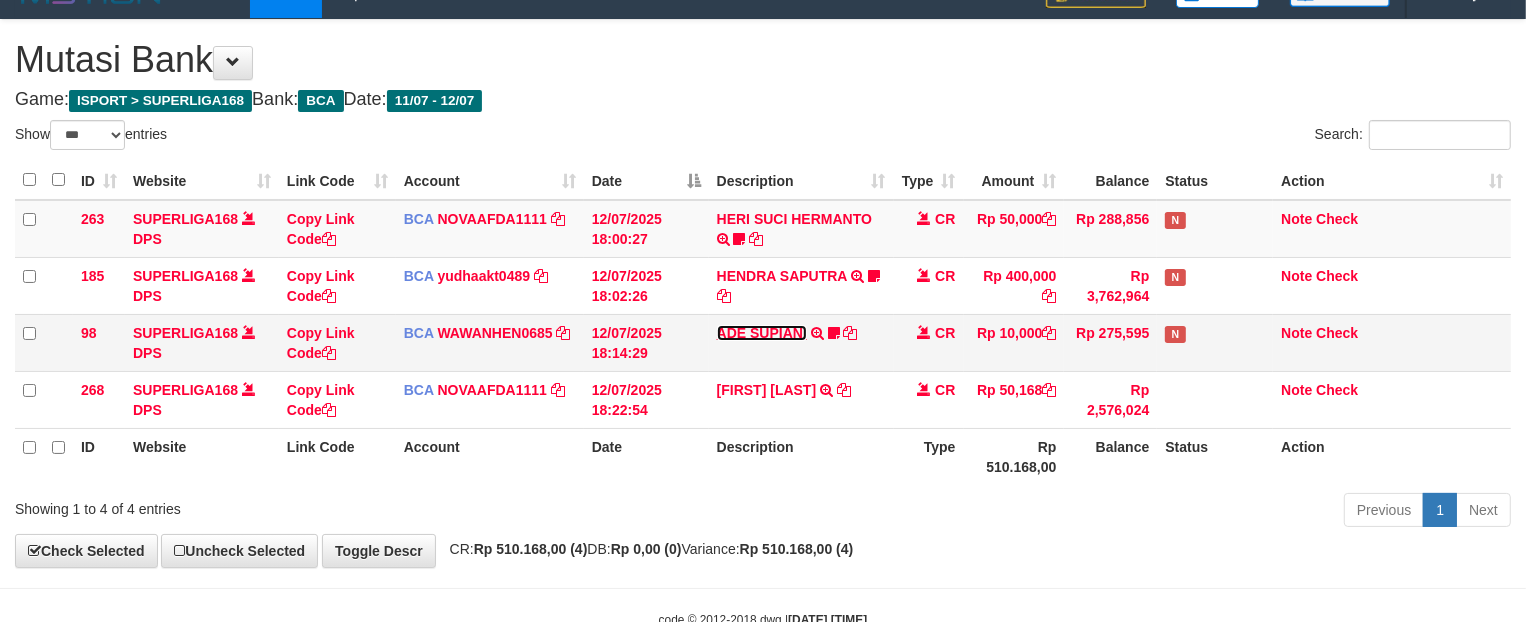 click on "ADE SUPIANI" at bounding box center [762, 333] 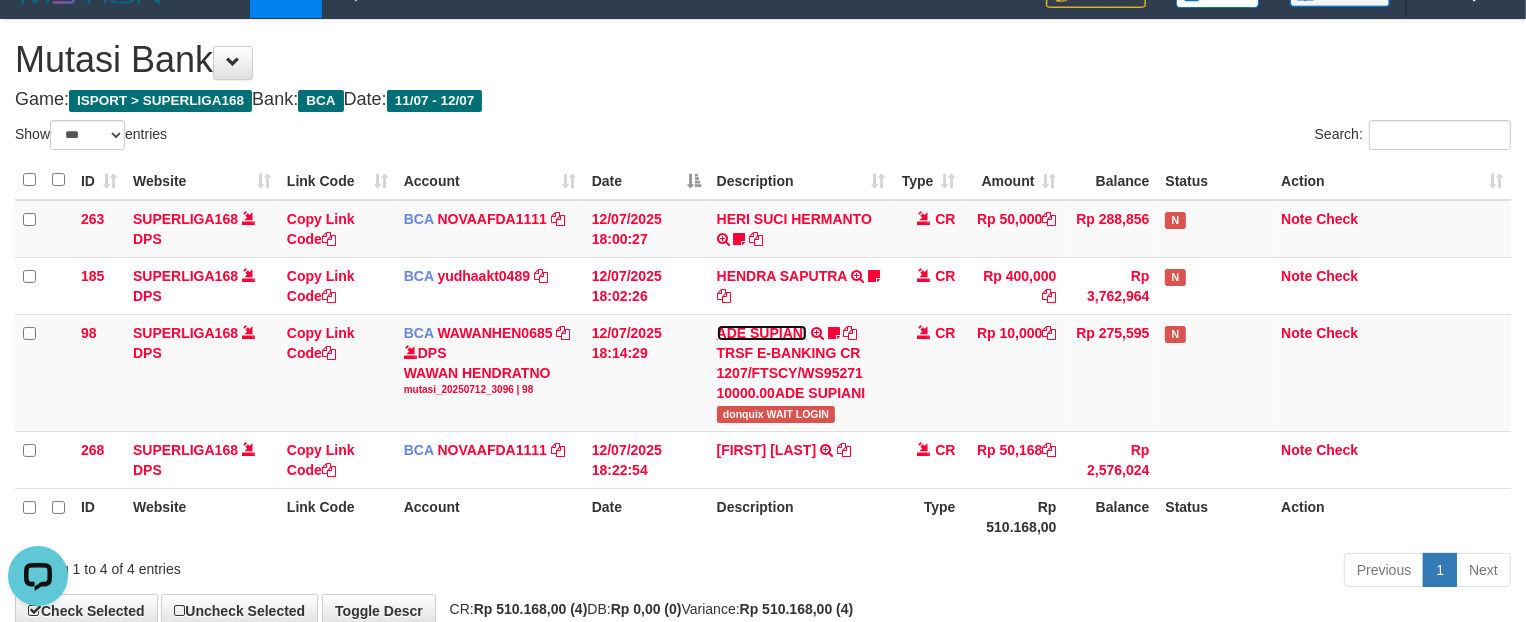 scroll, scrollTop: 0, scrollLeft: 0, axis: both 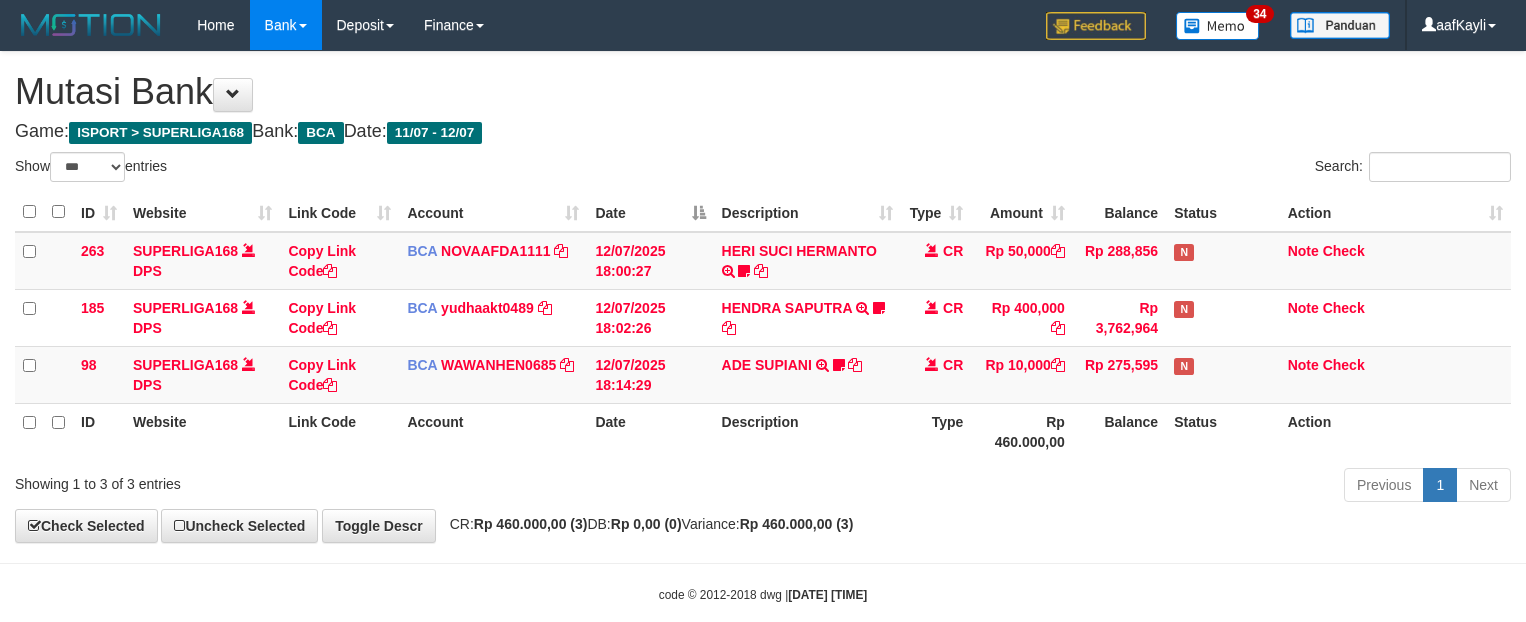 select on "***" 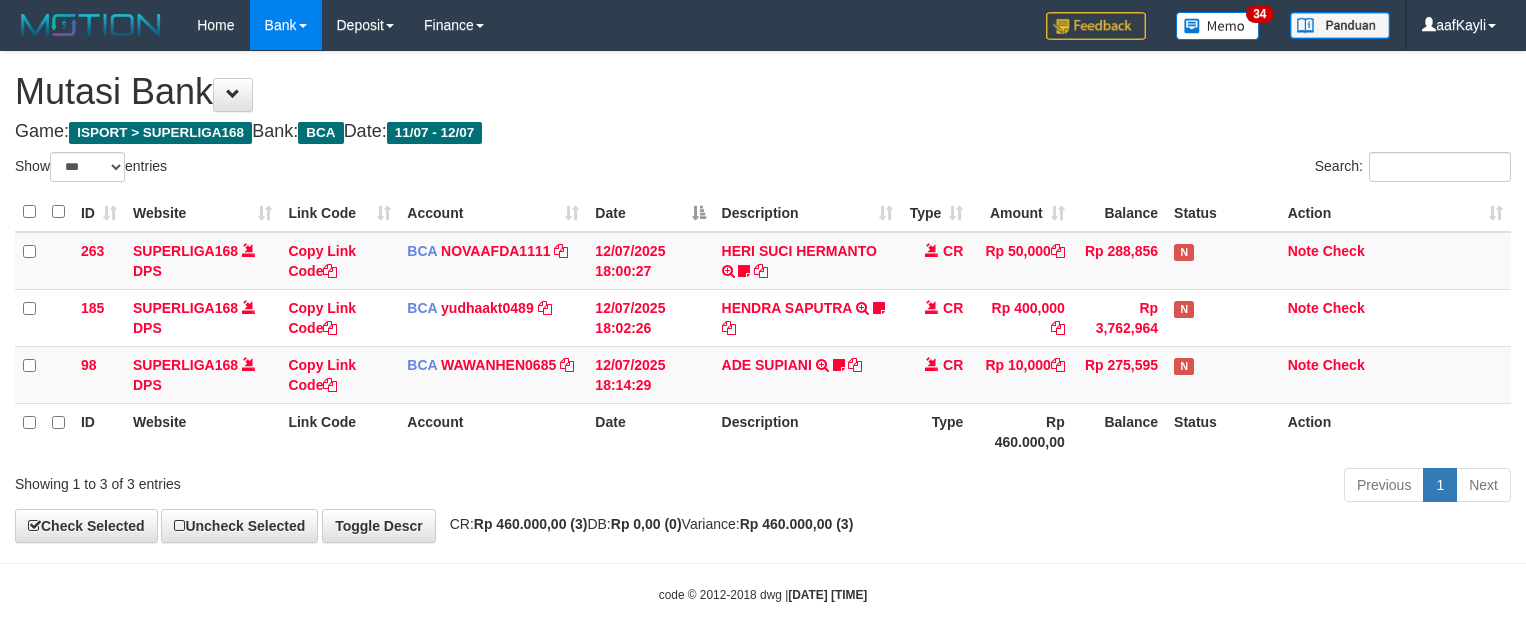 scroll, scrollTop: 32, scrollLeft: 0, axis: vertical 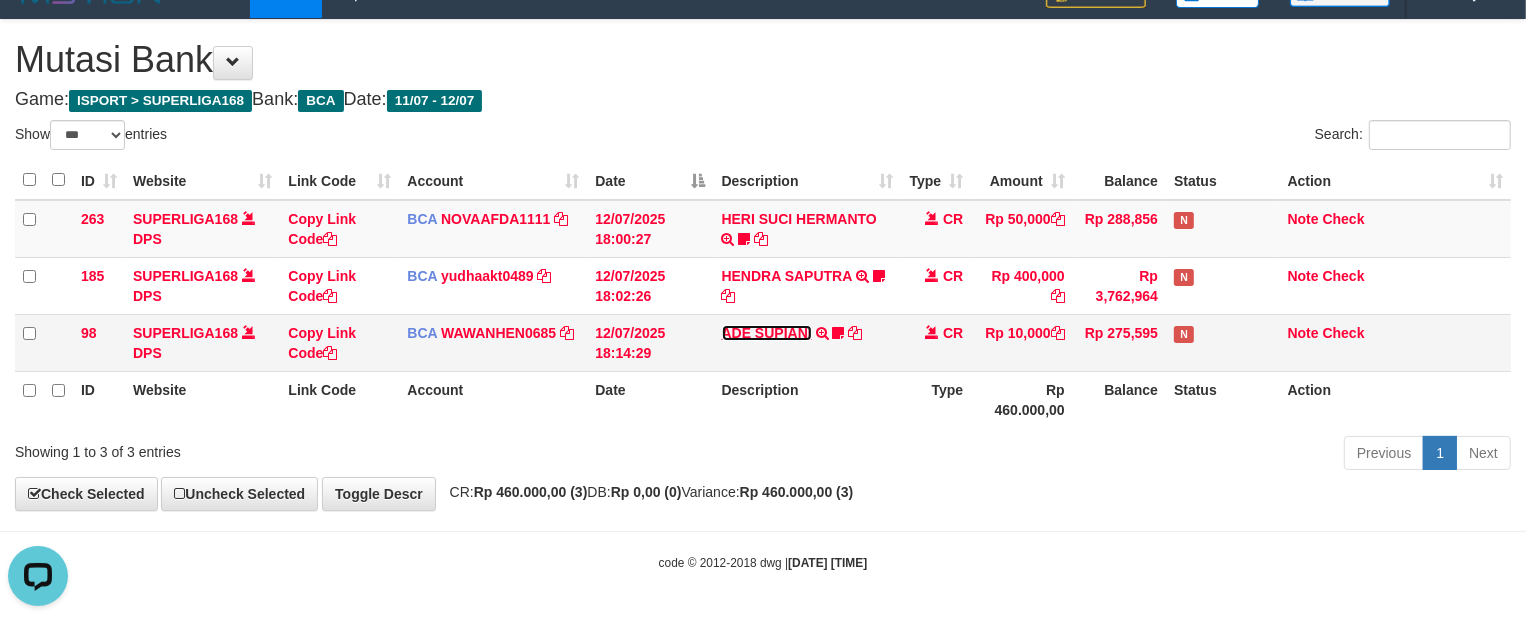 click on "ADE SUPIANI" at bounding box center [767, 333] 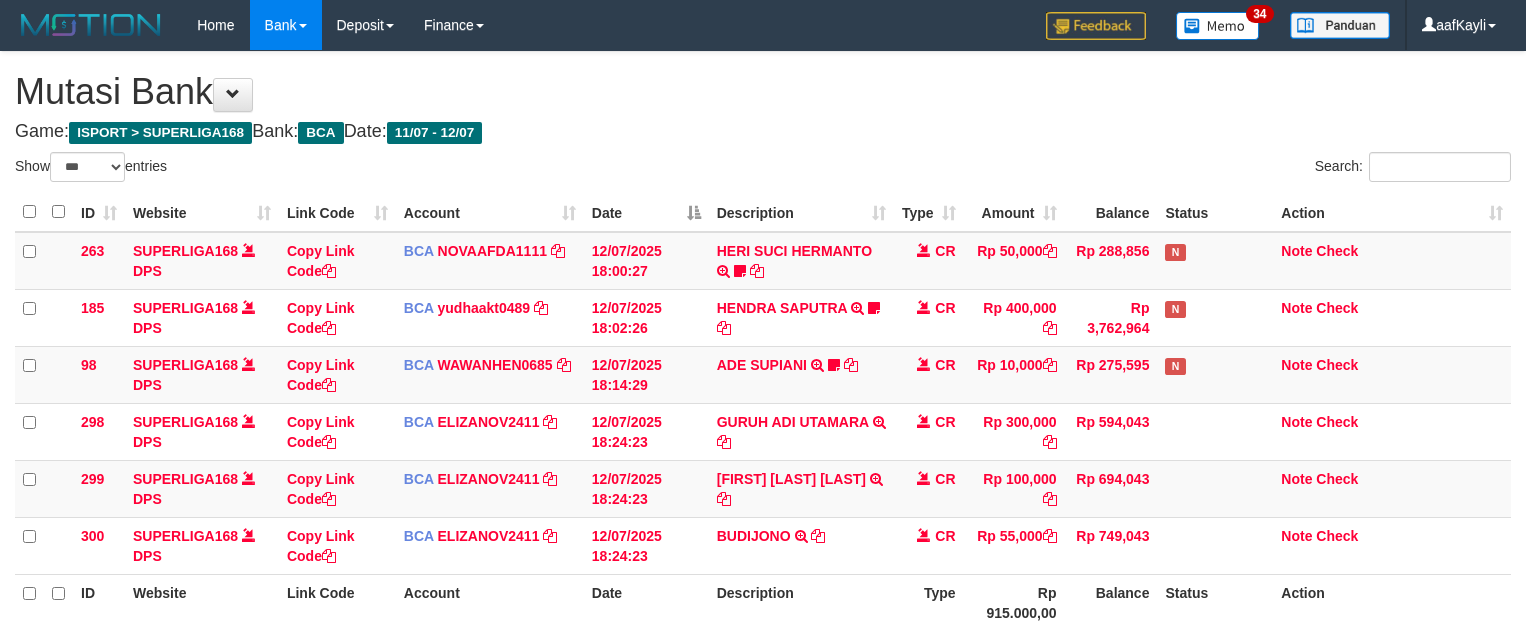 select on "***" 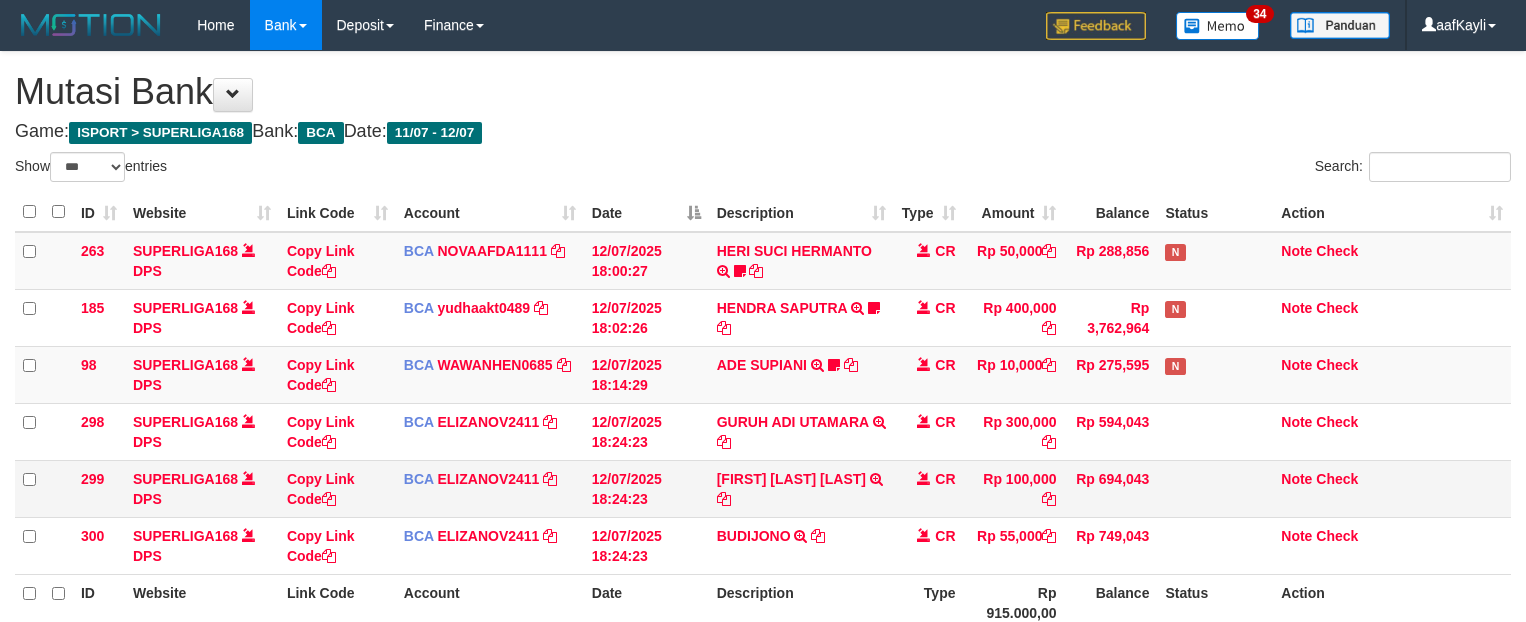 scroll, scrollTop: 32, scrollLeft: 0, axis: vertical 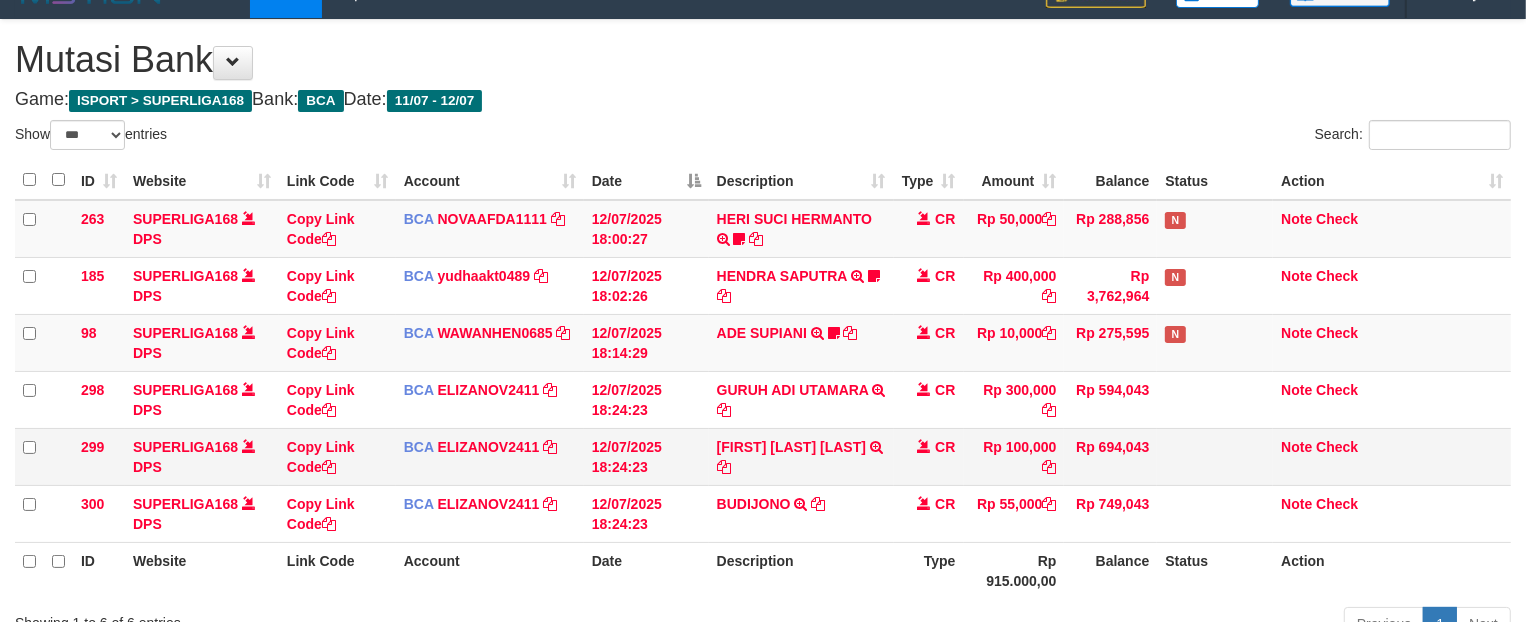 drag, startPoint x: 0, startPoint y: 0, endPoint x: 1020, endPoint y: 473, distance: 1124.335 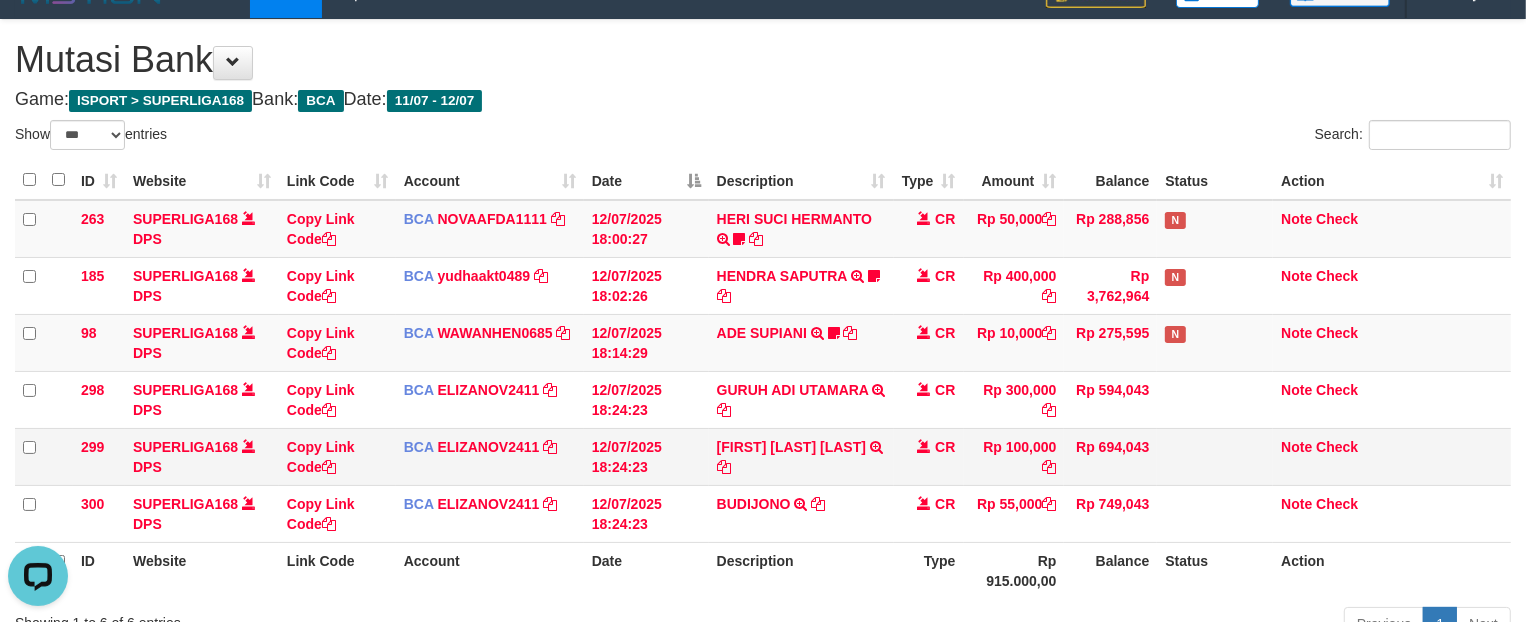 scroll, scrollTop: 0, scrollLeft: 0, axis: both 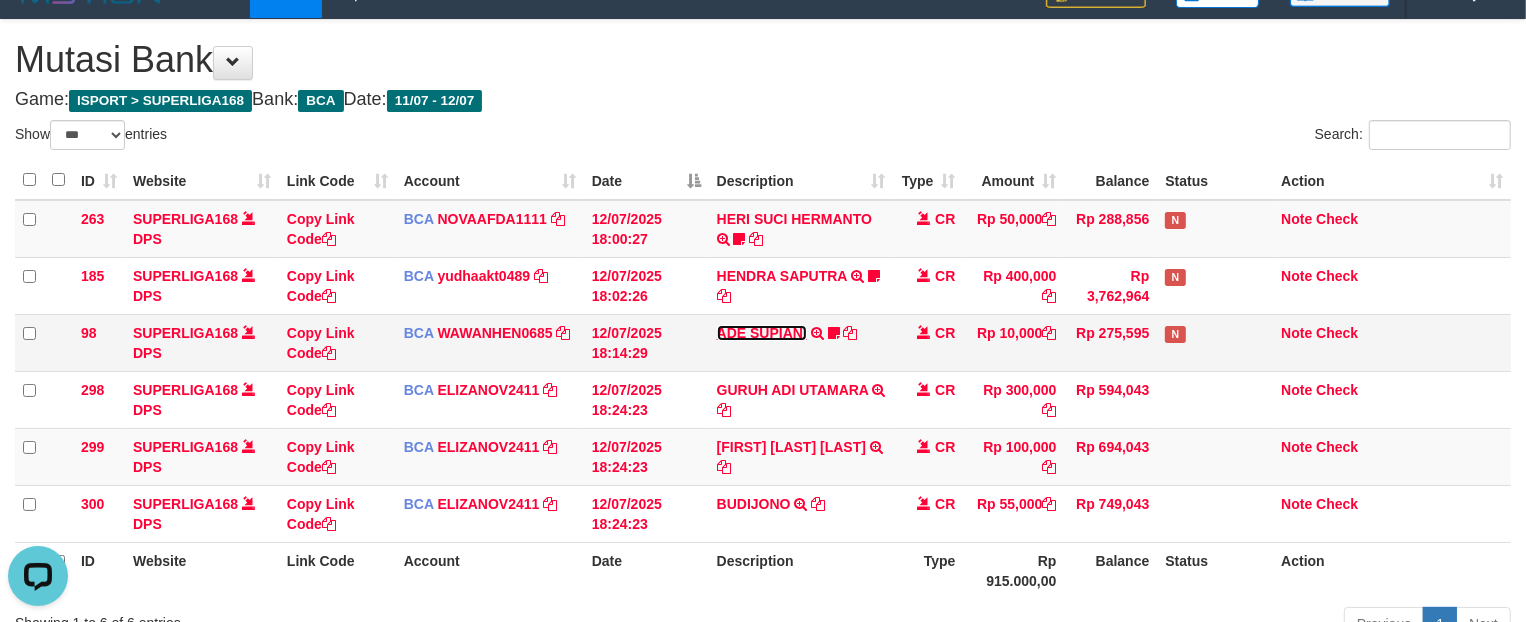 click on "ADE SUPIANI" at bounding box center [762, 333] 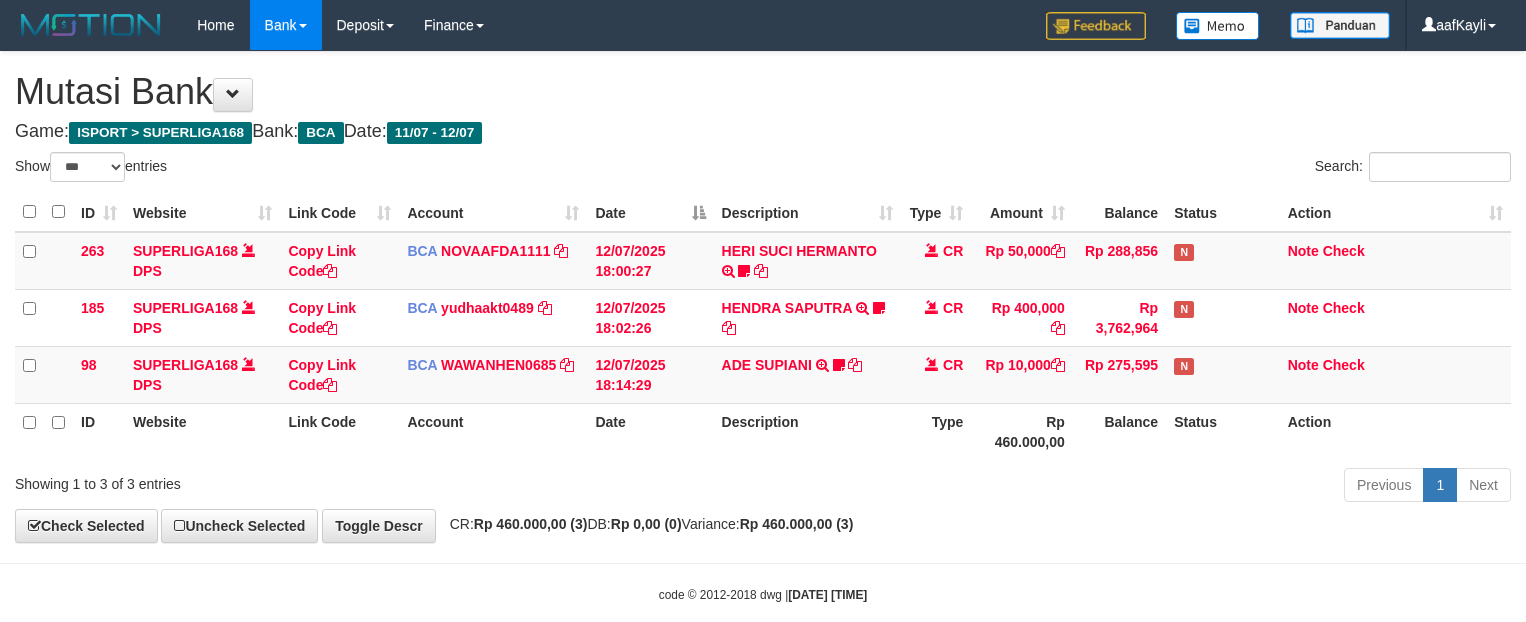 select on "***" 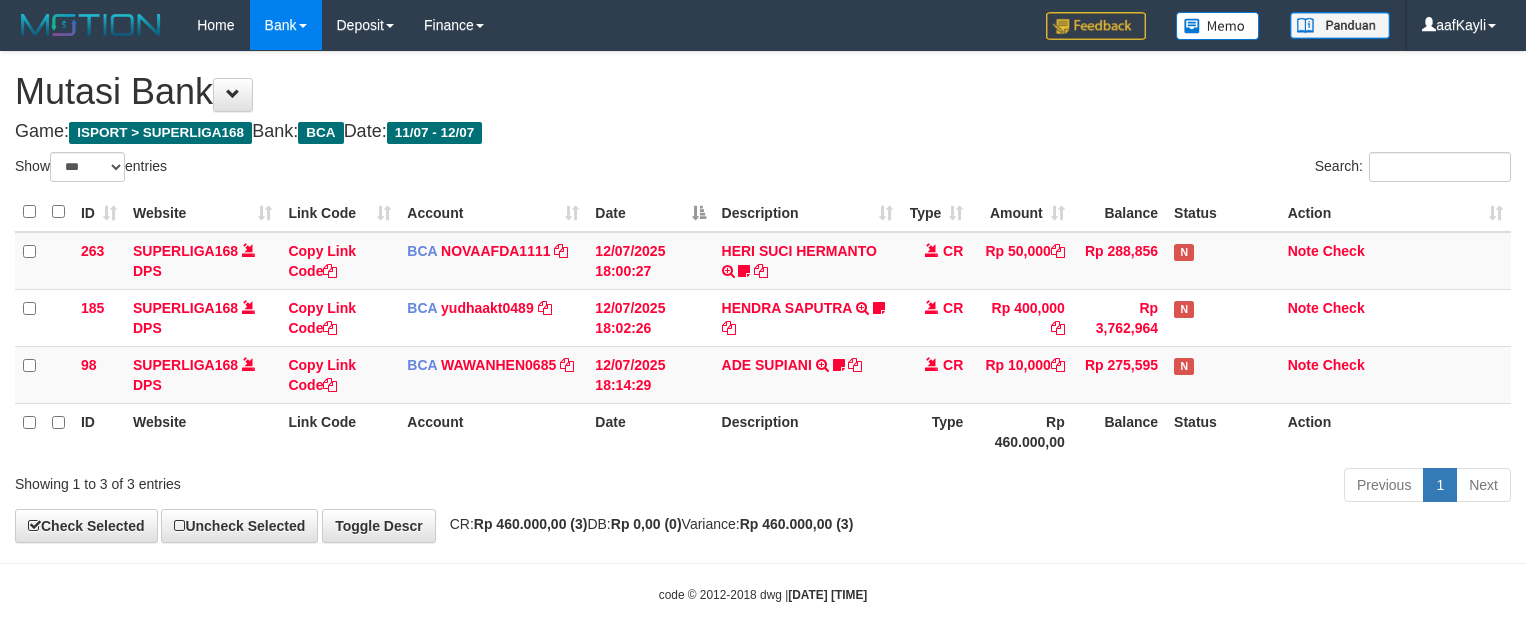 scroll, scrollTop: 32, scrollLeft: 0, axis: vertical 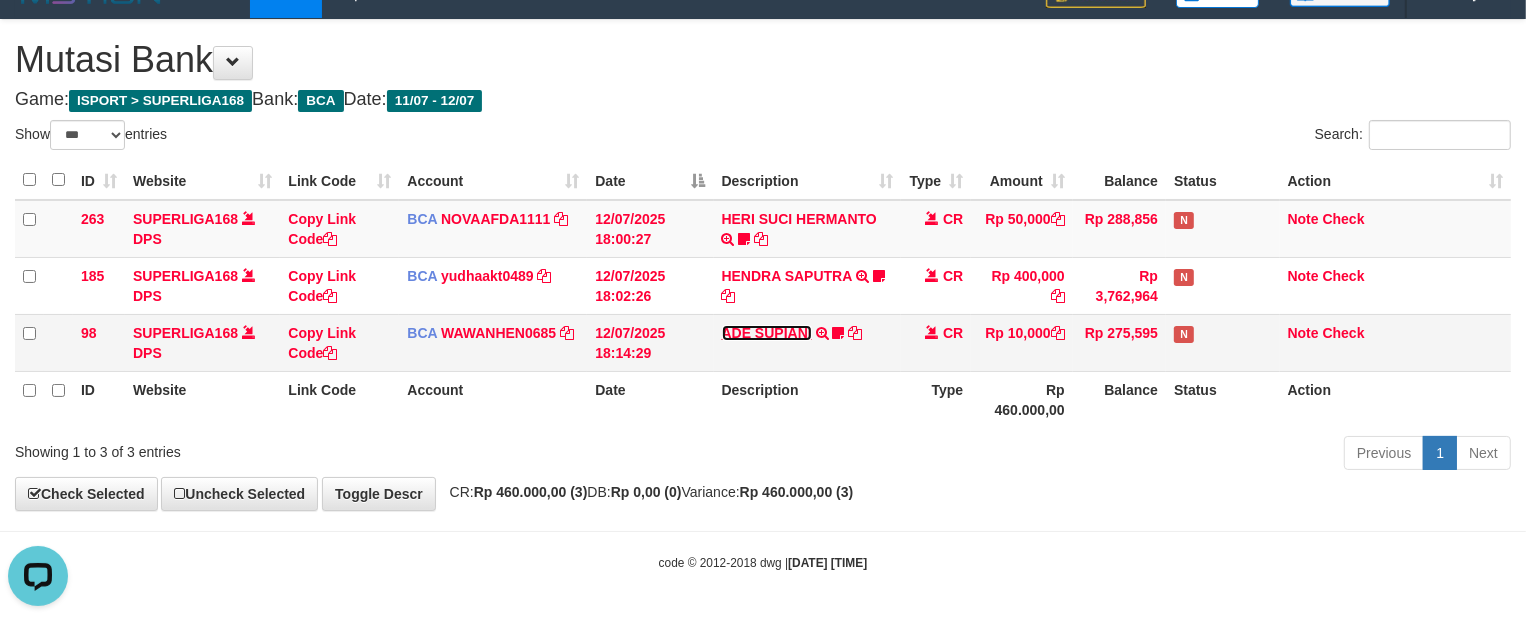 click on "ADE SUPIANI" at bounding box center (767, 333) 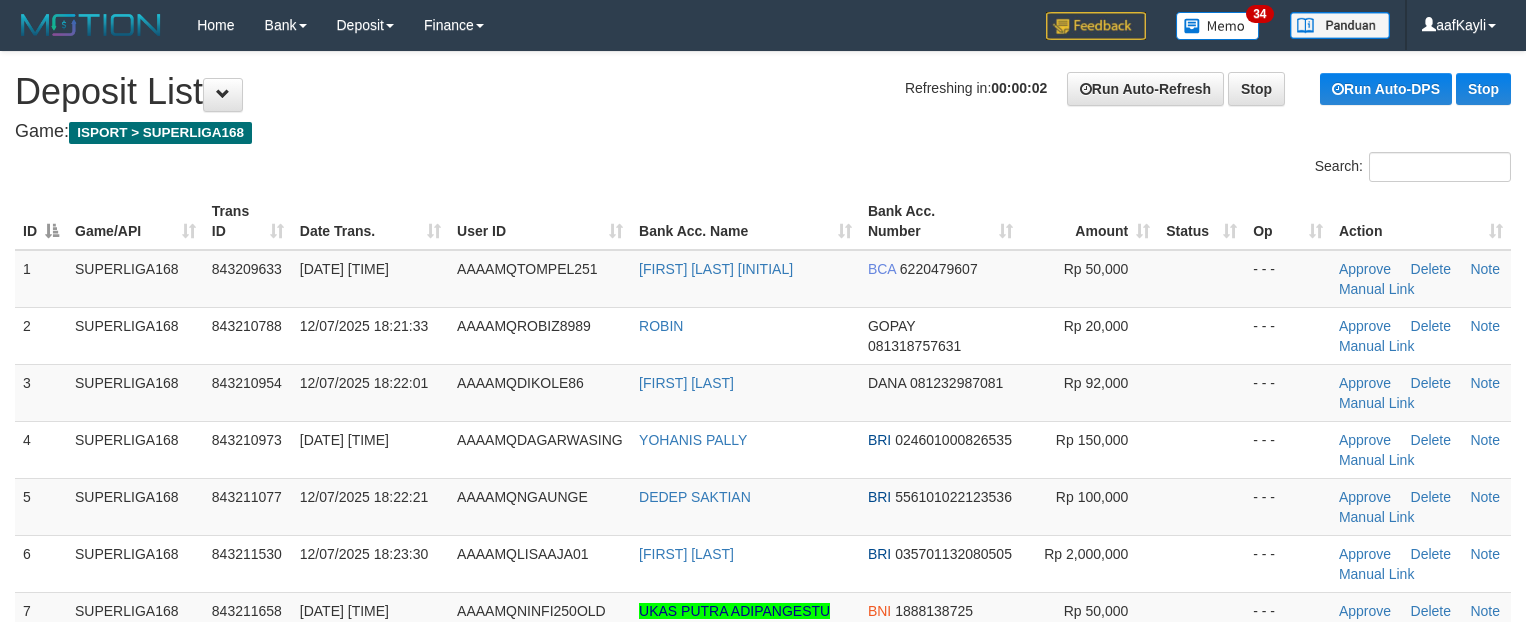 scroll, scrollTop: 0, scrollLeft: 0, axis: both 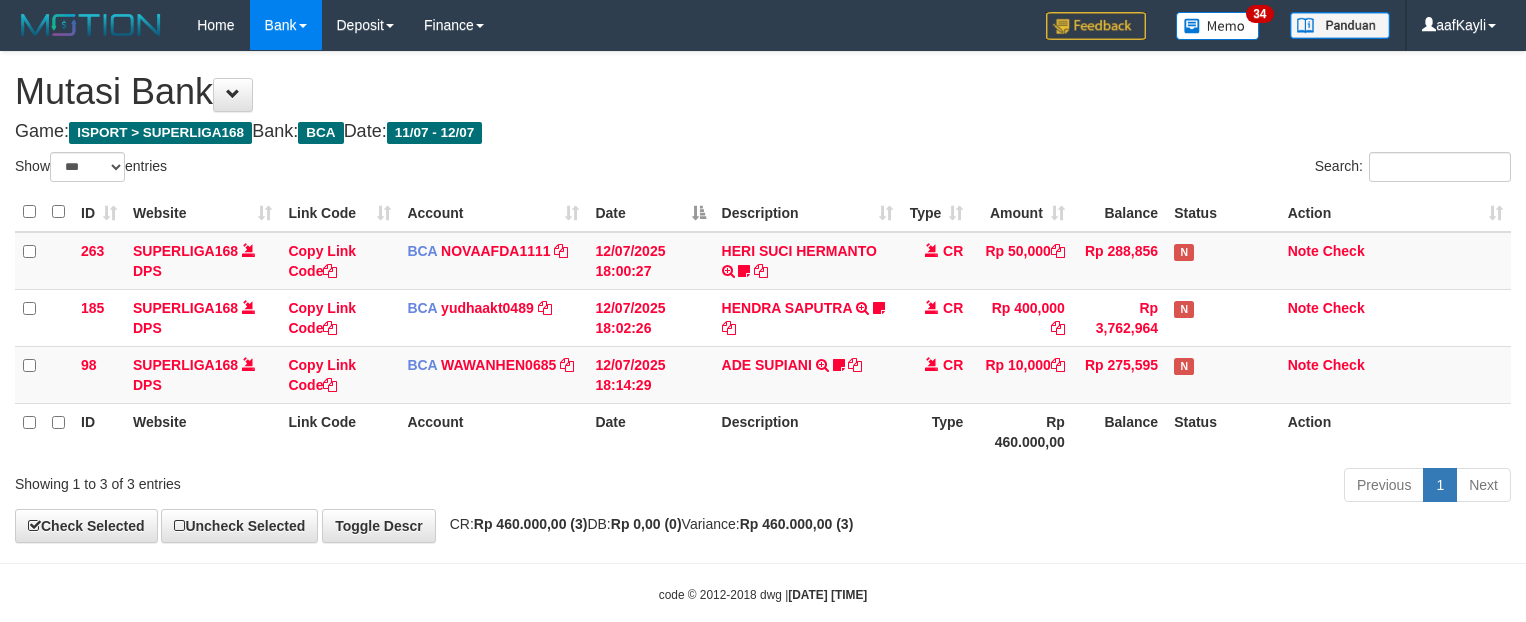 select on "***" 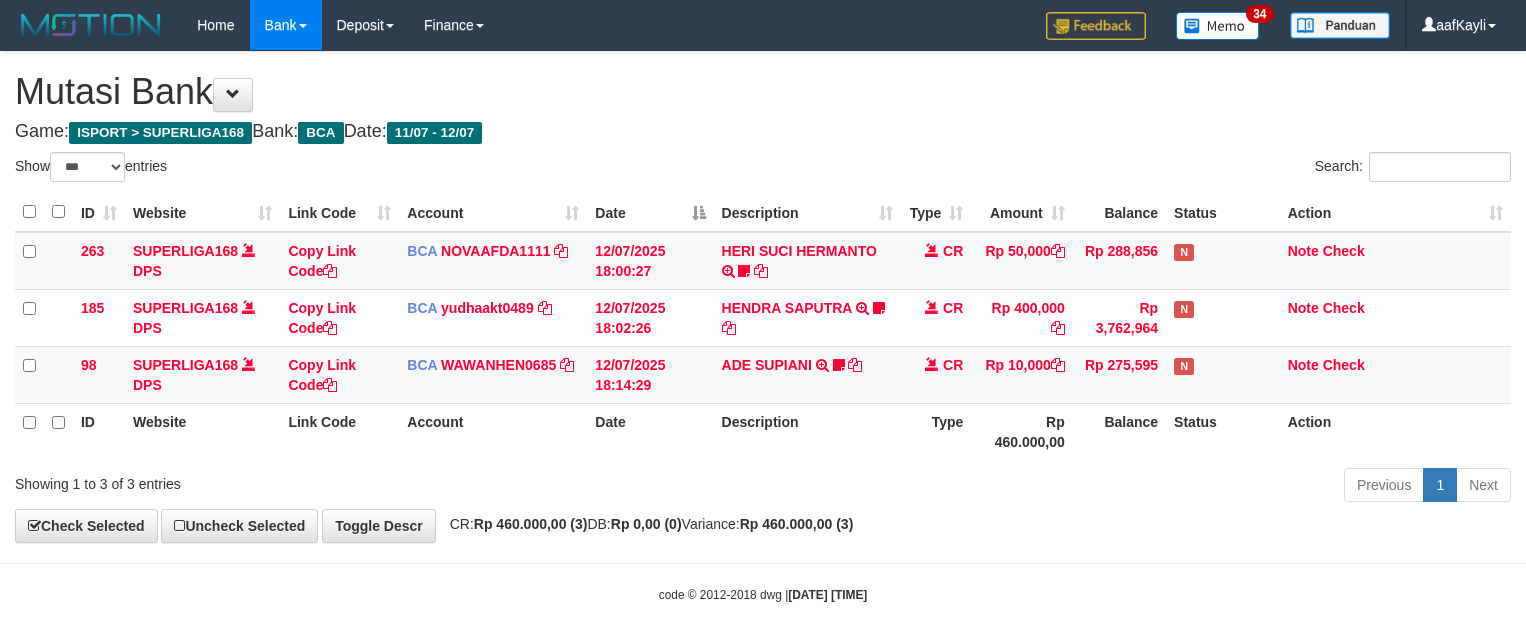 scroll, scrollTop: 32, scrollLeft: 0, axis: vertical 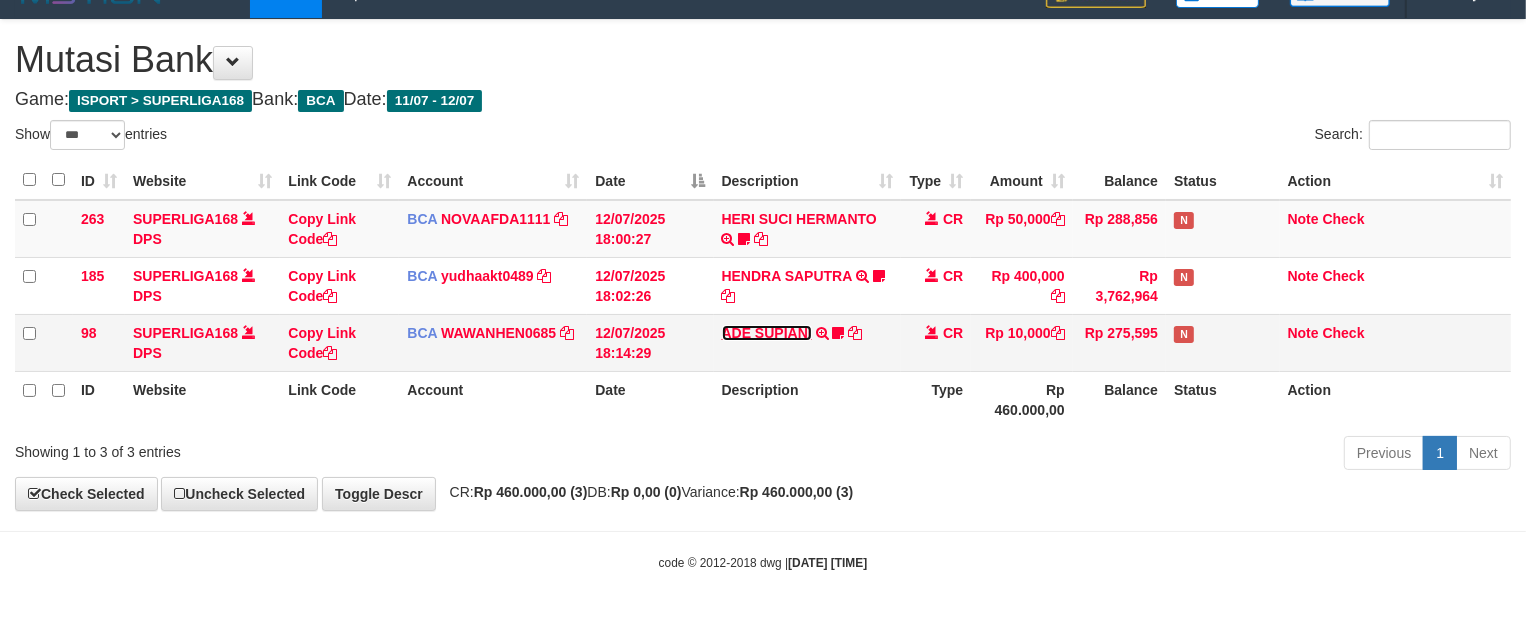 click on "ADE SUPIANI" at bounding box center (767, 333) 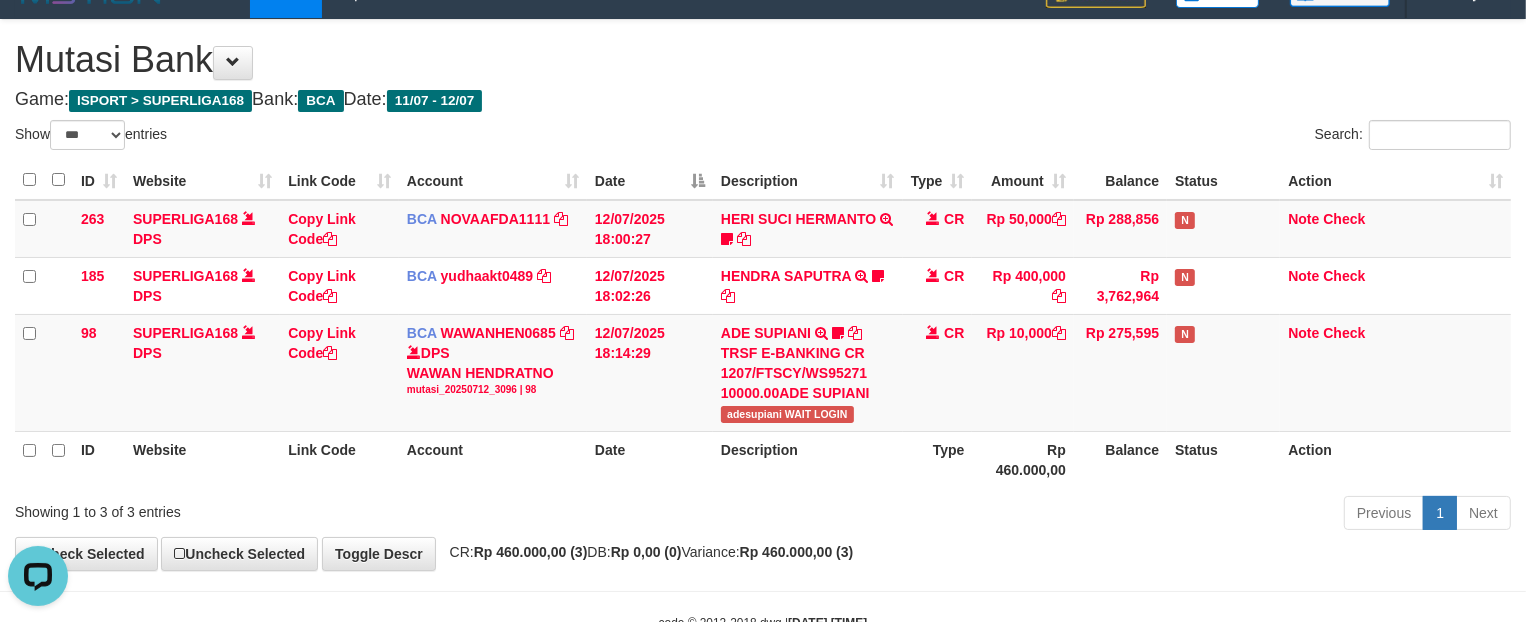 scroll, scrollTop: 0, scrollLeft: 0, axis: both 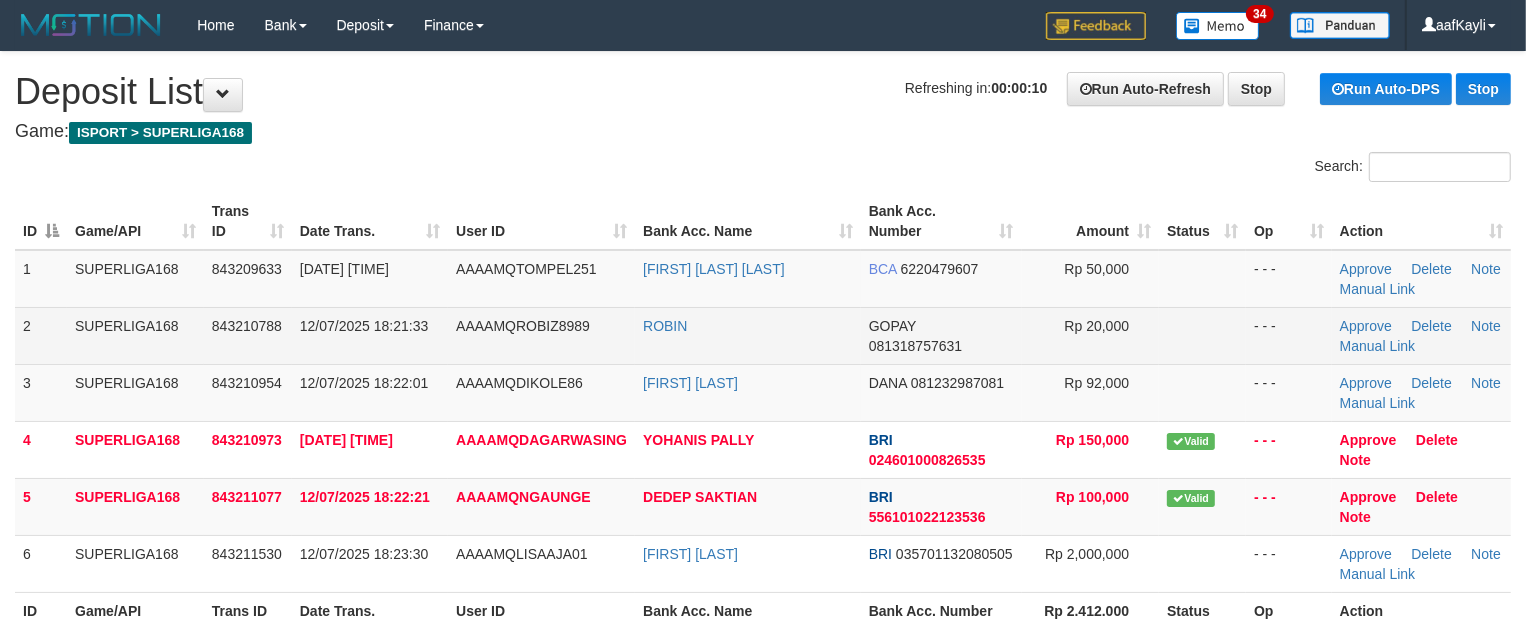 click at bounding box center (1202, 335) 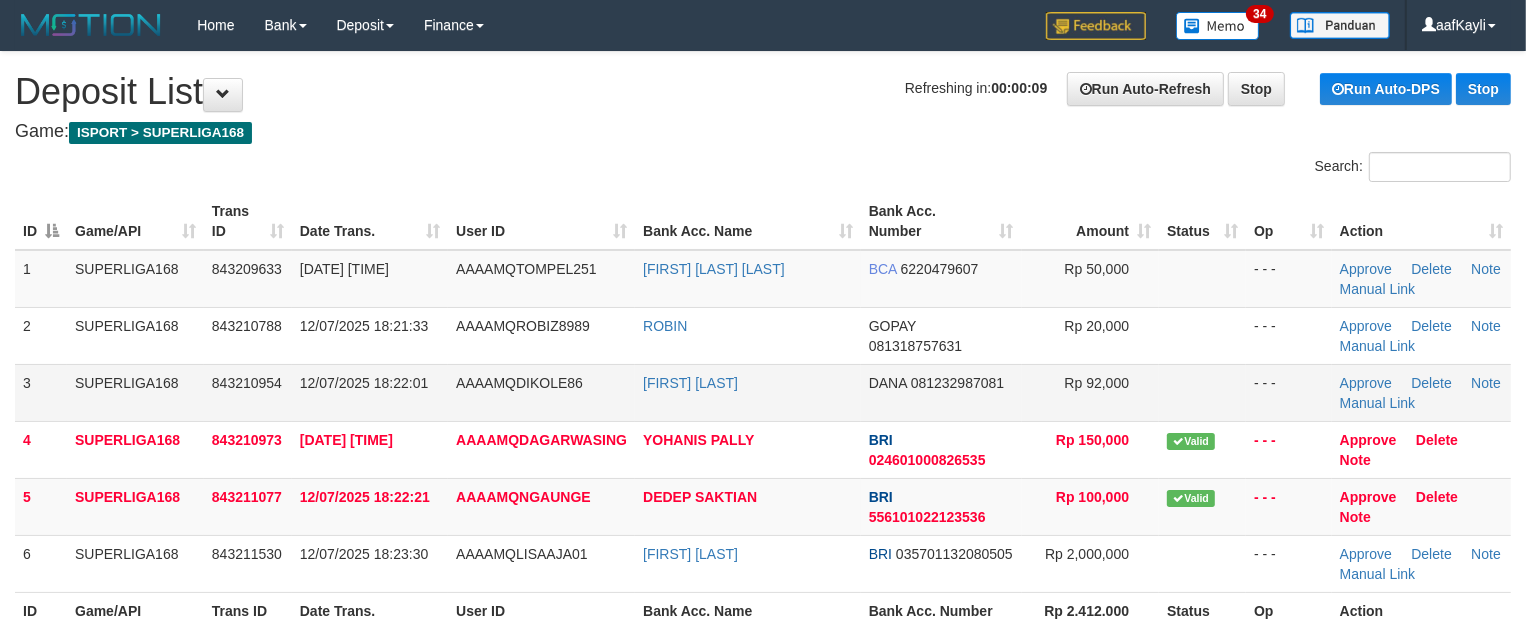 click at bounding box center (1202, 392) 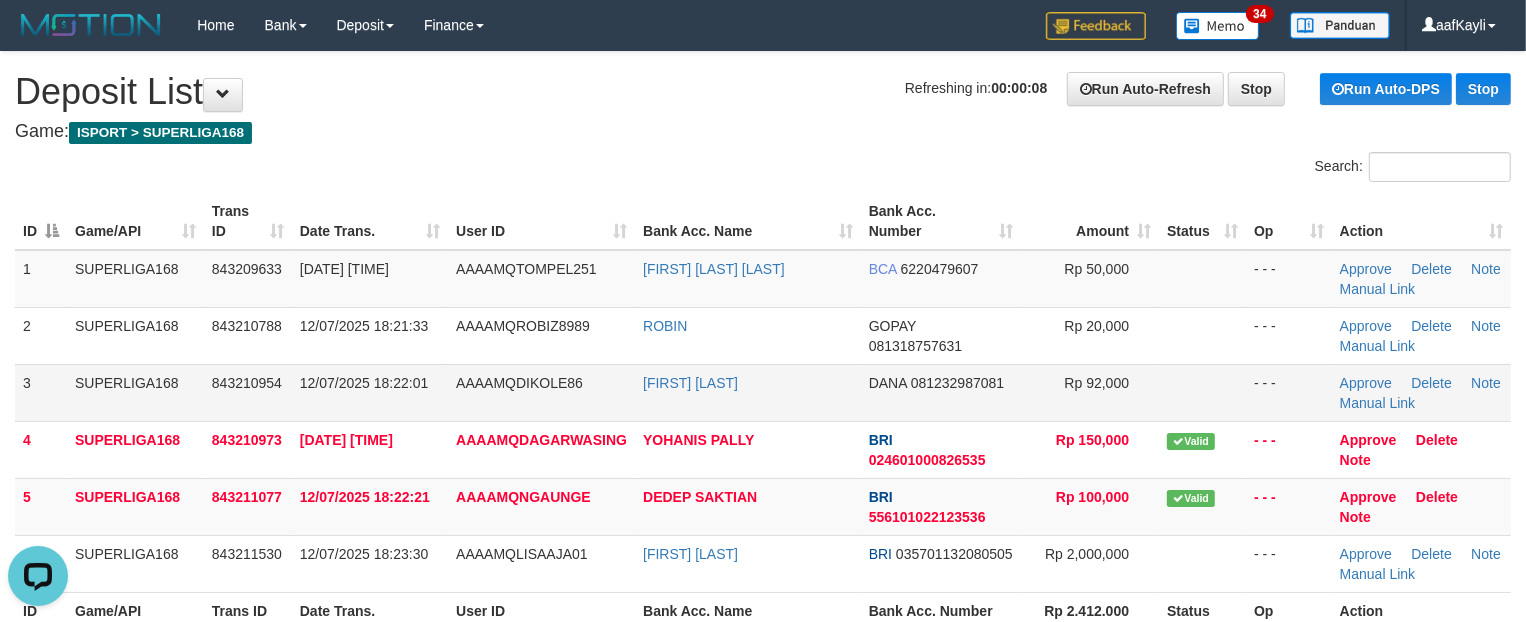 scroll, scrollTop: 0, scrollLeft: 0, axis: both 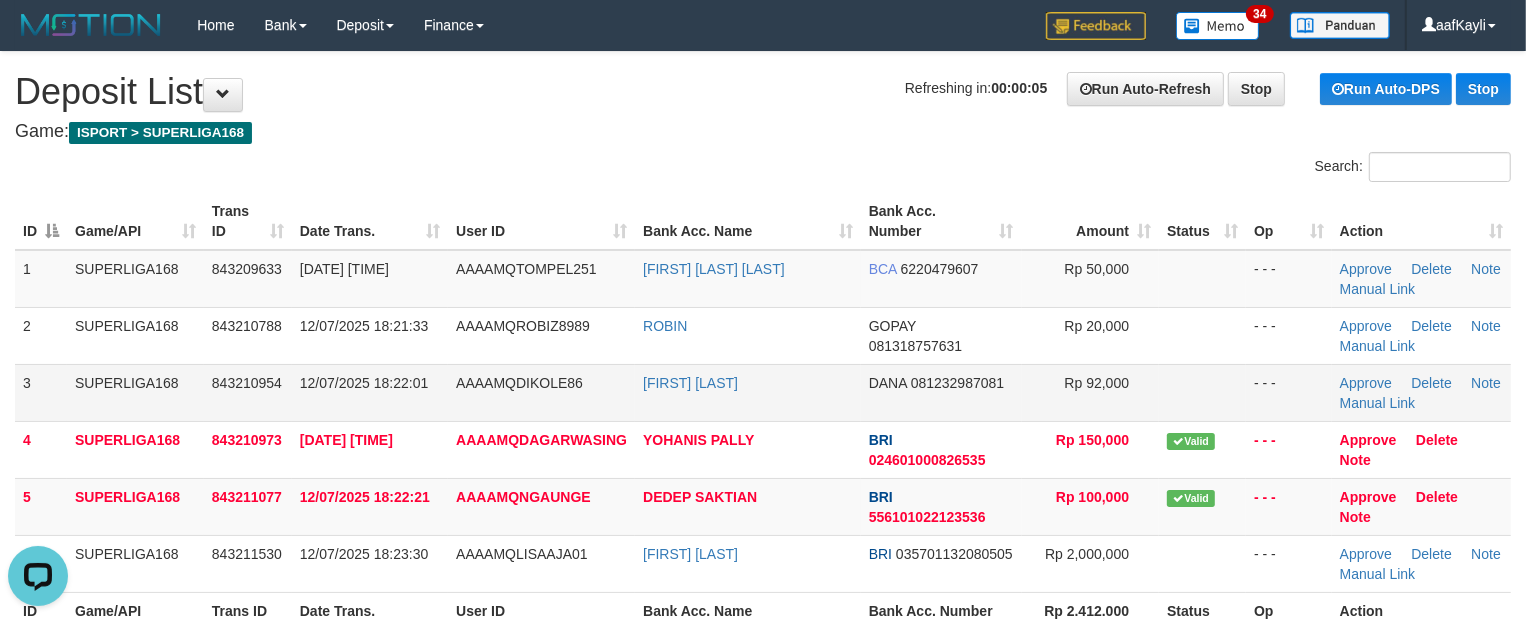 click on "Rp 92,000" at bounding box center (1091, 392) 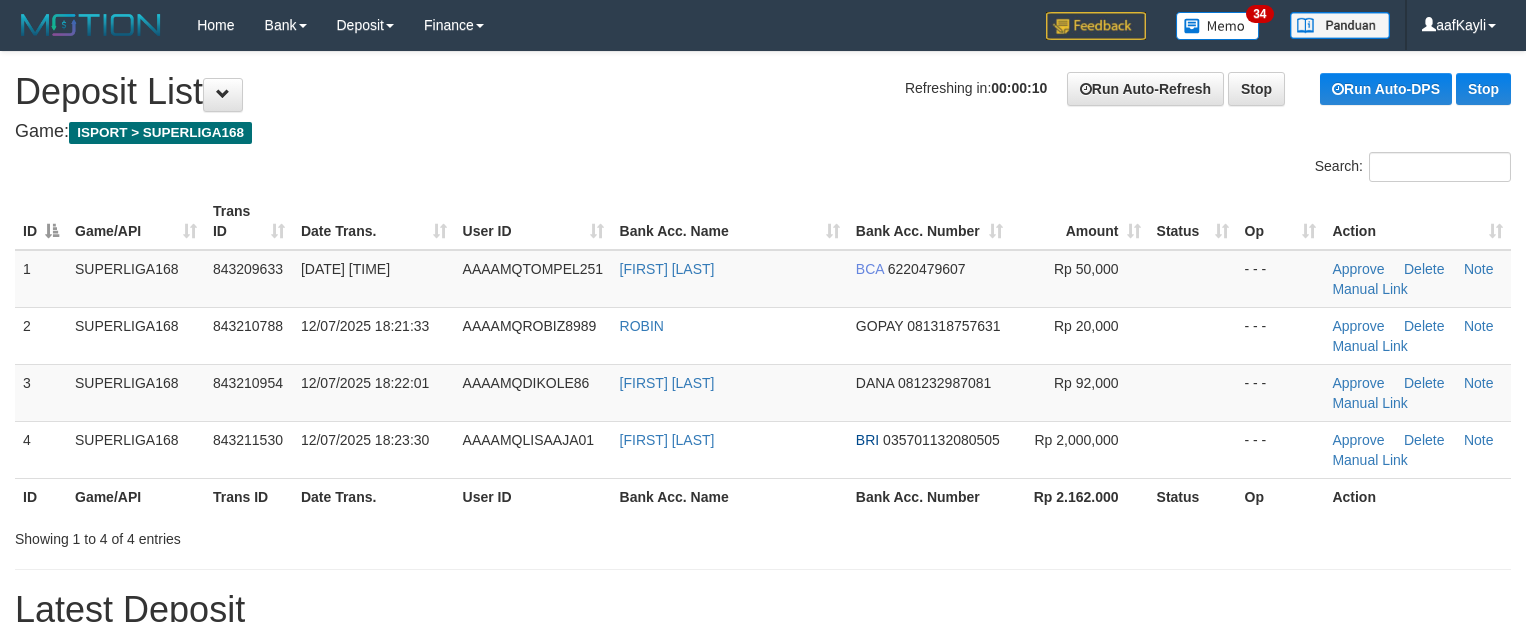 scroll, scrollTop: 0, scrollLeft: 0, axis: both 